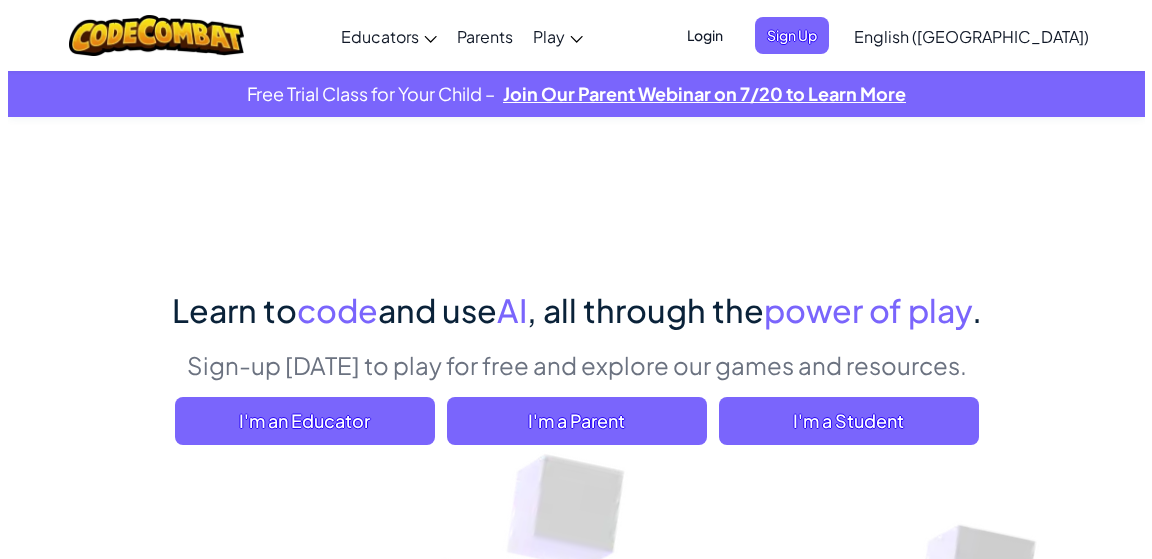scroll, scrollTop: 0, scrollLeft: 0, axis: both 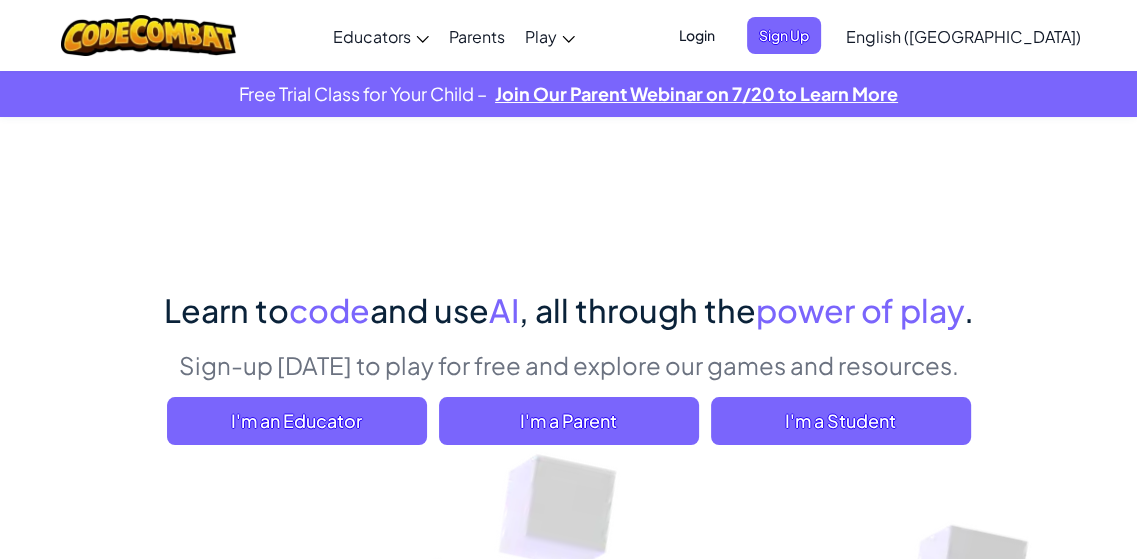 drag, startPoint x: 0, startPoint y: 0, endPoint x: 761, endPoint y: 205, distance: 788.1282 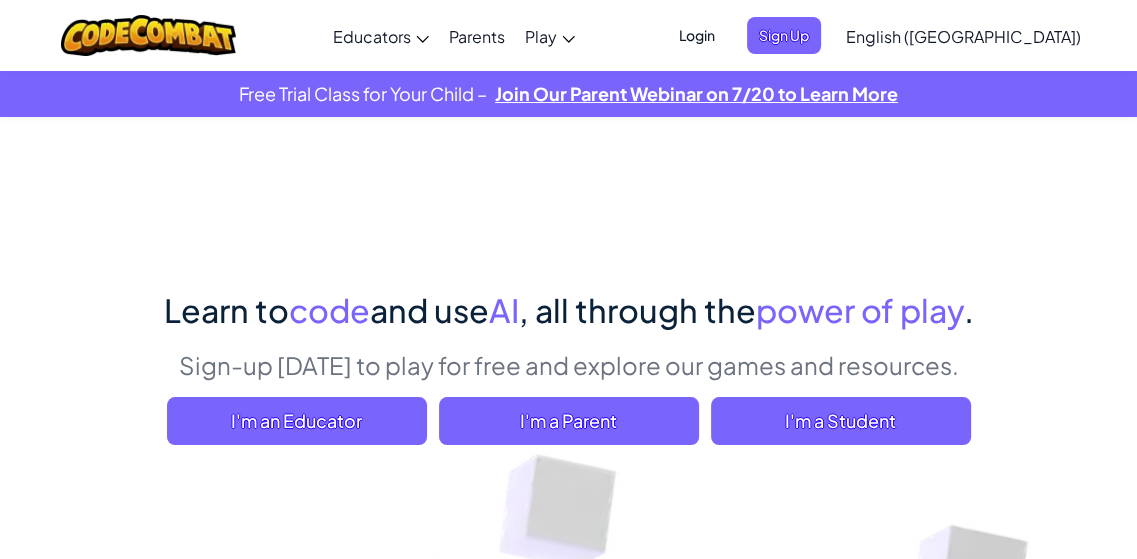 click on "Learn to  code  and use  AI , all through the  power of play .
Sign-up [DATE] to play for free and explore our games and resources.
I'm an Educator
I'm a Parent
I'm a Student" at bounding box center [569, 373] 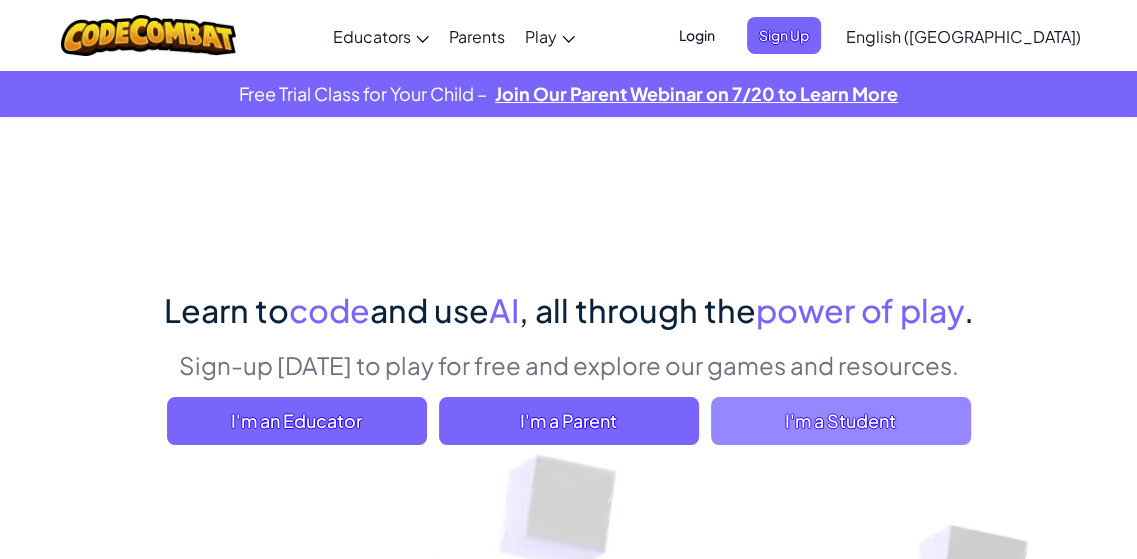 click on "I'm a Student" at bounding box center (841, 421) 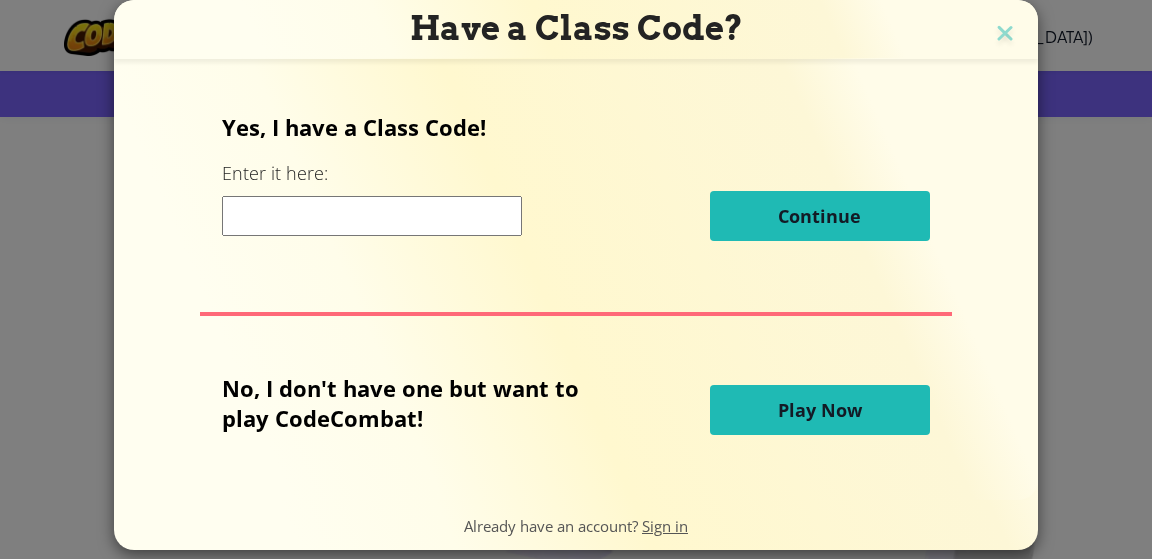click on "Play Now" at bounding box center (820, 410) 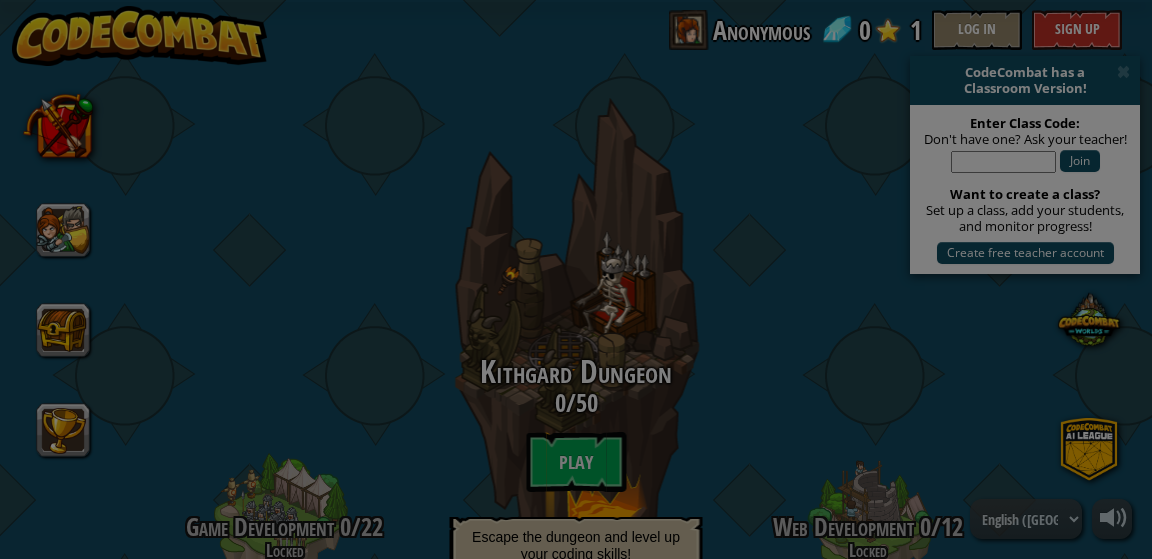 click at bounding box center (576, 279) 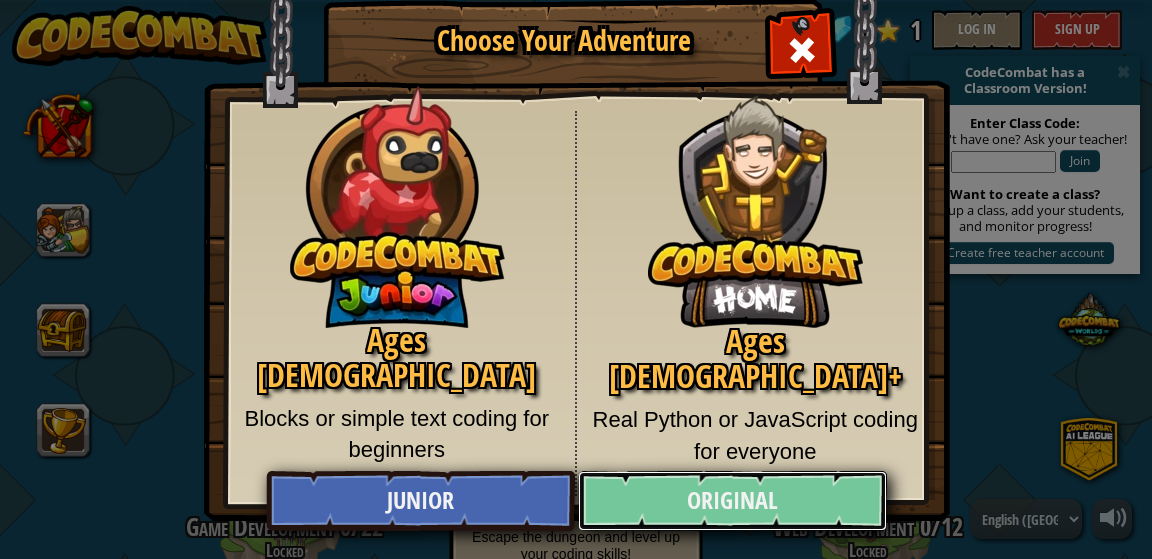 click on "Original" at bounding box center [732, 501] 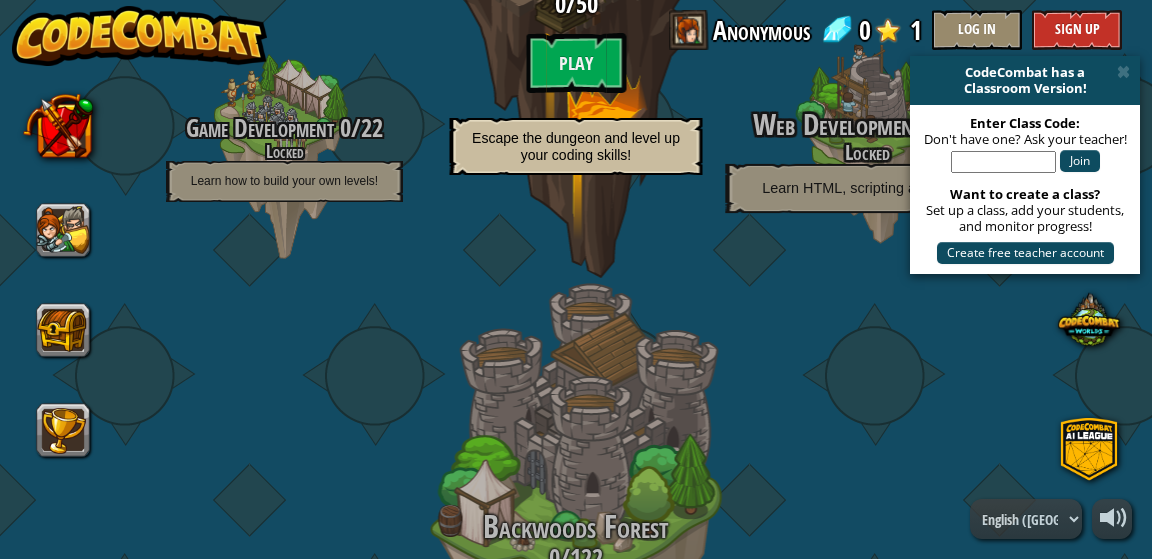 scroll, scrollTop: 400, scrollLeft: 0, axis: vertical 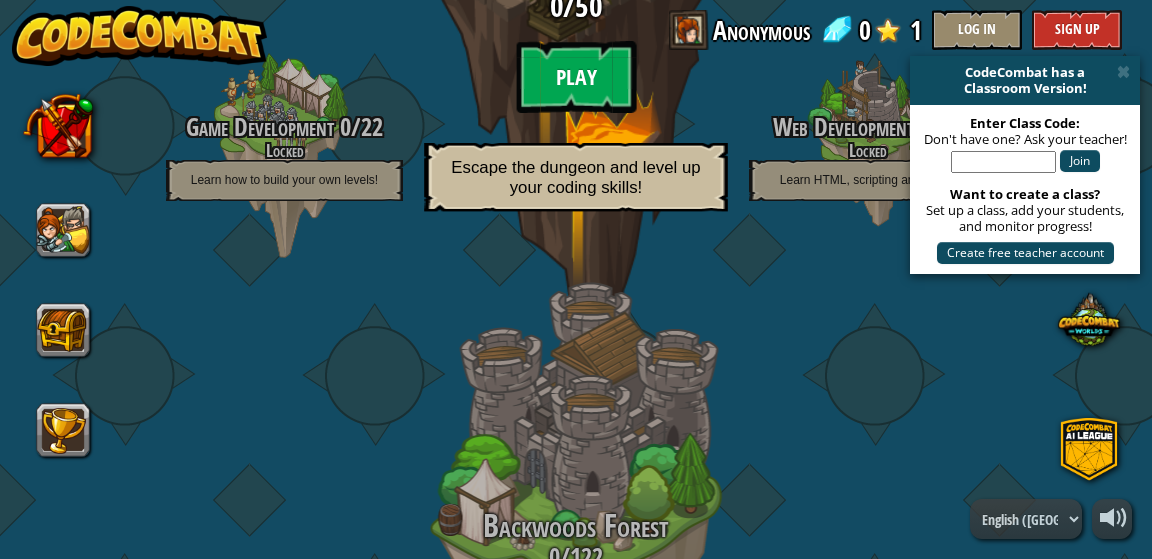 click on "Play" at bounding box center (576, 77) 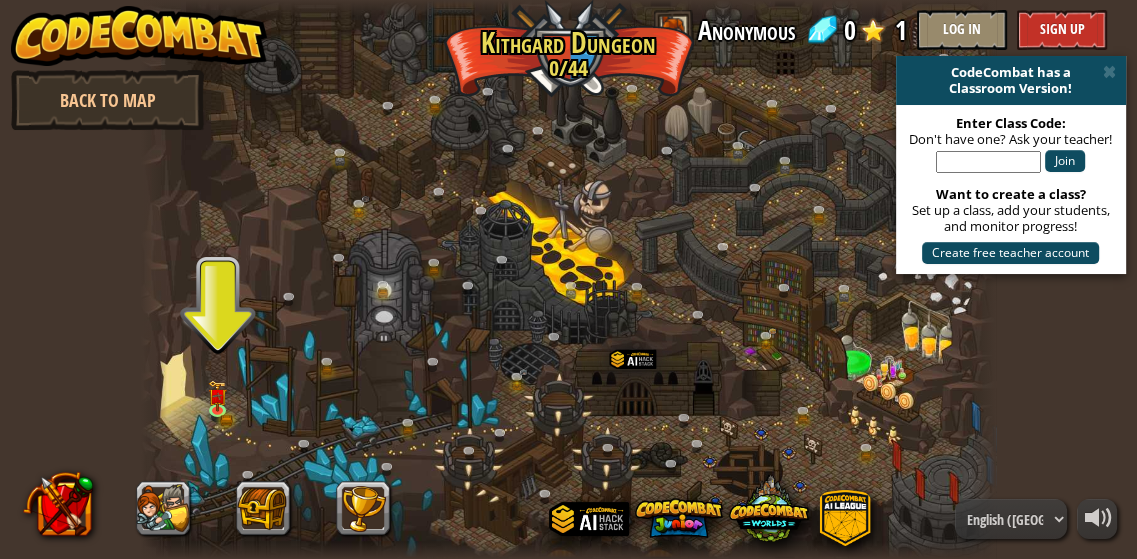 click at bounding box center [568, 279] 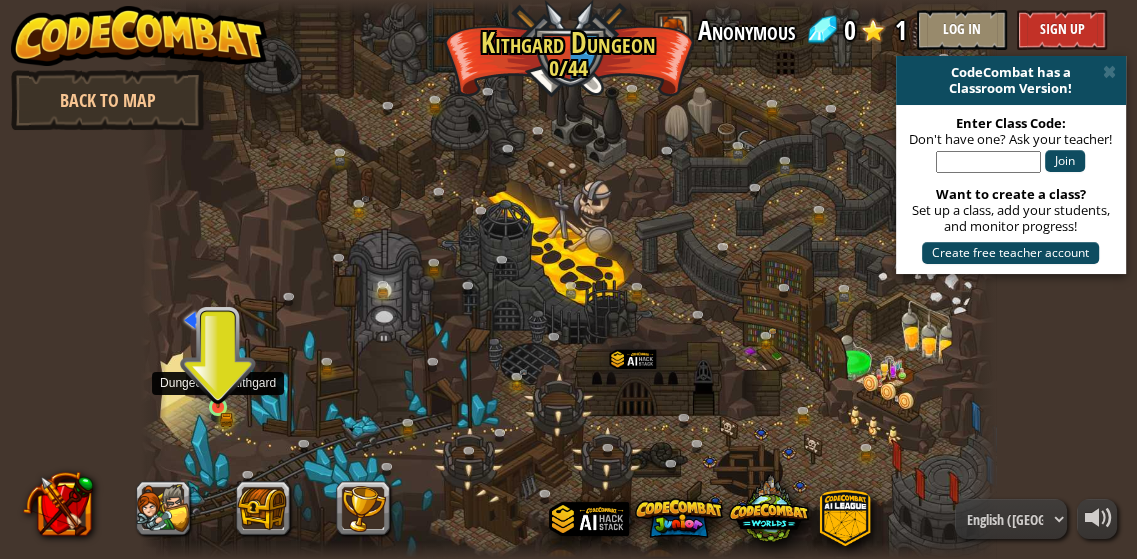 click at bounding box center (218, 387) 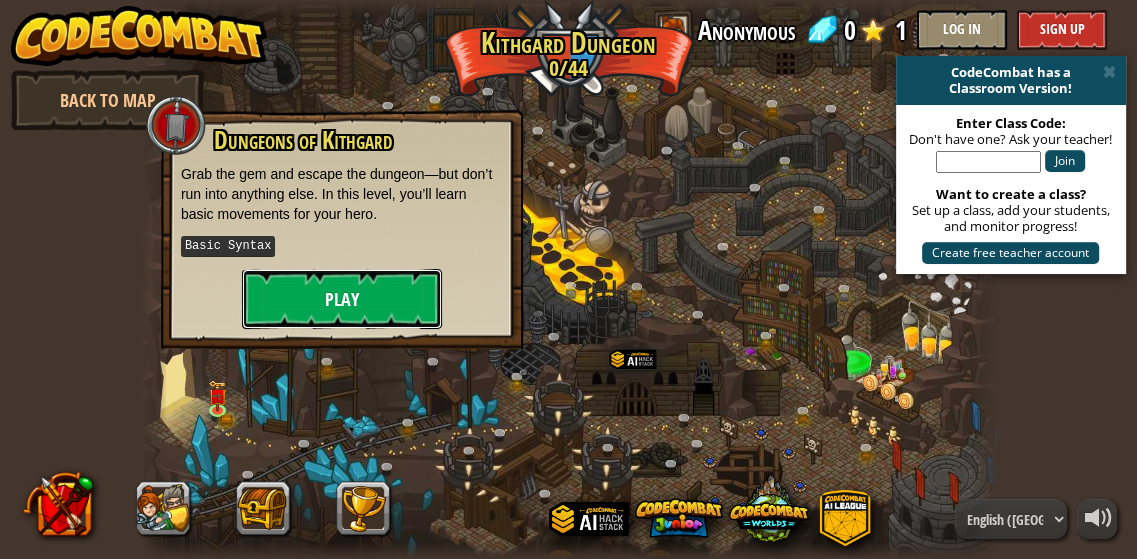 click on "Play" at bounding box center [342, 299] 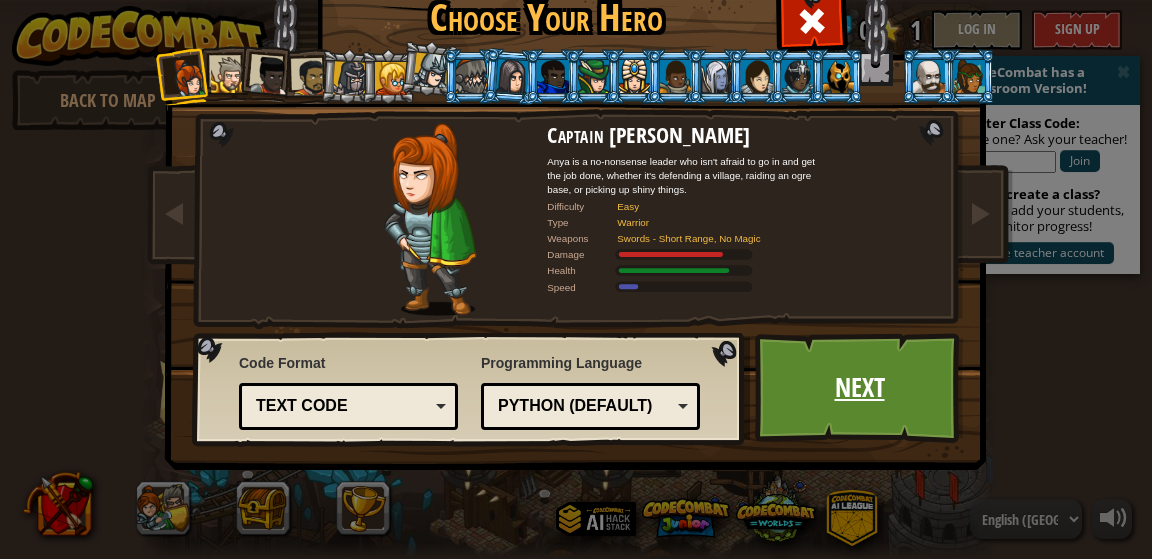 click on "Next" at bounding box center [859, 388] 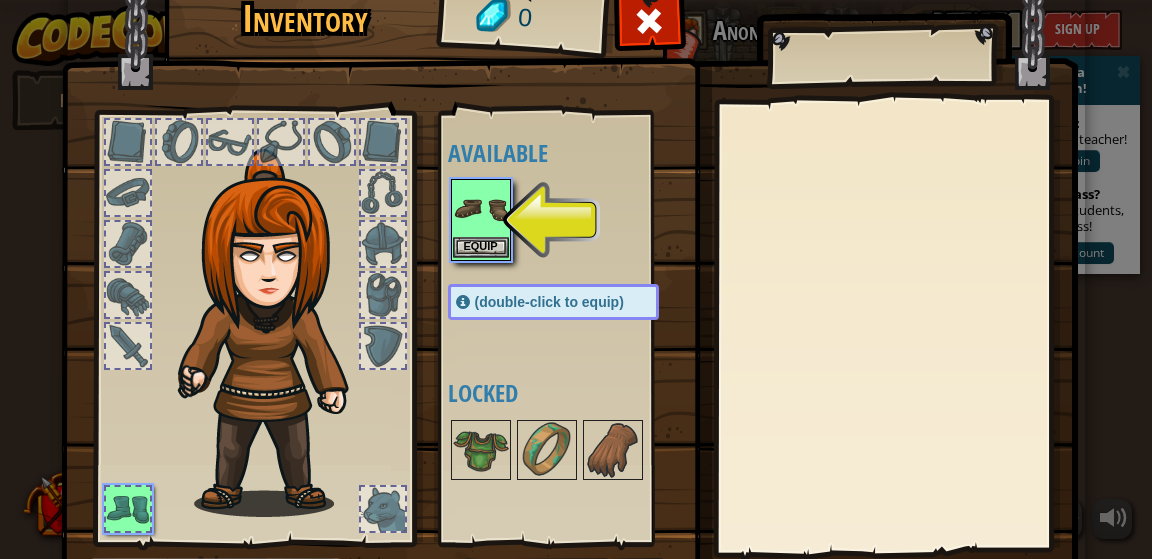 click at bounding box center (481, 209) 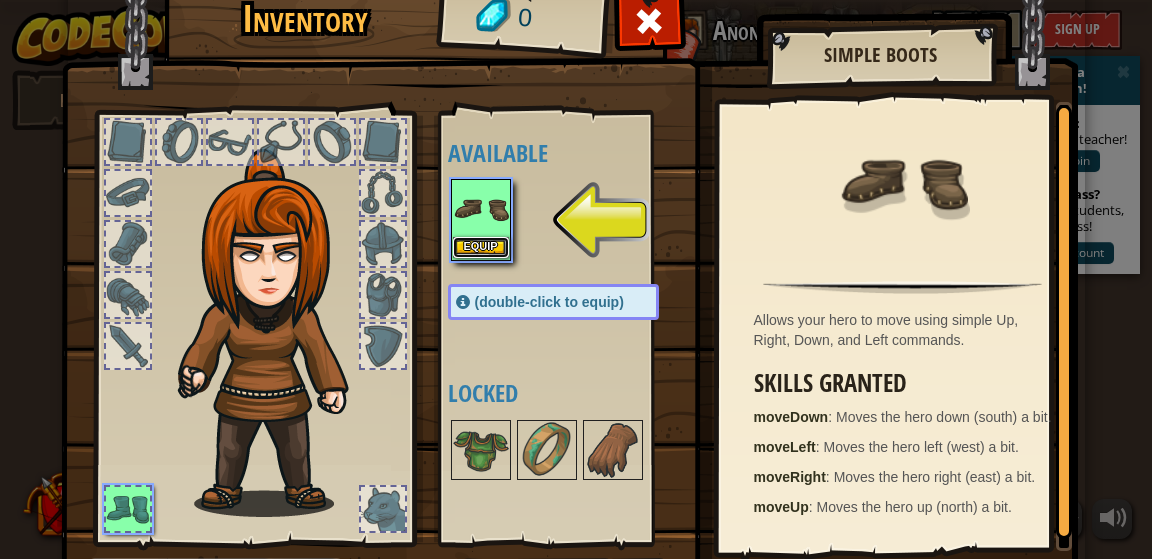 click on "Equip" at bounding box center [481, 247] 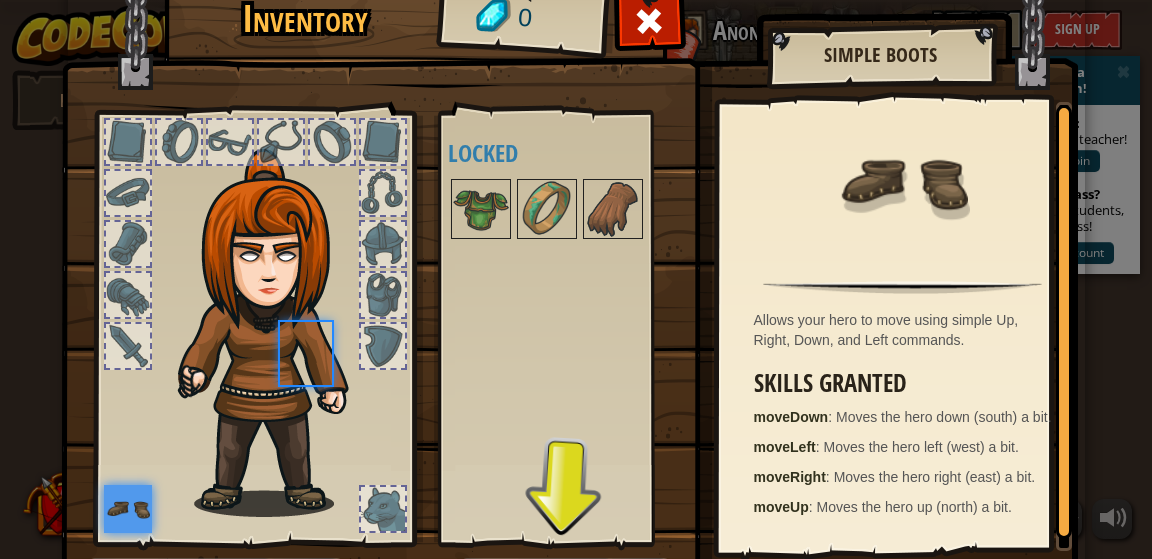 click on "Available Equip (double-click to equip) Locked" at bounding box center [573, 328] 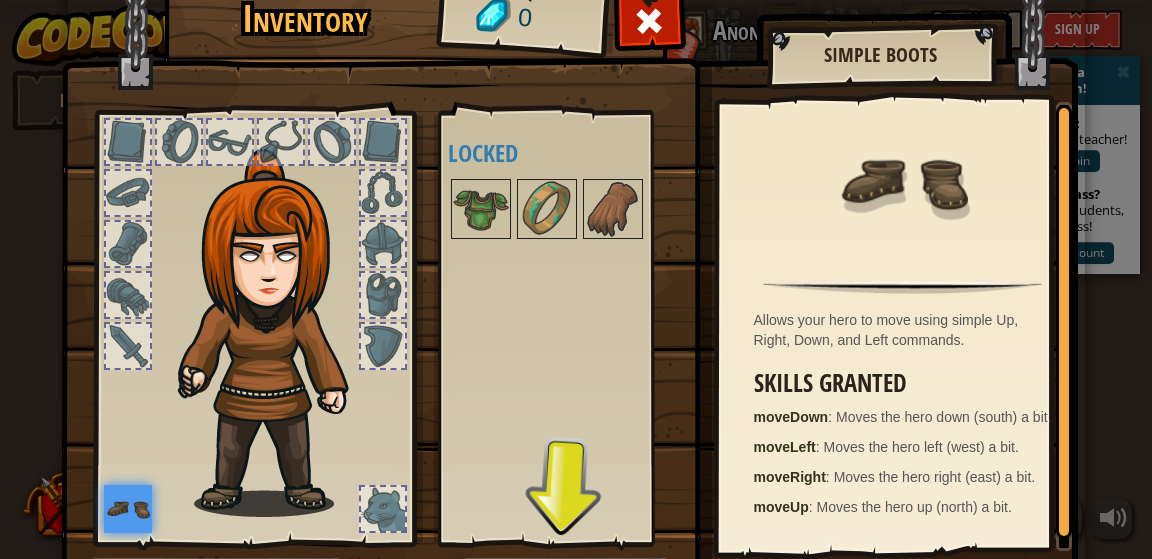 click on "Available Equip (double-click to equip) Locked" at bounding box center (573, 328) 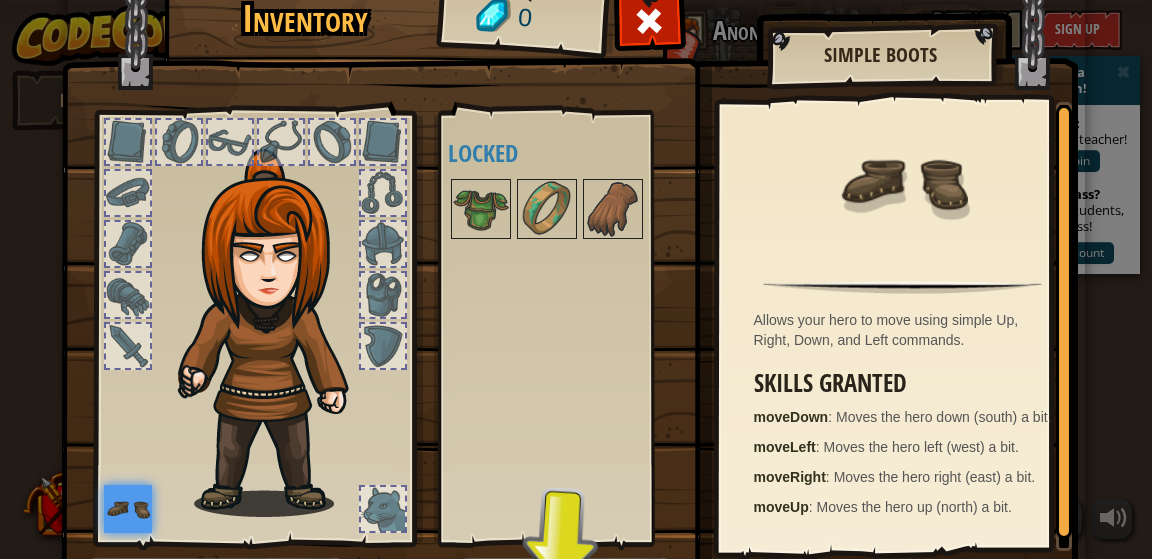 drag, startPoint x: 548, startPoint y: 519, endPoint x: 588, endPoint y: 433, distance: 94.847244 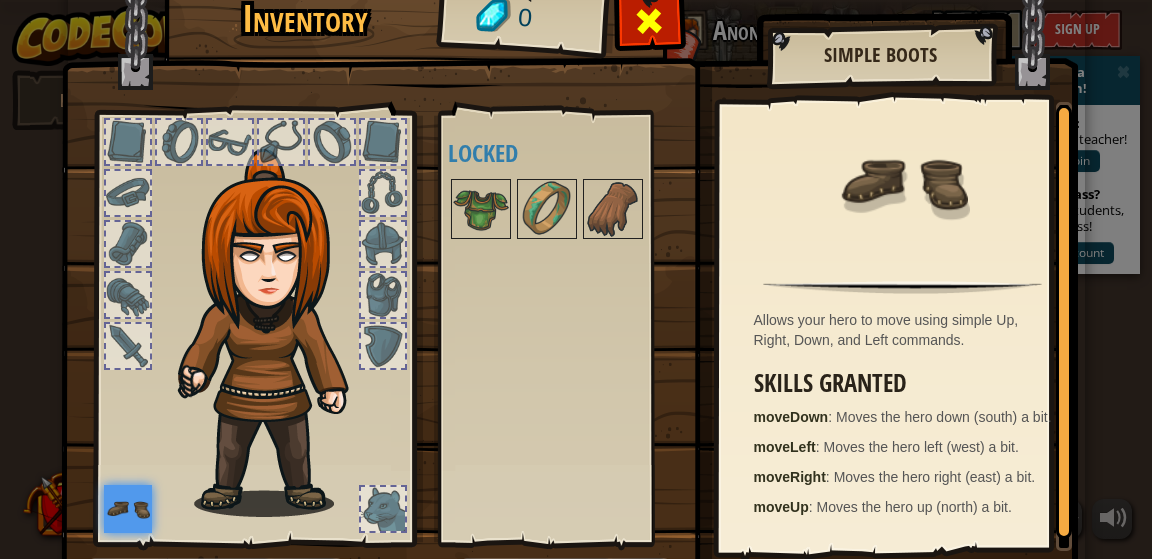 click at bounding box center [649, 21] 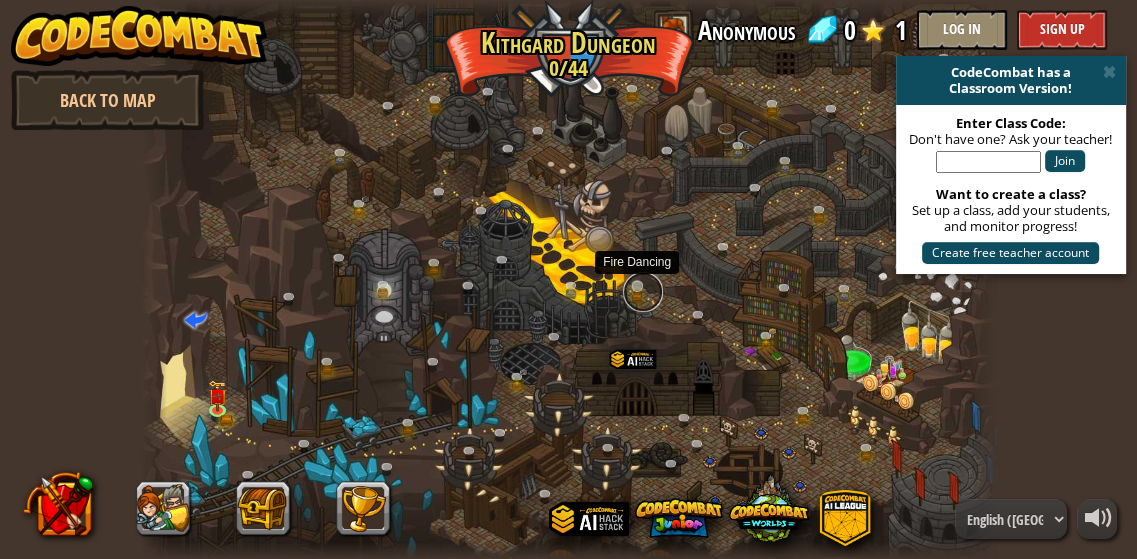 click at bounding box center (643, 292) 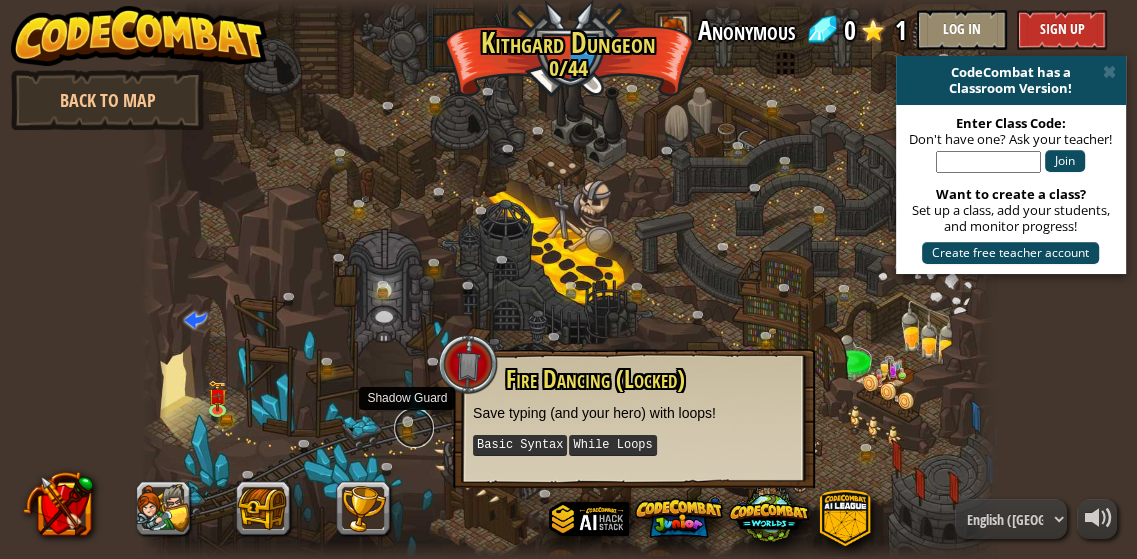 click at bounding box center [414, 428] 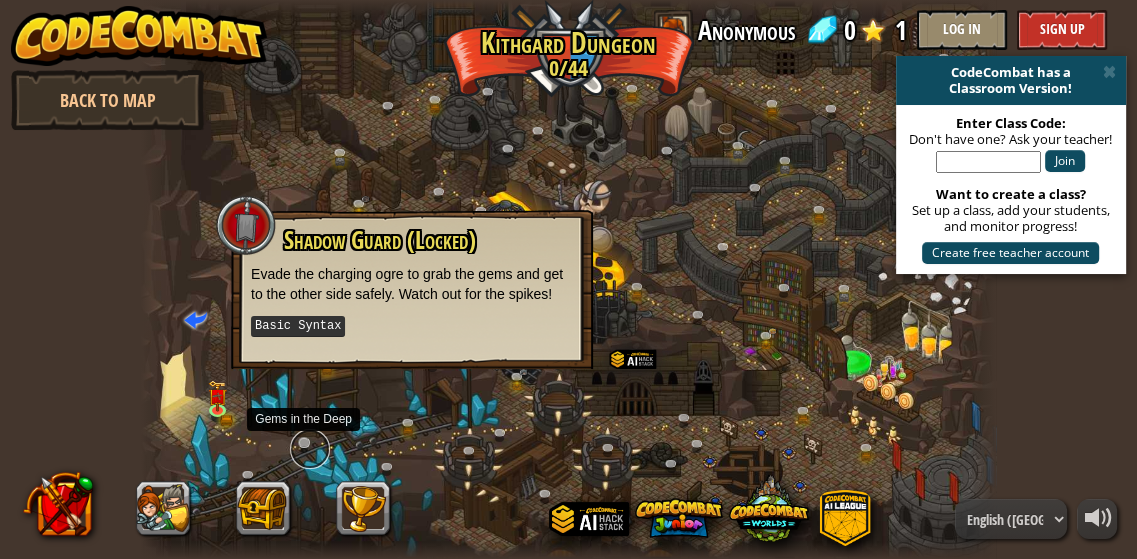 click at bounding box center (310, 449) 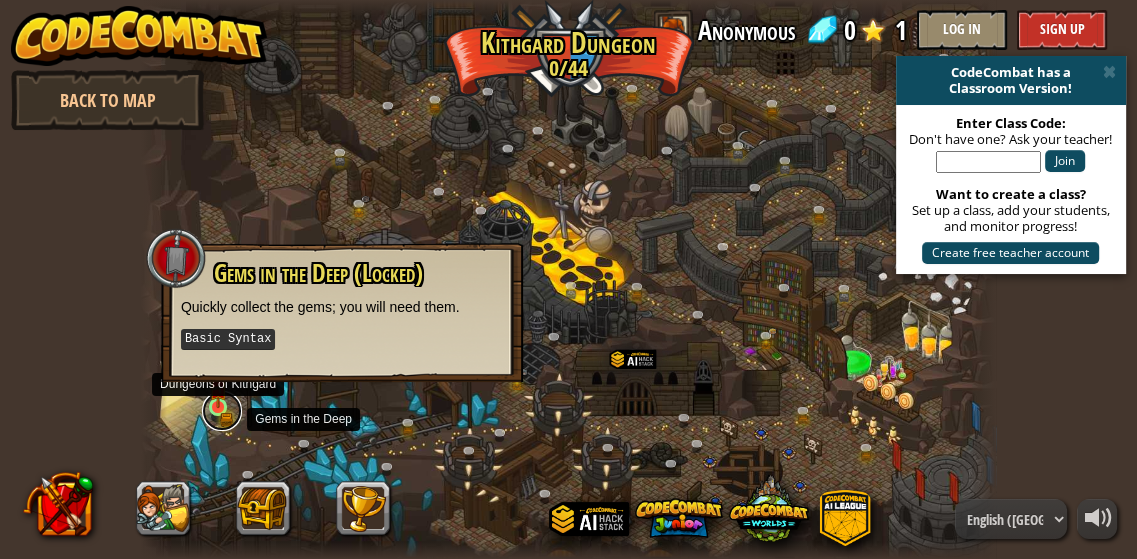 click at bounding box center (222, 411) 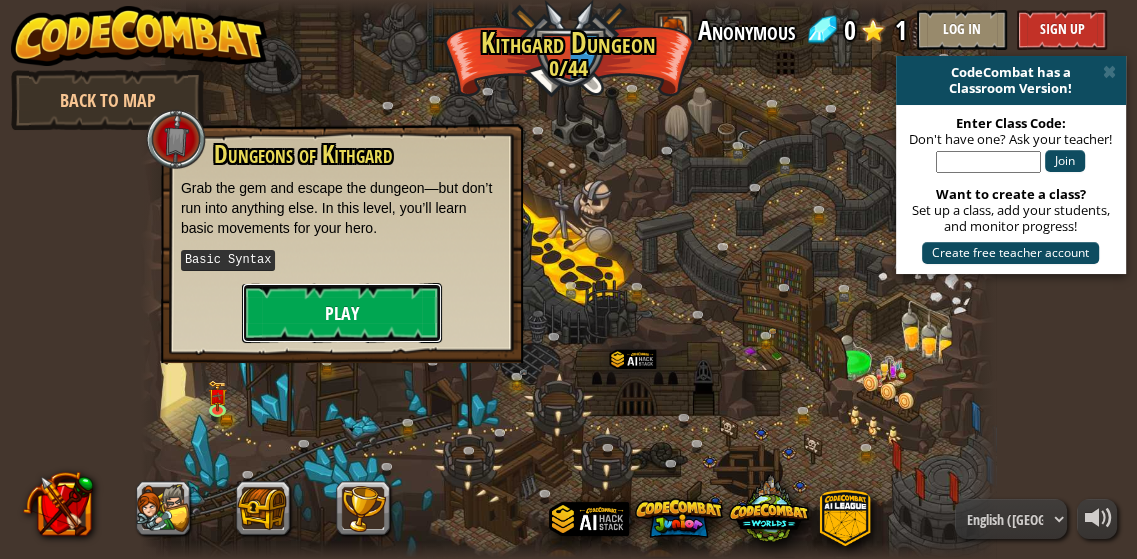 click on "Play" at bounding box center (342, 313) 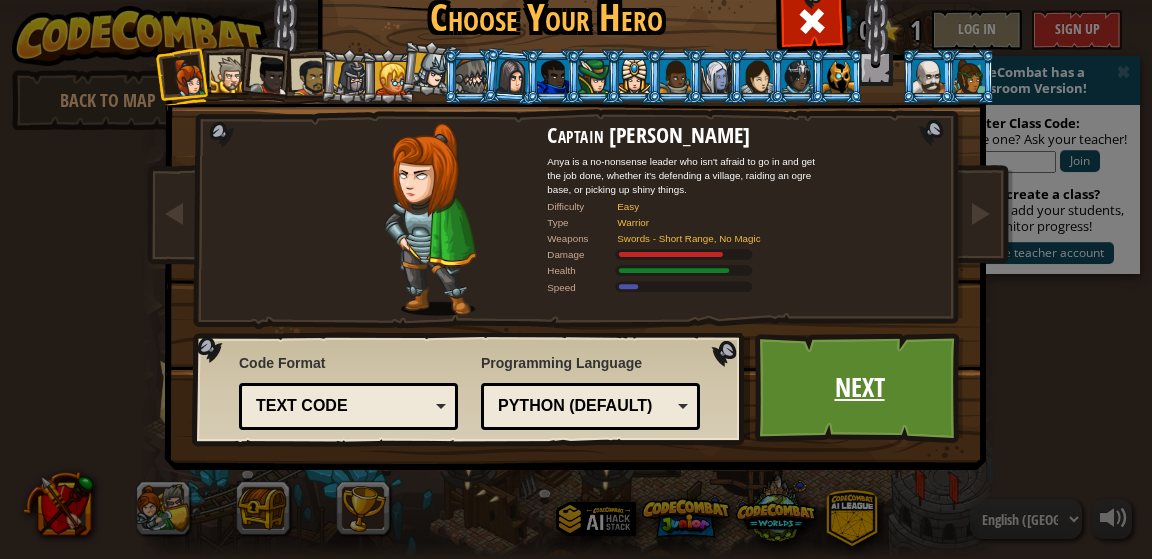 click on "Next" at bounding box center [859, 388] 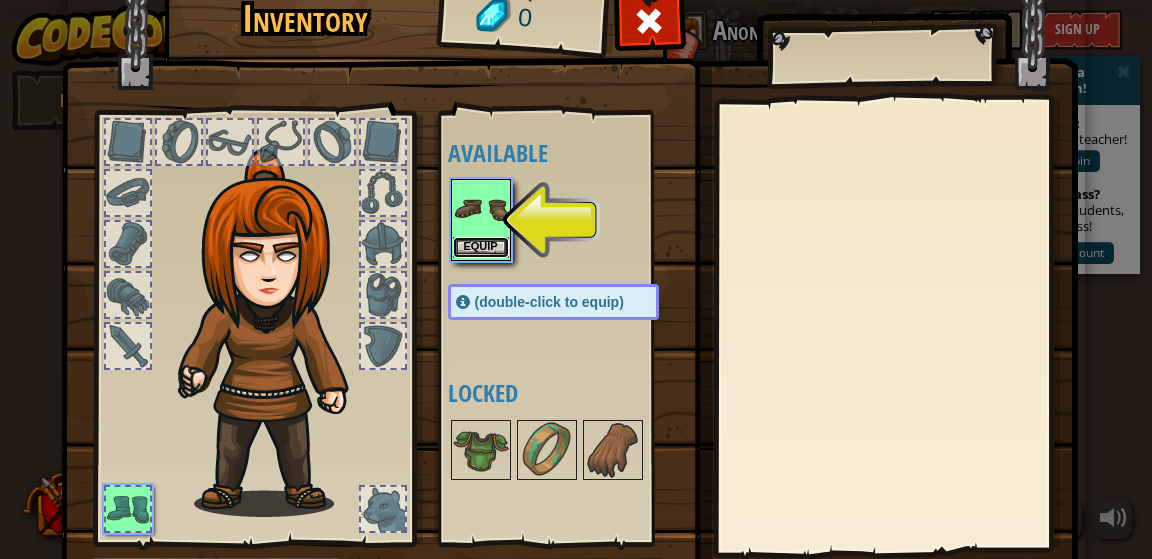 click on "Equip" at bounding box center [481, 247] 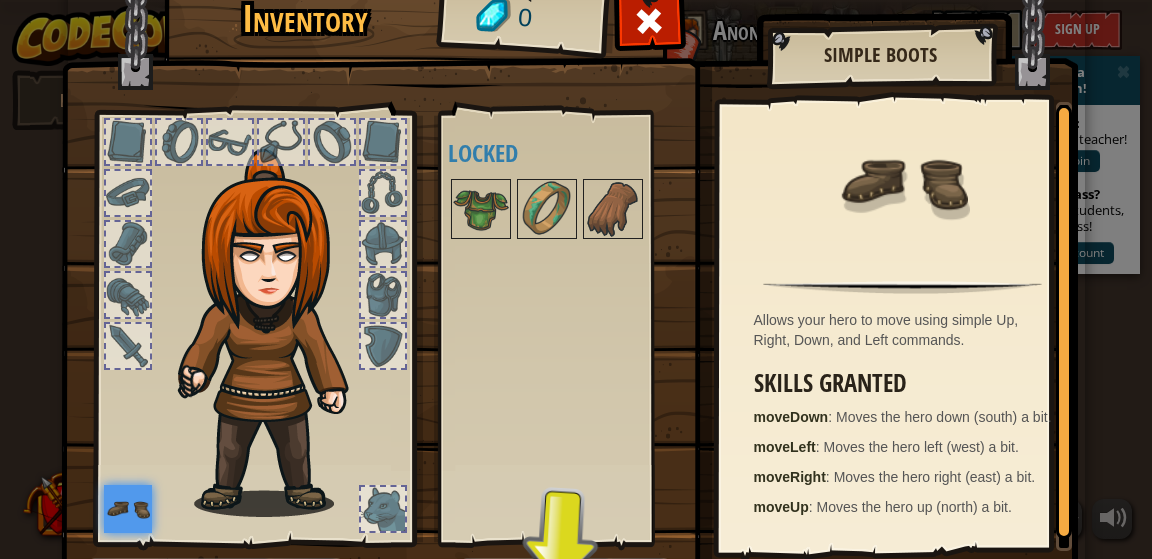 click at bounding box center [569, 270] 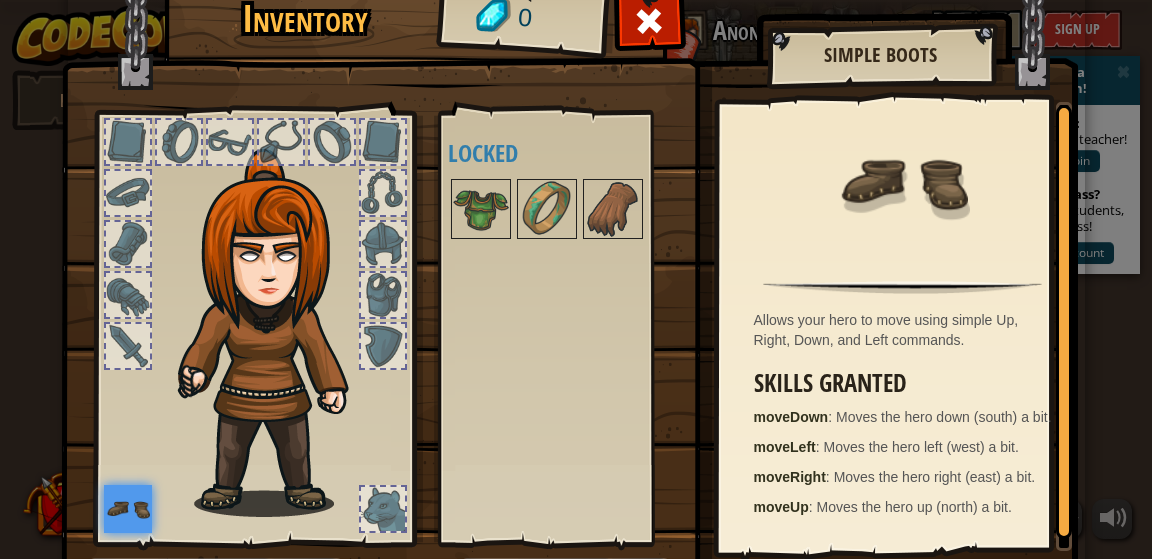 click on "Available Equip (double-click to equip) Locked" at bounding box center (561, 328) 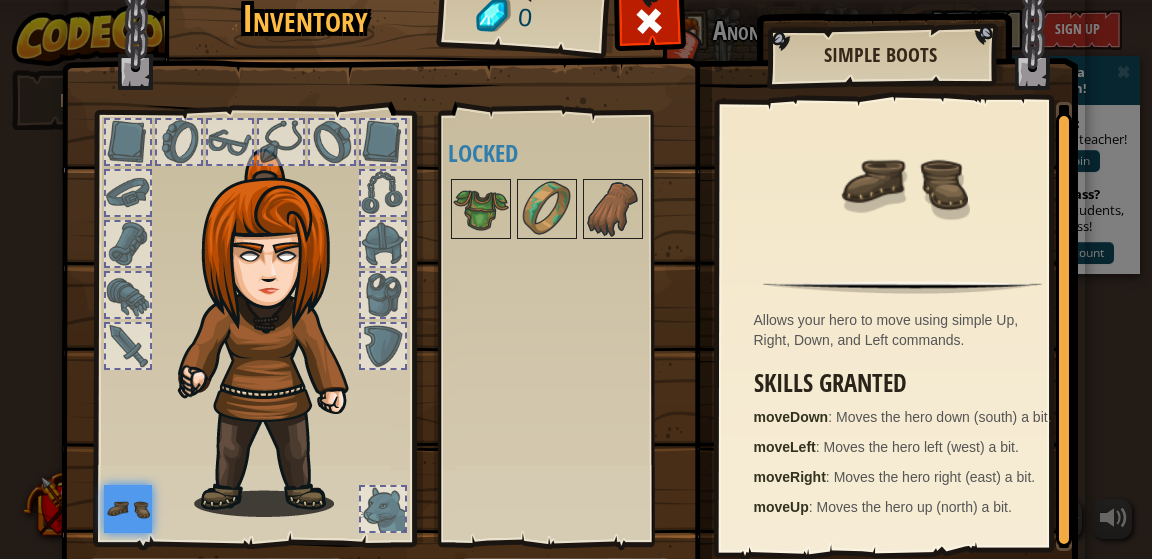 scroll, scrollTop: 5, scrollLeft: 0, axis: vertical 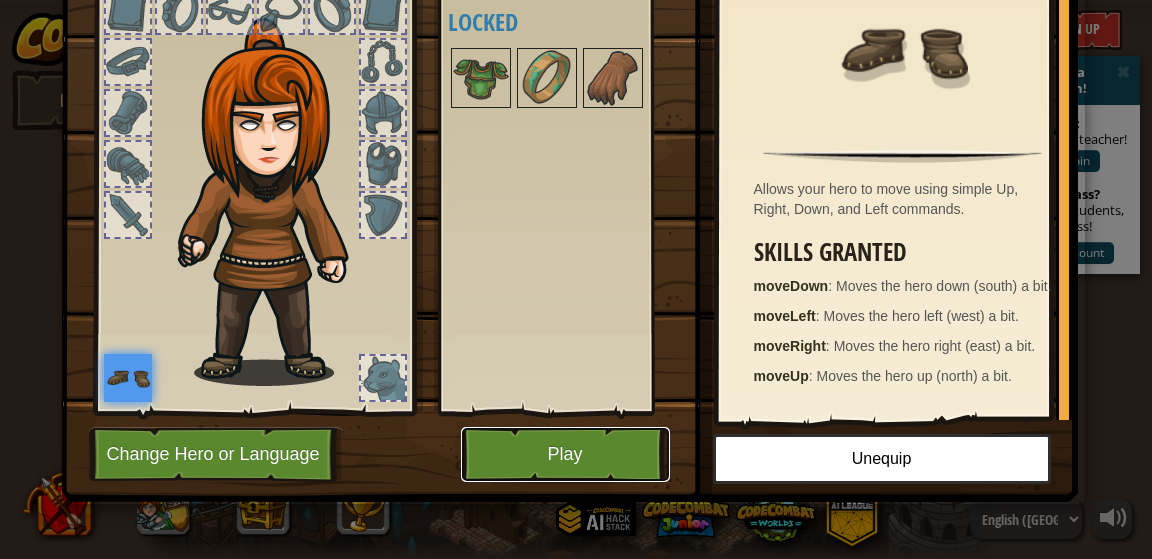 click on "Play" at bounding box center (565, 454) 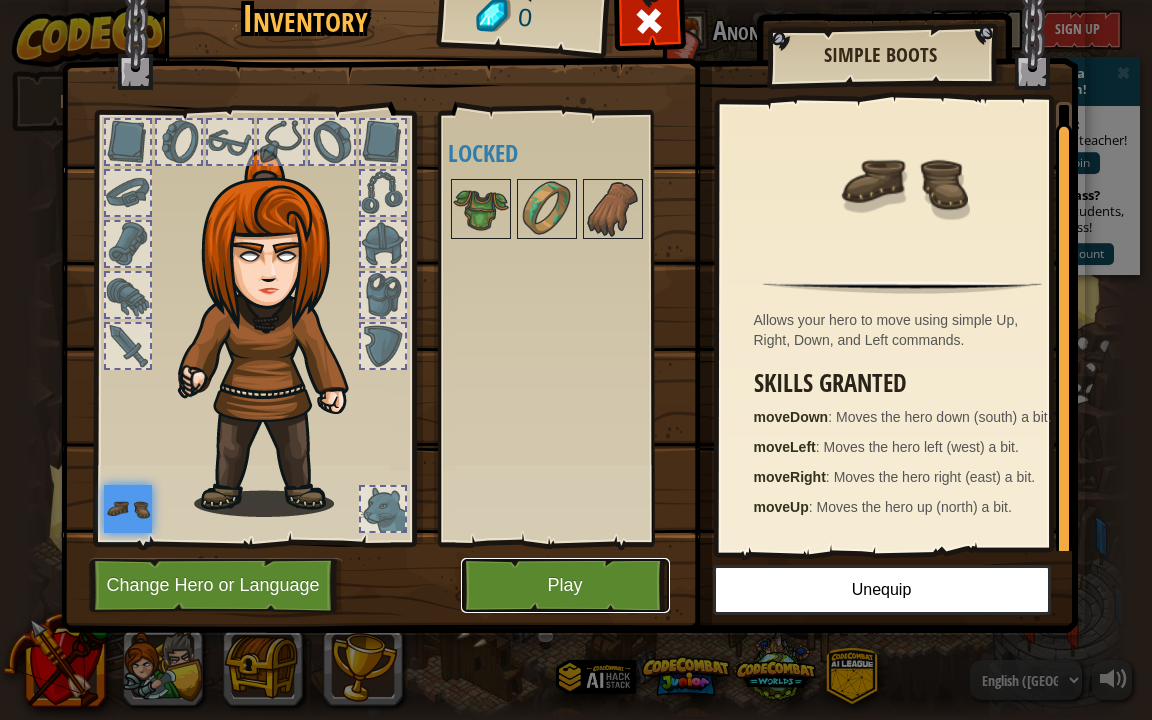 scroll, scrollTop: 0, scrollLeft: 0, axis: both 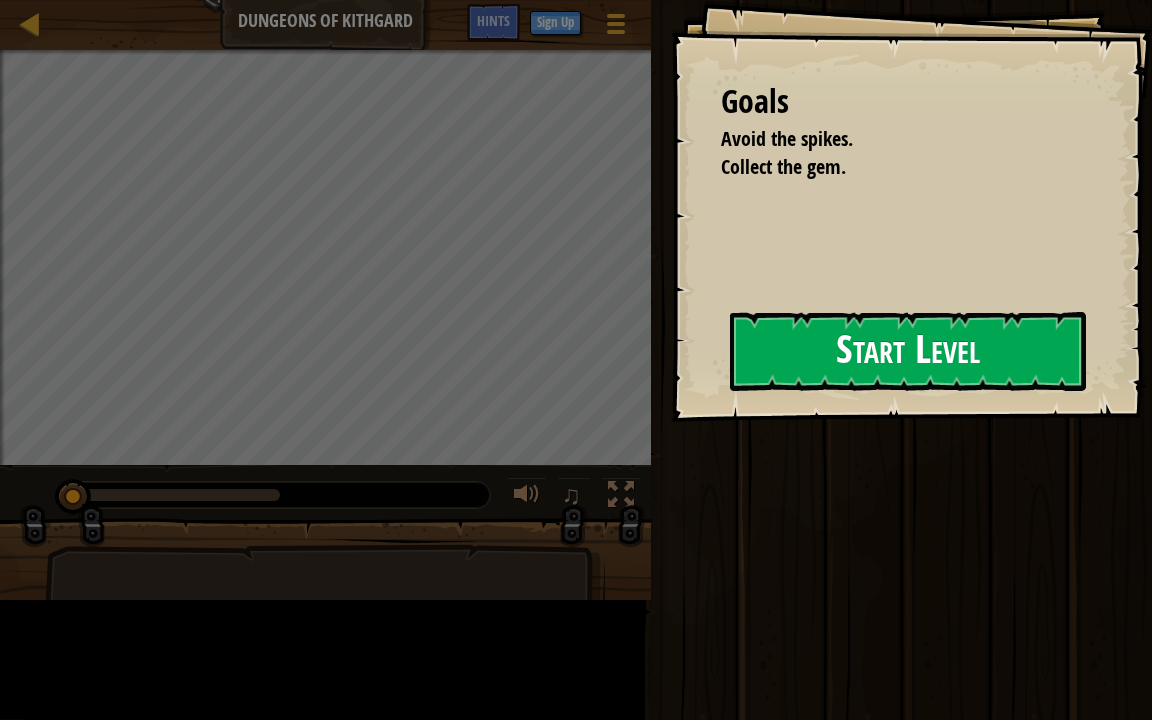 drag, startPoint x: 512, startPoint y: 391, endPoint x: 584, endPoint y: 400, distance: 72.56032 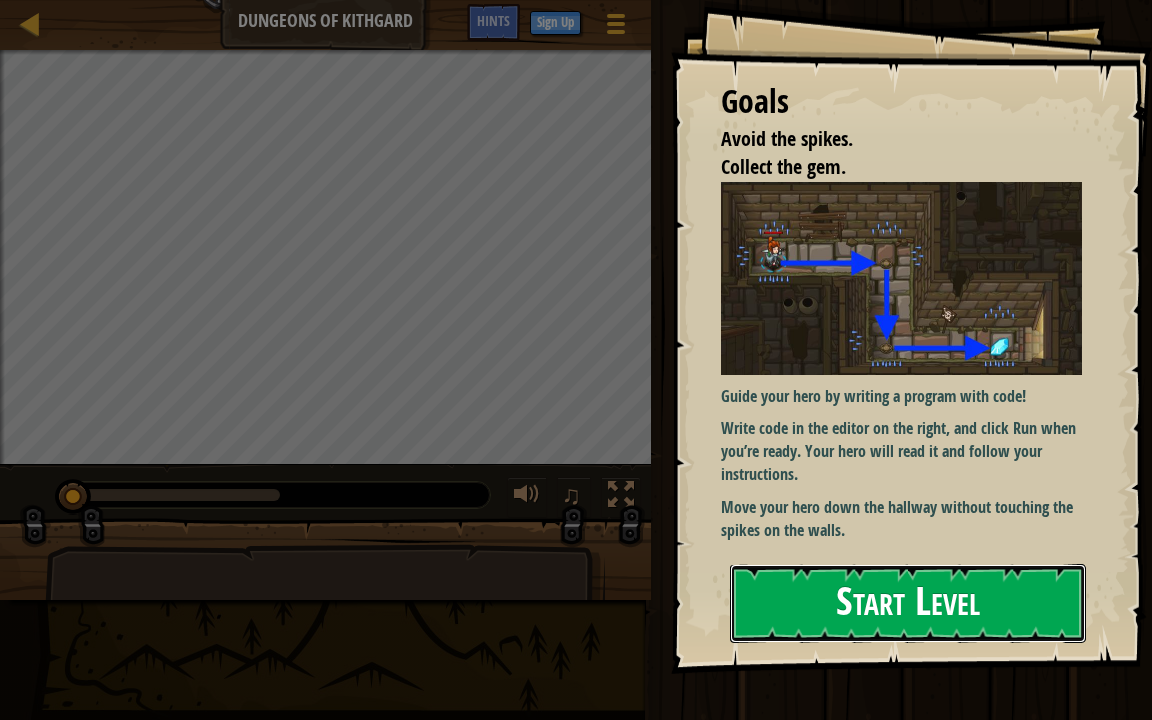 click on "Start Level" at bounding box center [908, 603] 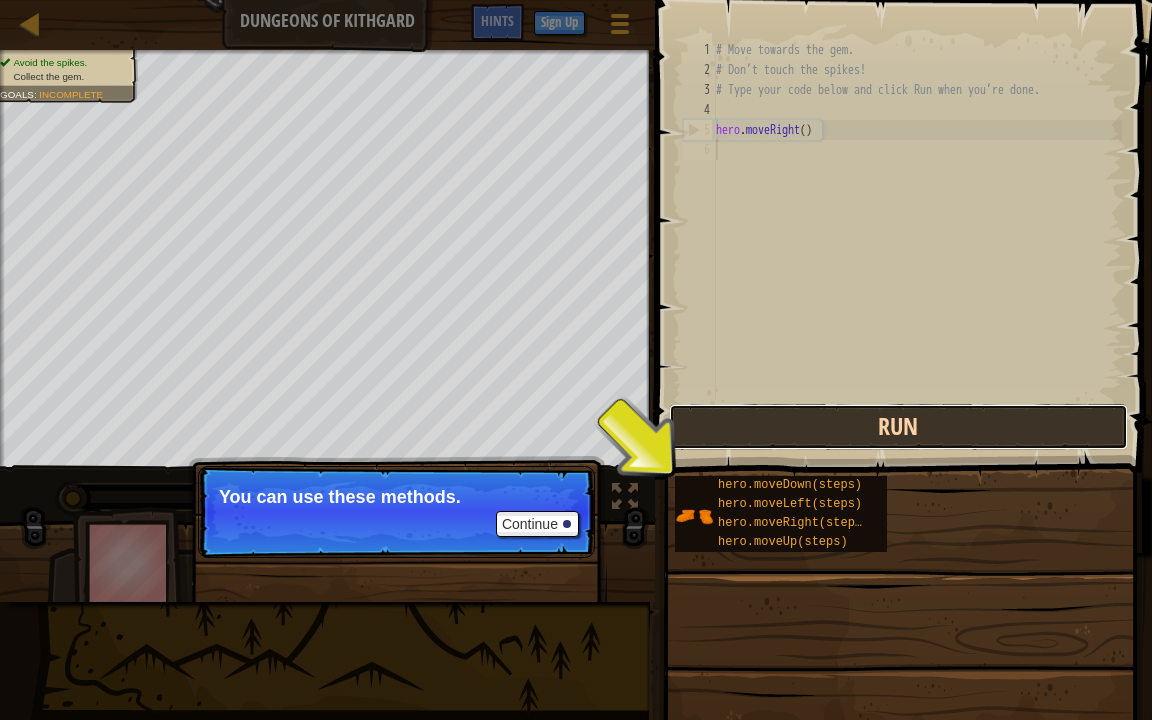 click on "Run" at bounding box center (898, 427) 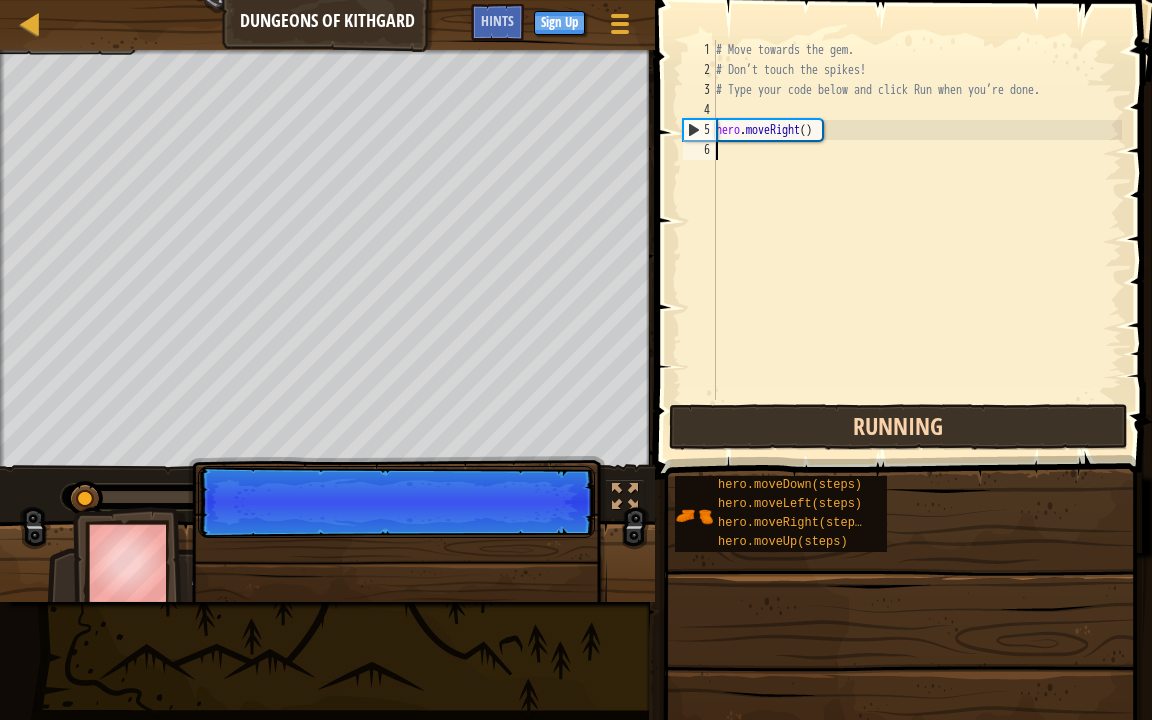 scroll, scrollTop: 9, scrollLeft: 0, axis: vertical 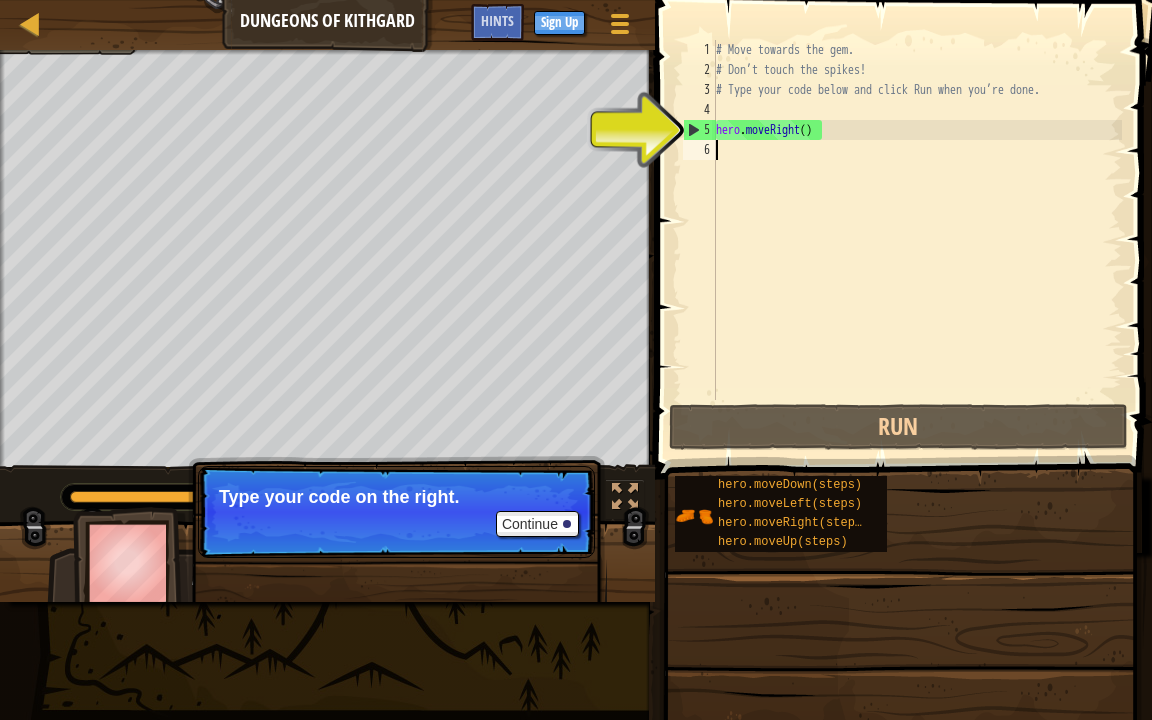 click on "# Move towards the gem. # Don’t touch the spikes! # Type your code below and click Run when you’re done. hero . moveRight ( )" at bounding box center [917, 240] 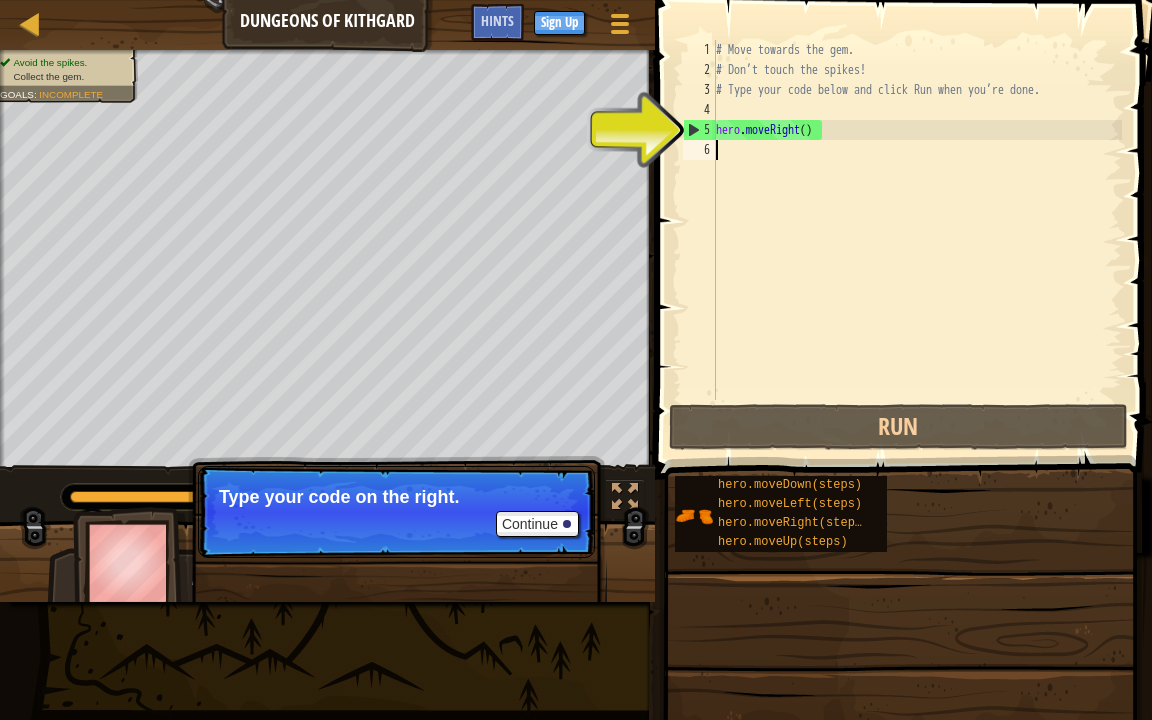 type on "h" 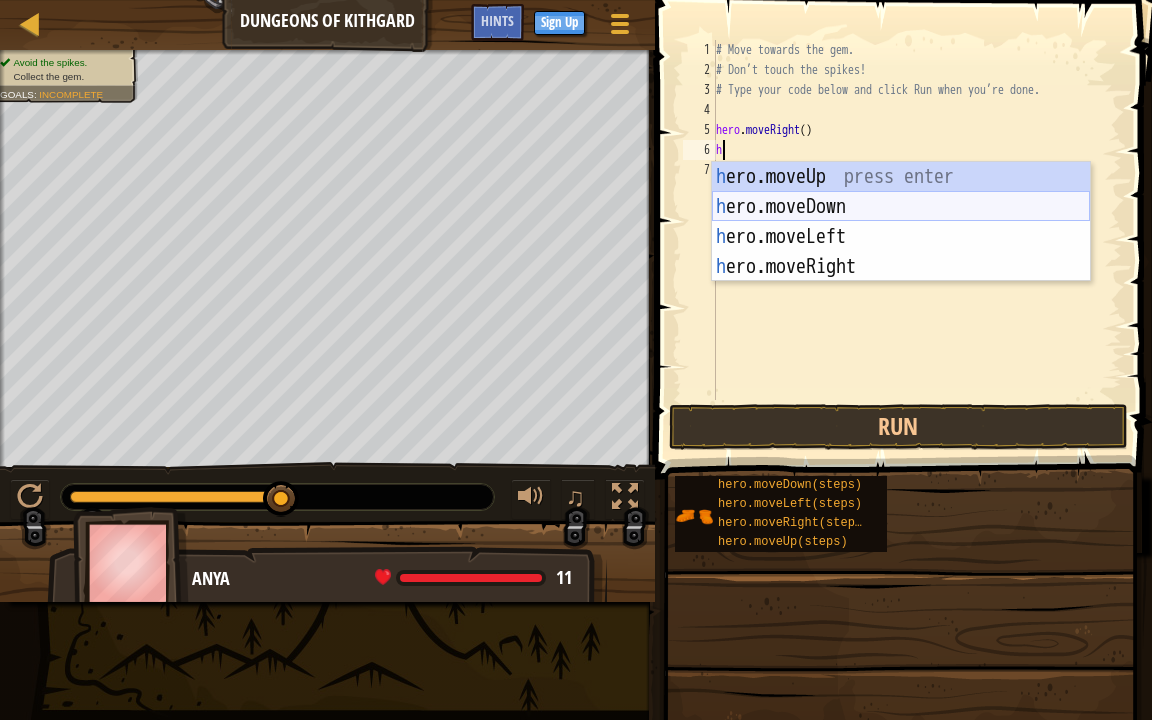 click on "h ero.moveUp press enter h ero.moveDown press enter h ero.moveLeft press enter h ero.moveRight press enter" at bounding box center (901, 252) 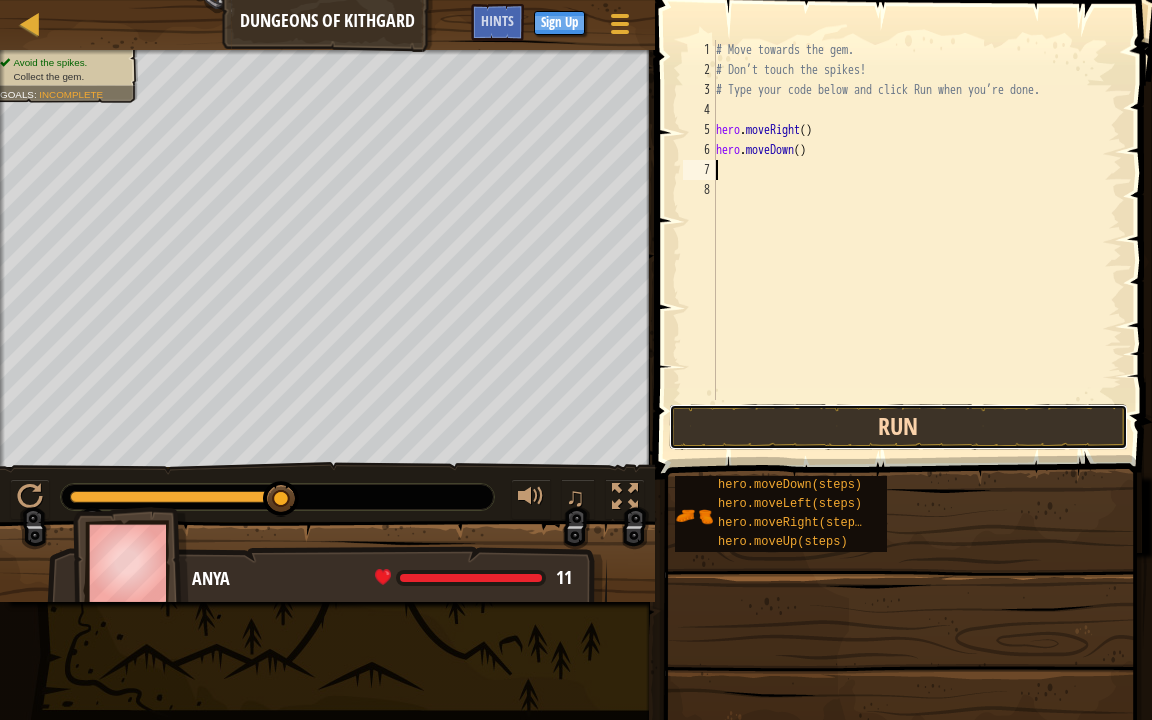click on "Run" at bounding box center [898, 427] 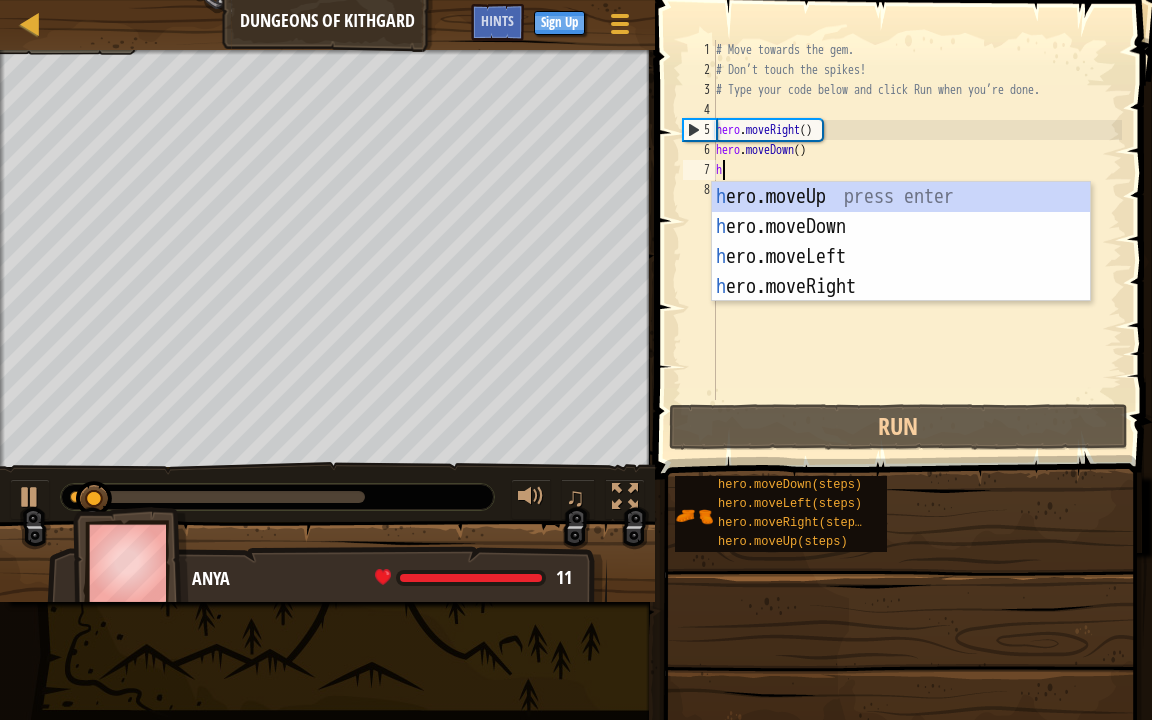 type on "h" 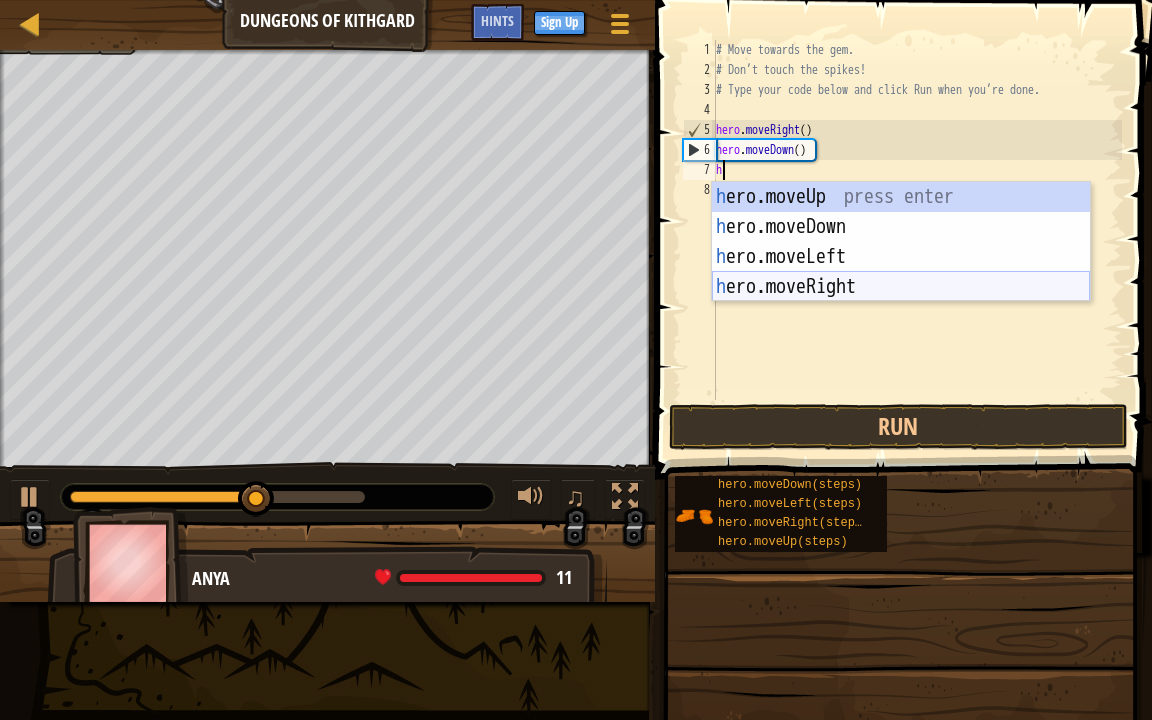 click on "h ero.moveUp press enter h ero.moveDown press enter h ero.moveLeft press enter h ero.moveRight press enter" at bounding box center (901, 272) 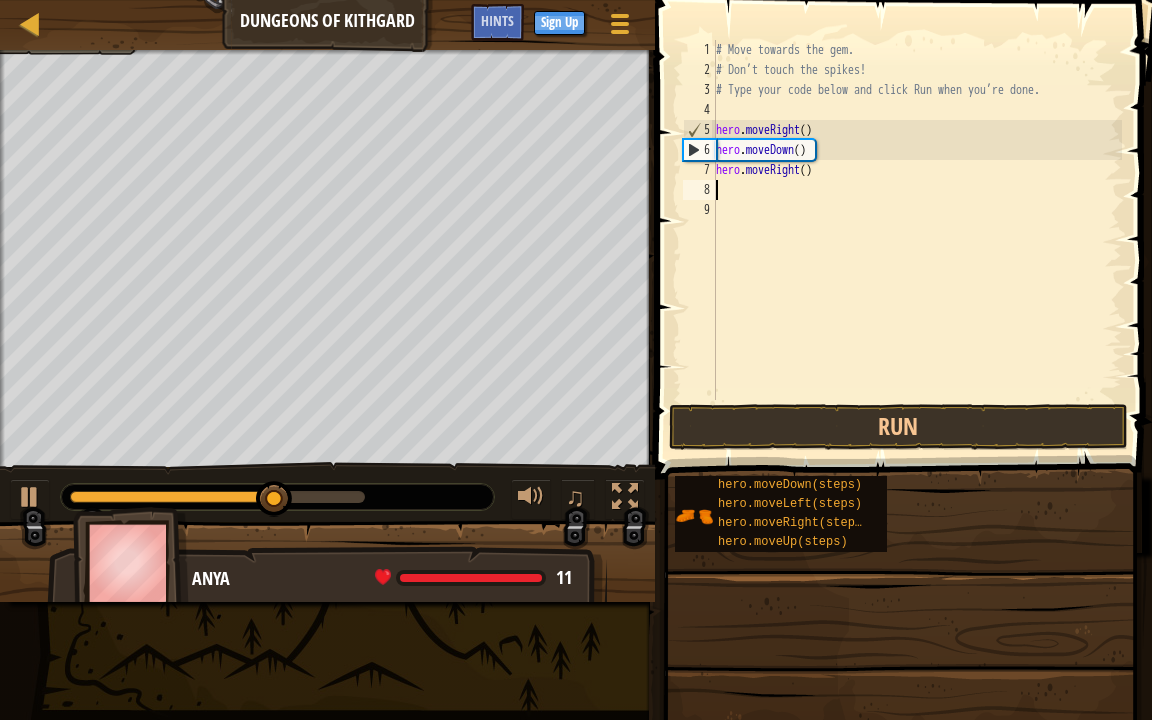 type 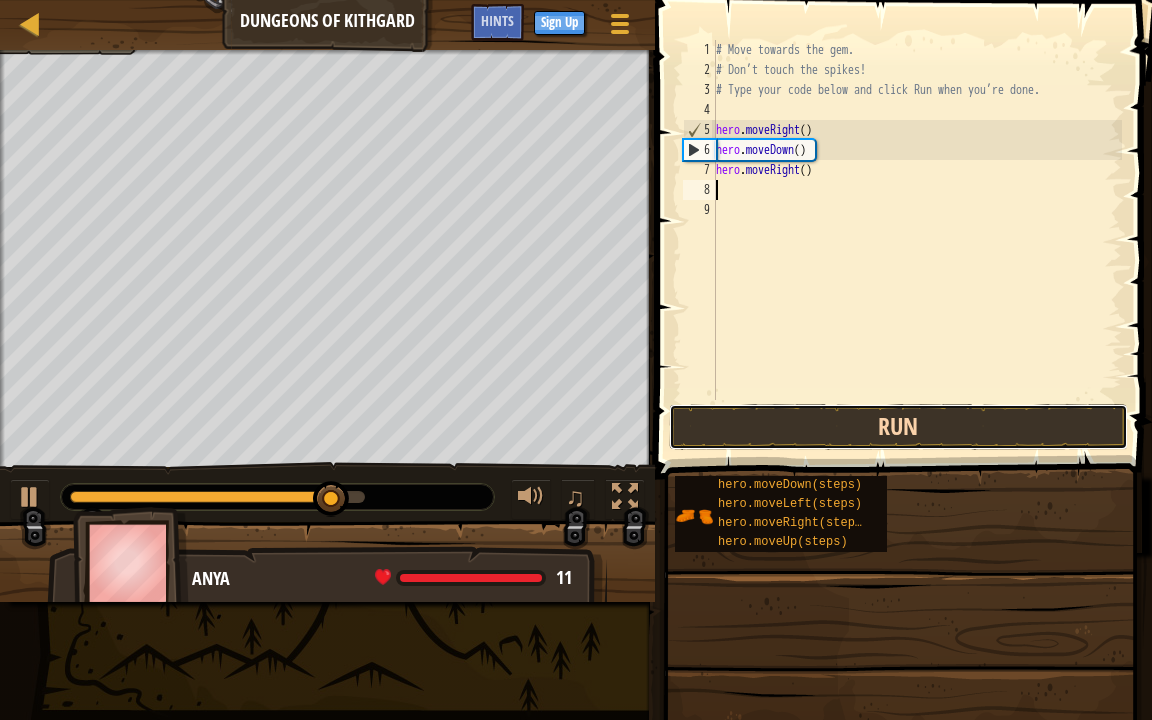 click on "Run" at bounding box center [898, 427] 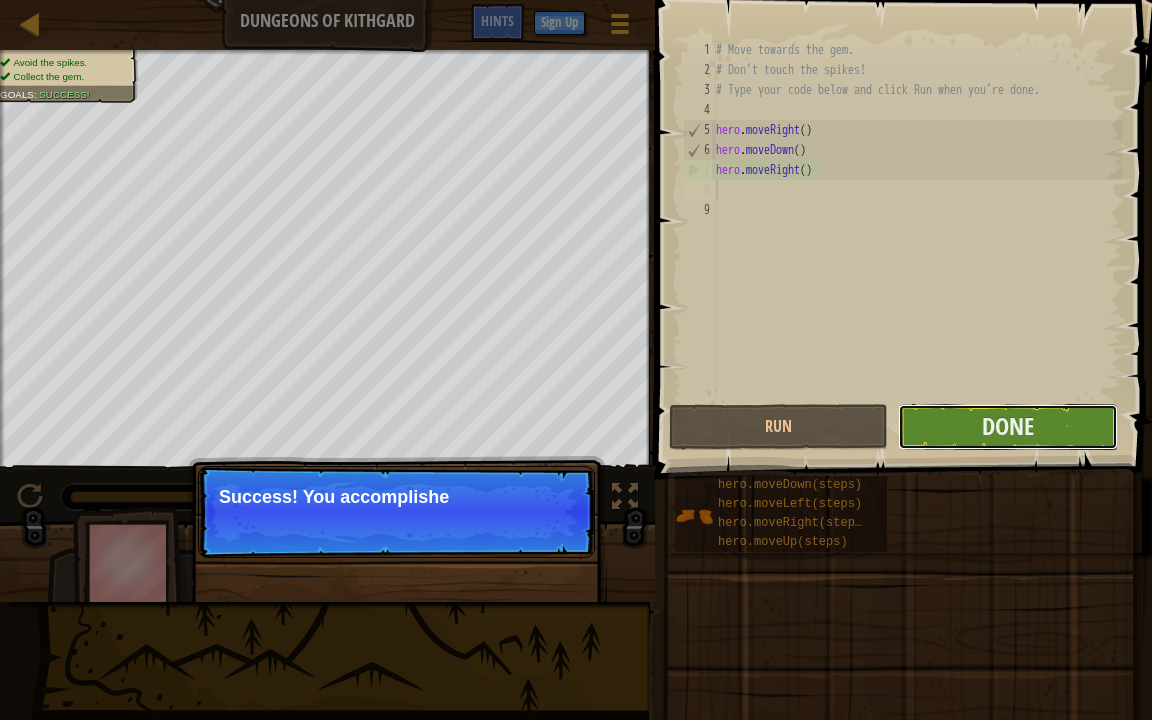 click on "Done" at bounding box center (1007, 427) 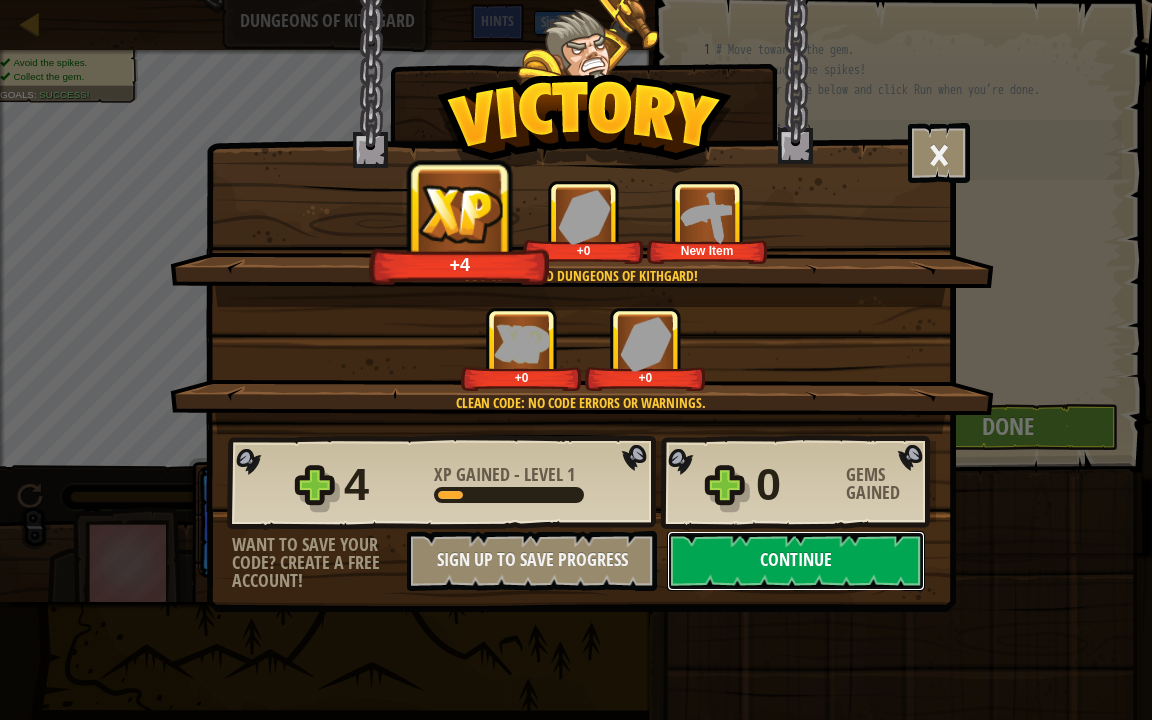 click on "Continue" at bounding box center (796, 561) 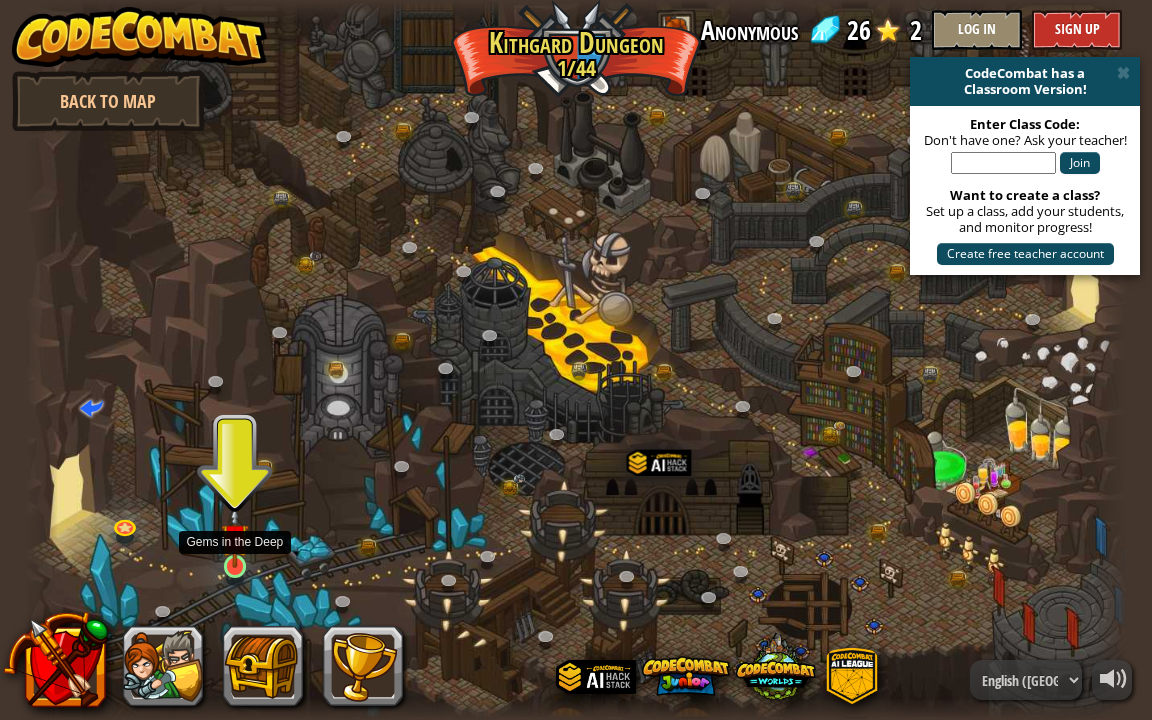 click at bounding box center (234, 537) 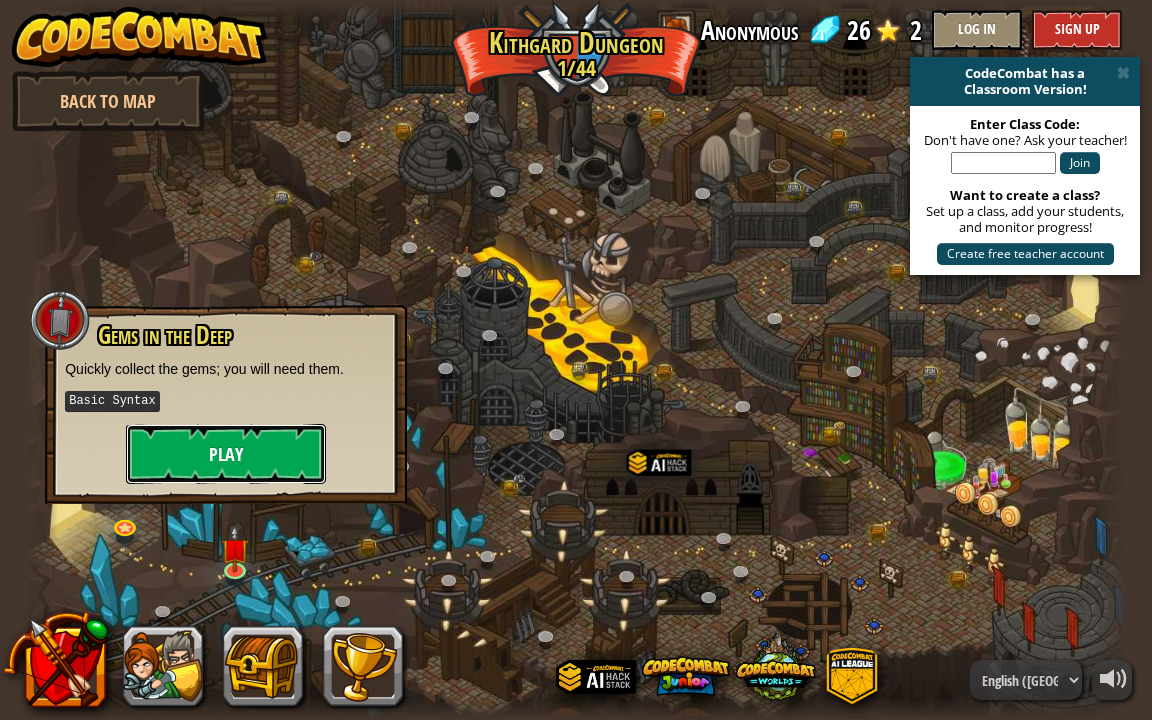 click on "Play" at bounding box center [226, 454] 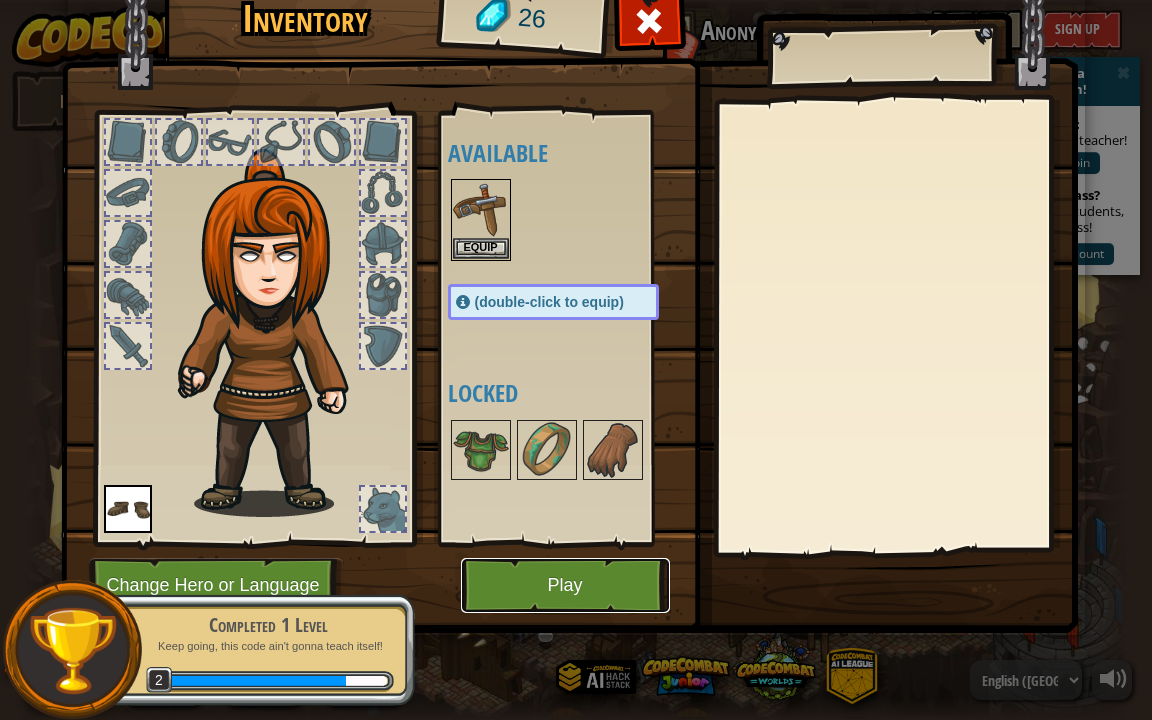 click on "Play" at bounding box center (565, 585) 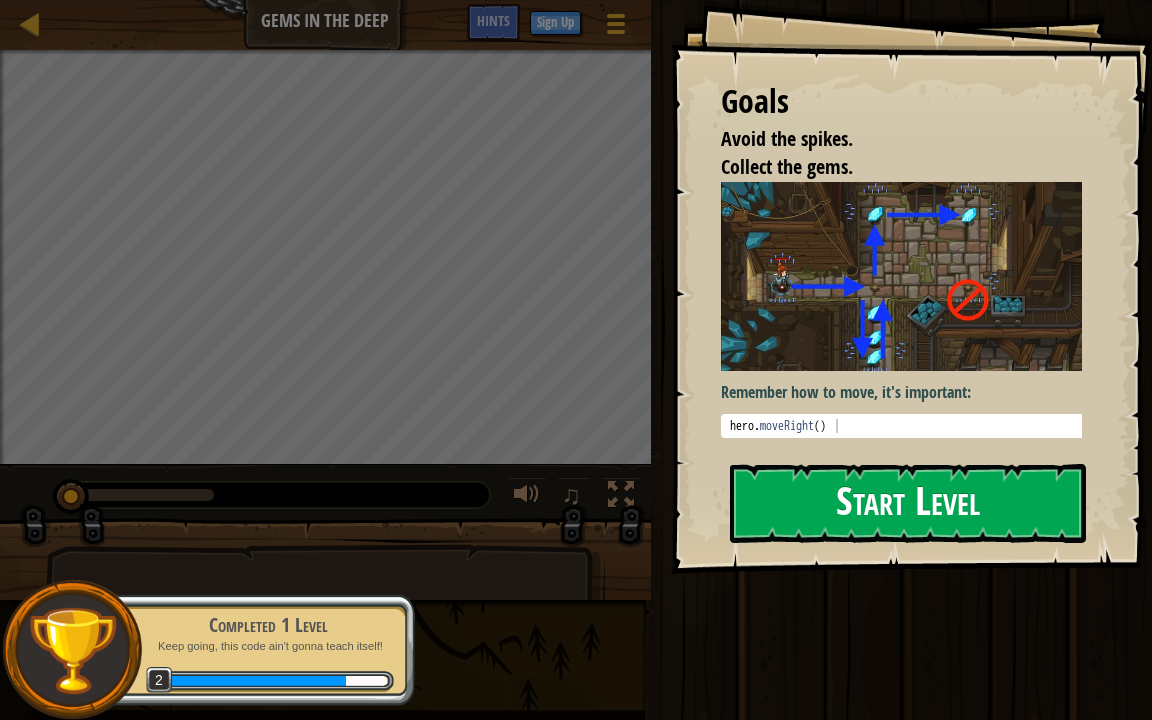 click on "Remember how to move, it's important:
hero . moveRight ( )     הההההההההההההההההההההההההההההההההההההההההההההההההההההההההההההההההההההההההההההההההההההההההההההההההההההההההההההההההההההההההההההההההההההההההההההההההההההההההההההההההההההההההההההההההההההההההההההההההההההההההההההההההההההההההההההההההההההההההההההההההההההההההההההההה XXXXXXXXXXXXXXXXXXXXXXXXXXXXXXXXXXXXXXXXXXXXXXXXXXXXXXXXXXXXXXXXXXXXXXXXXXXXXXXXXXXXXXXXXXXXXXXXXXXXXXXXXXXXXXXXXXXXXXXXXXXXXXXXXXXXXXXXXXXXXXXXXXXXXXXXXXXXXXXXXXXXXXXXXXXXXXXXXXXXXXXXXXXXXXXXXXXXXXXXXXXXXXXXXXXXXXXXXXXXXXXXXXXXXXXXXXXXXXXXXXXXXXXXXXXXXXXX" at bounding box center [909, 310] 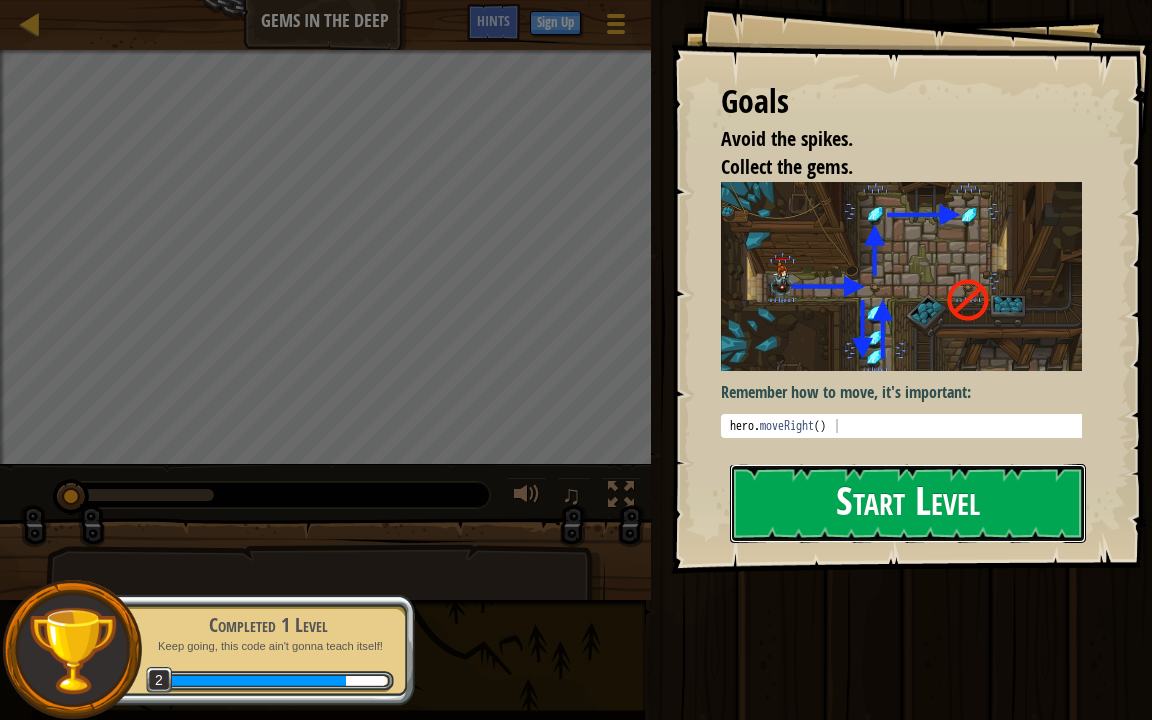 click on "Start Level" at bounding box center [908, 503] 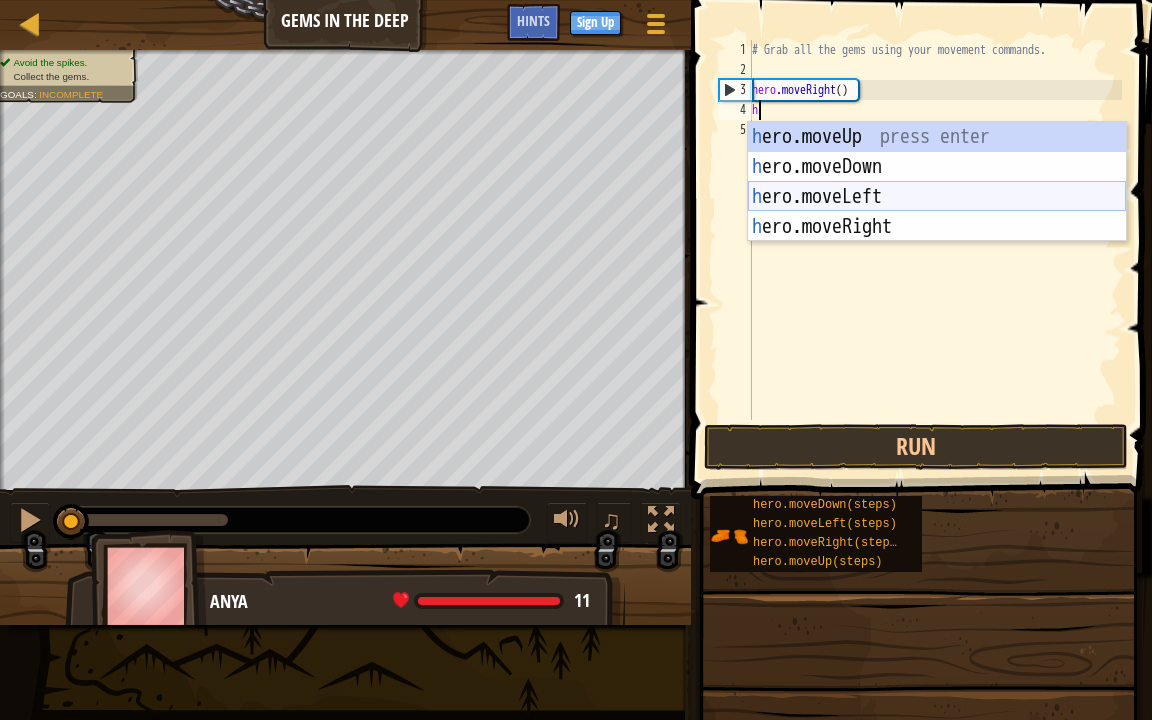 scroll, scrollTop: 9, scrollLeft: 0, axis: vertical 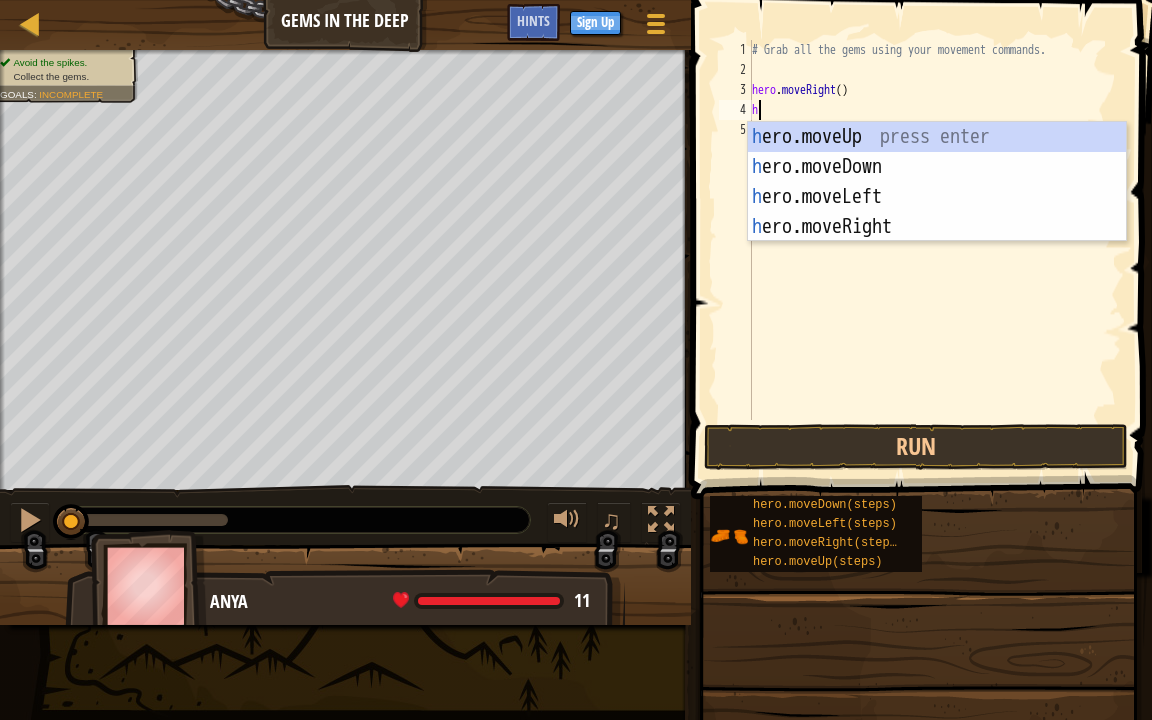 type on "h" 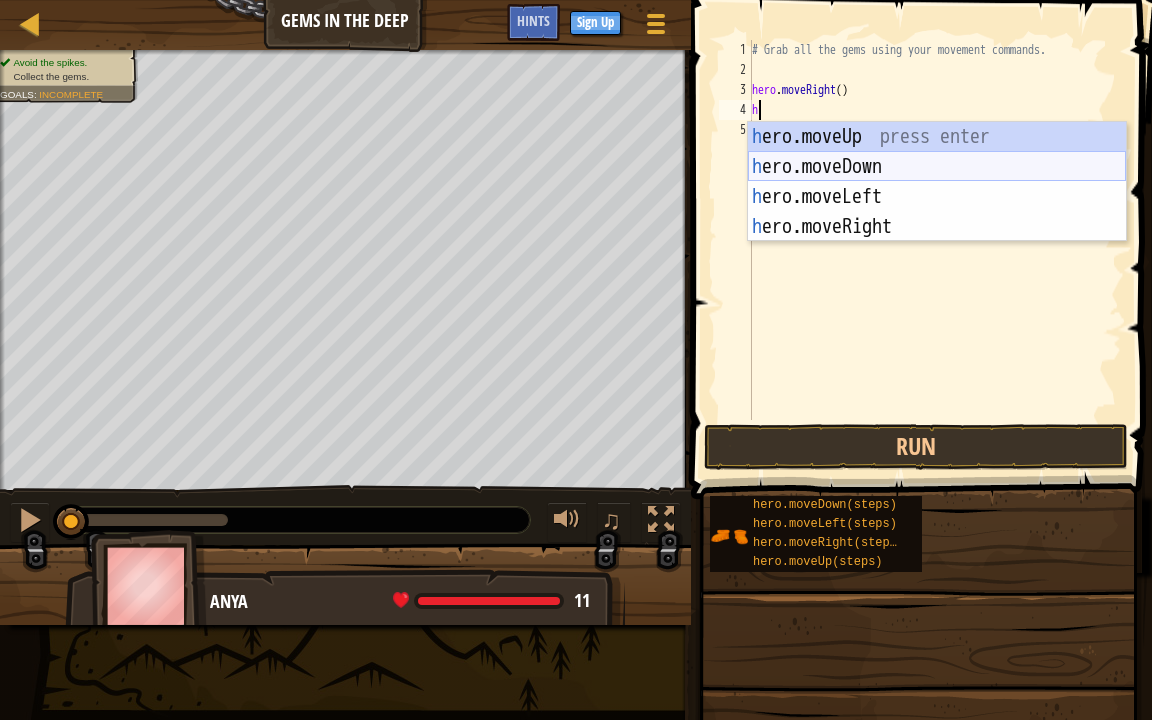 click on "h ero.moveUp press enter h ero.moveDown press enter h ero.moveLeft press enter h ero.moveRight press enter" at bounding box center (937, 212) 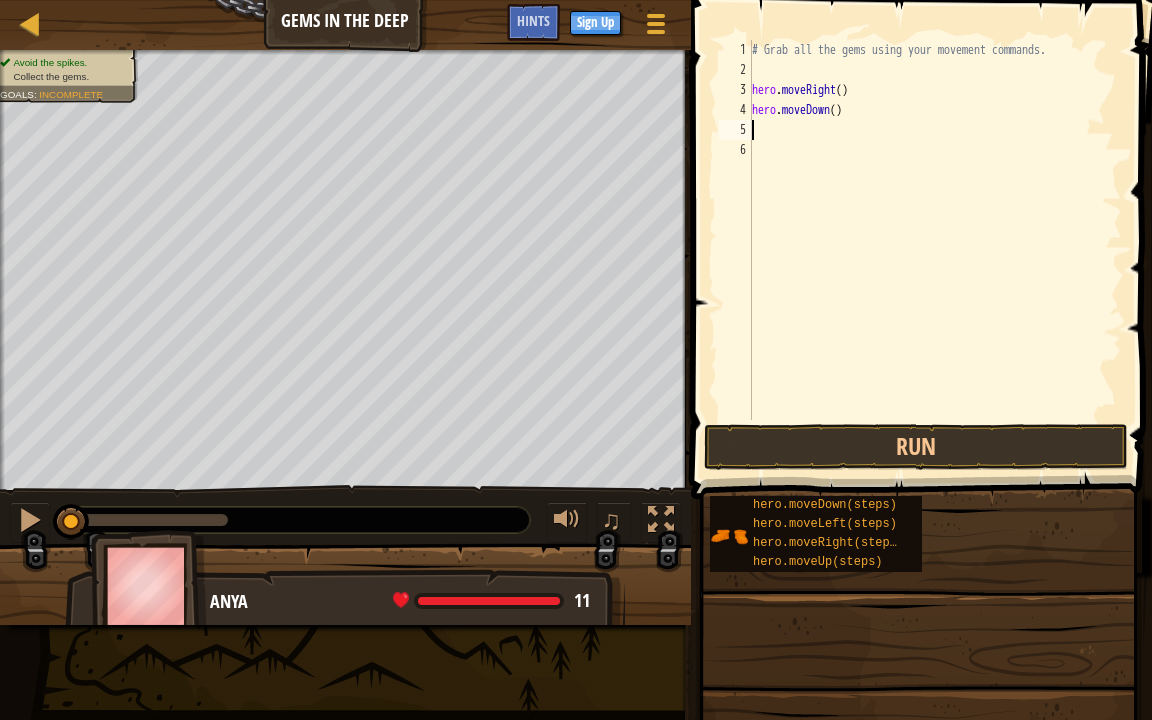 type on "h" 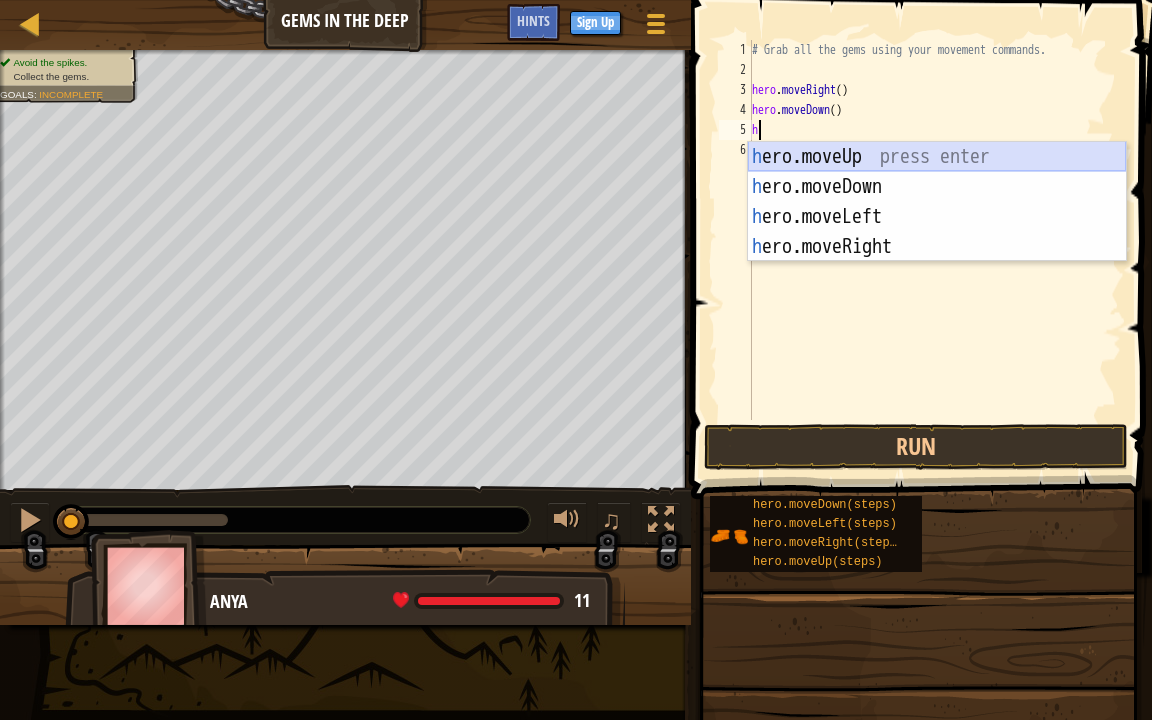 click on "h ero.moveUp press enter h ero.moveDown press enter h ero.moveLeft press enter h ero.moveRight press enter" at bounding box center [937, 232] 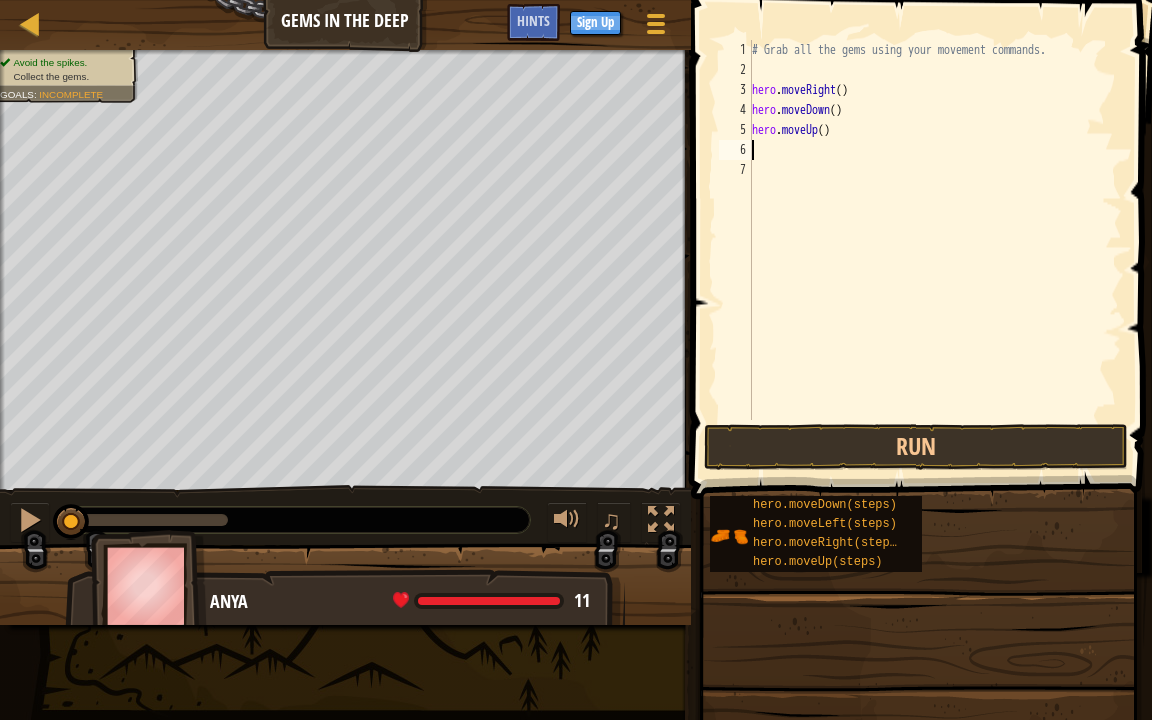 type on "h" 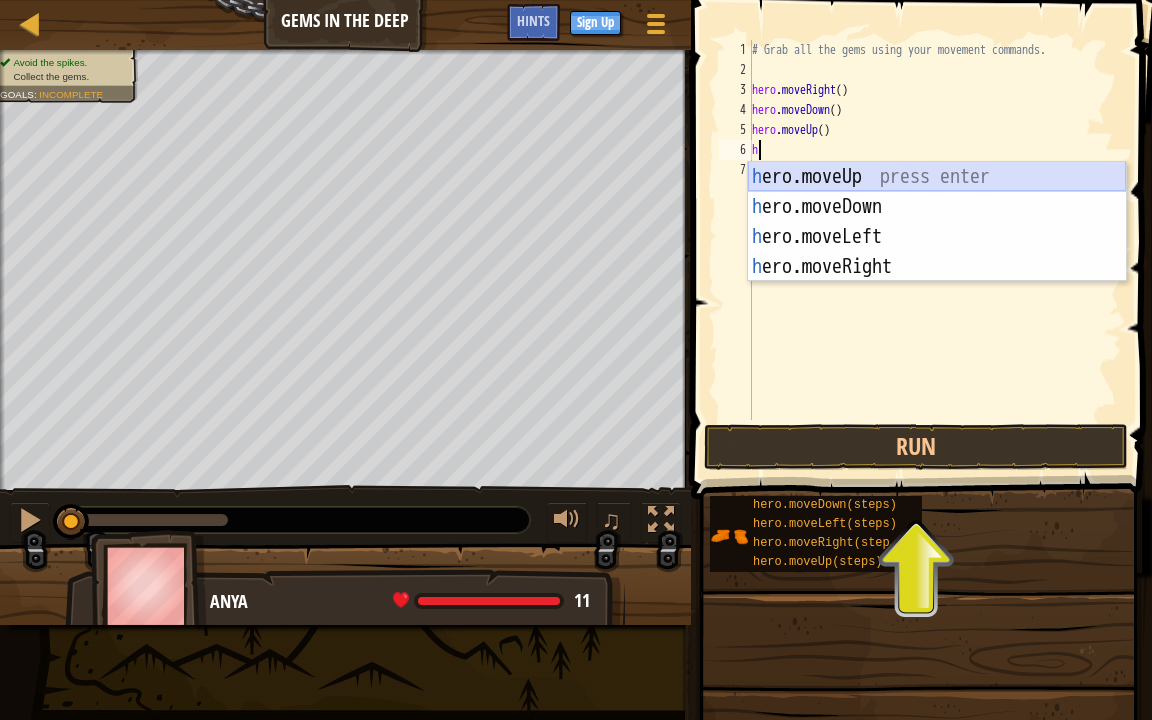 click on "h ero.moveUp press enter h ero.moveDown press enter h ero.moveLeft press enter h ero.moveRight press enter" at bounding box center [937, 252] 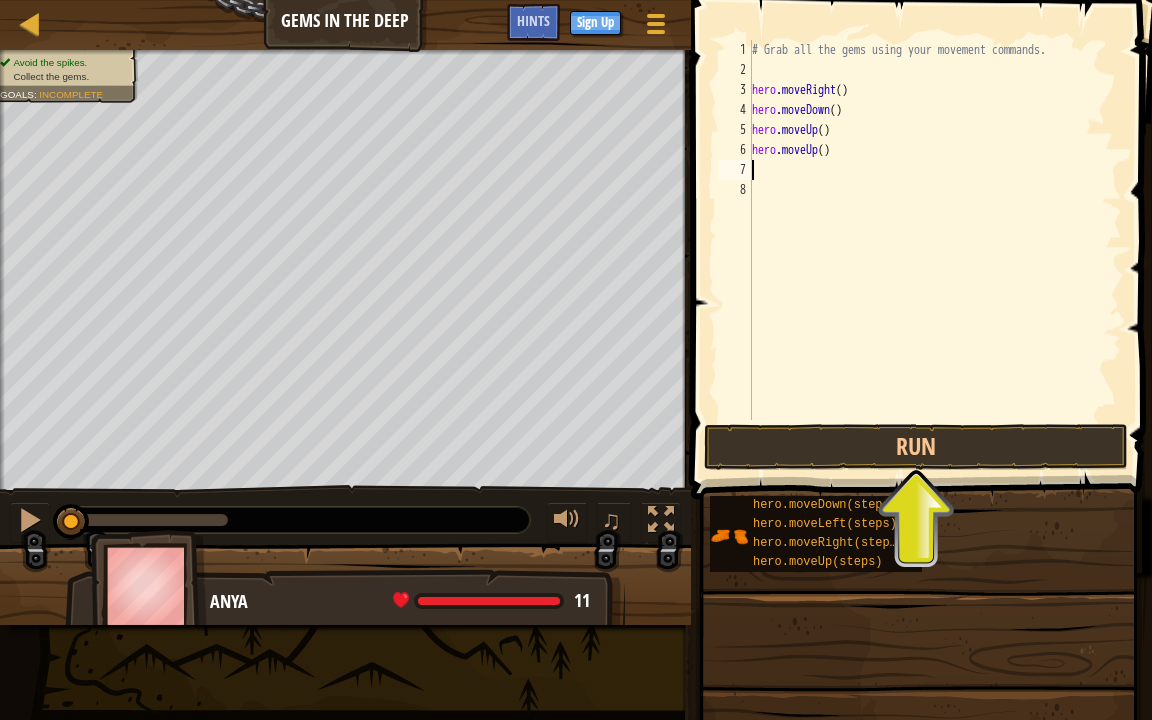 type on "h" 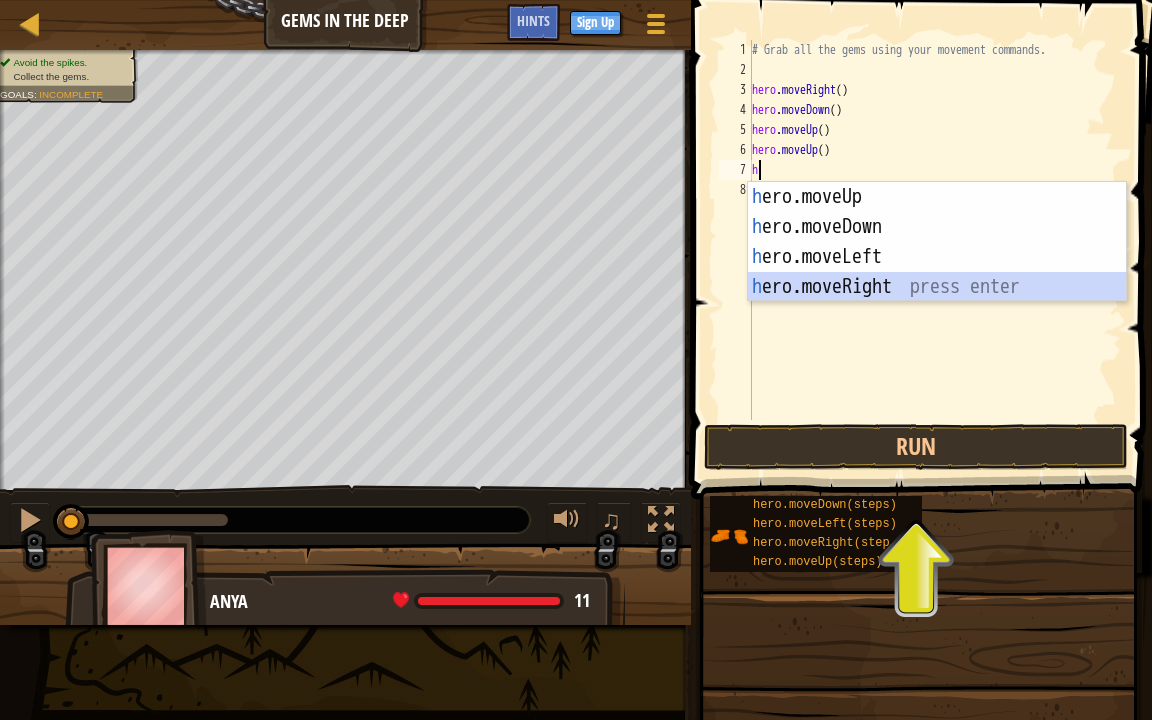click on "h ero.moveUp press enter h ero.moveDown press enter h ero.moveLeft press enter h ero.moveRight press enter" at bounding box center [937, 272] 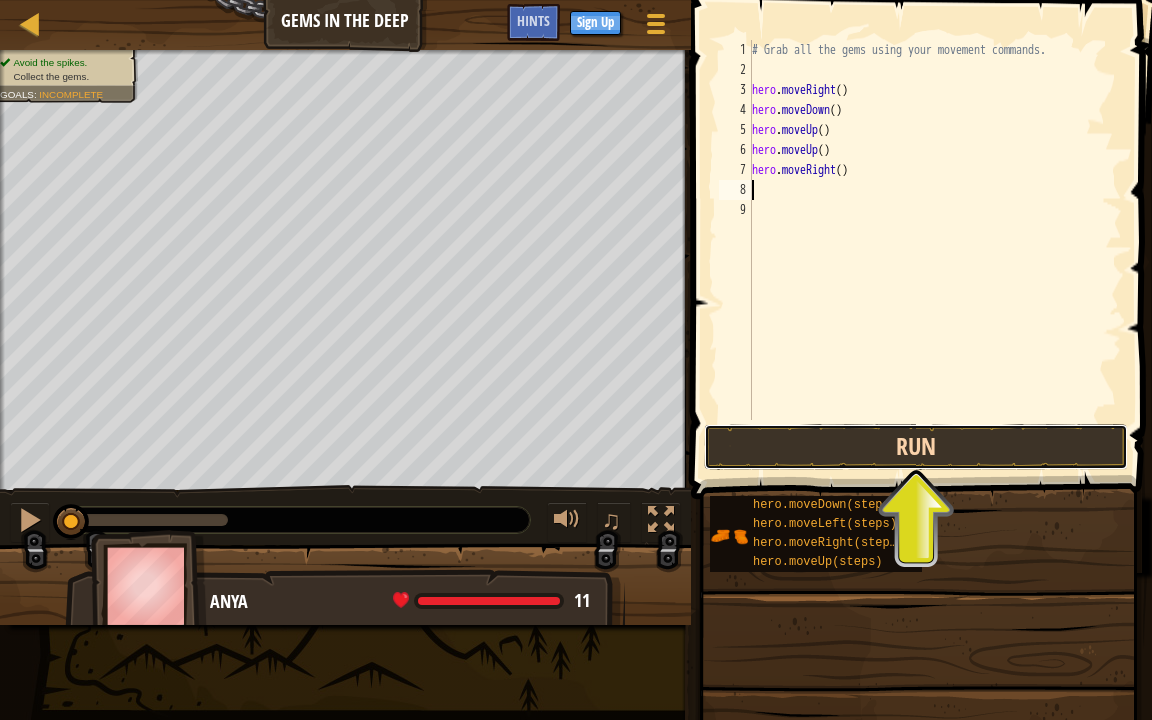 click on "Run" at bounding box center (916, 447) 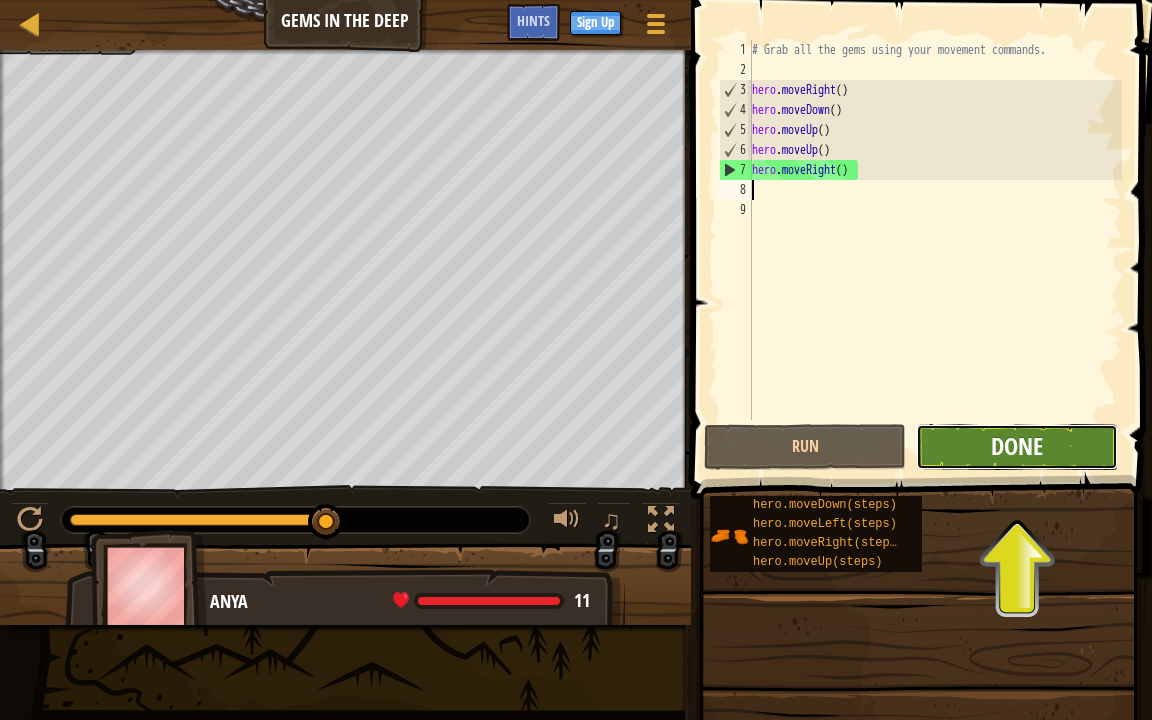 click on "Done" at bounding box center [1017, 446] 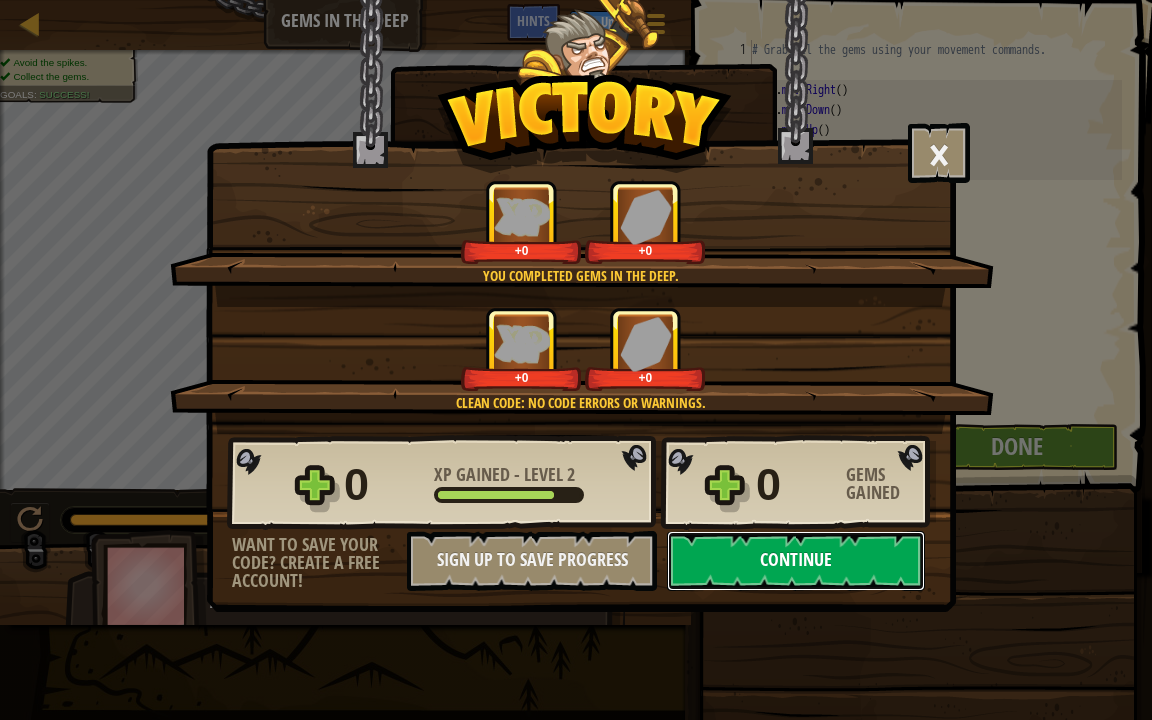 click on "Continue" at bounding box center (796, 561) 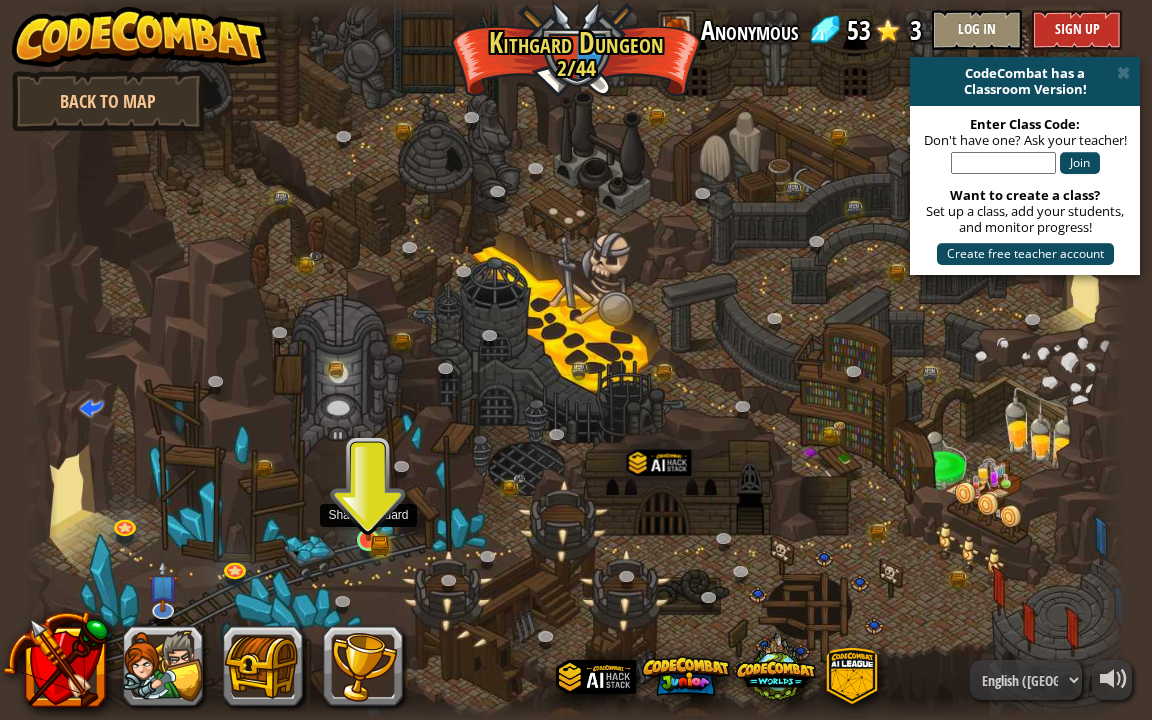 click at bounding box center (368, 512) 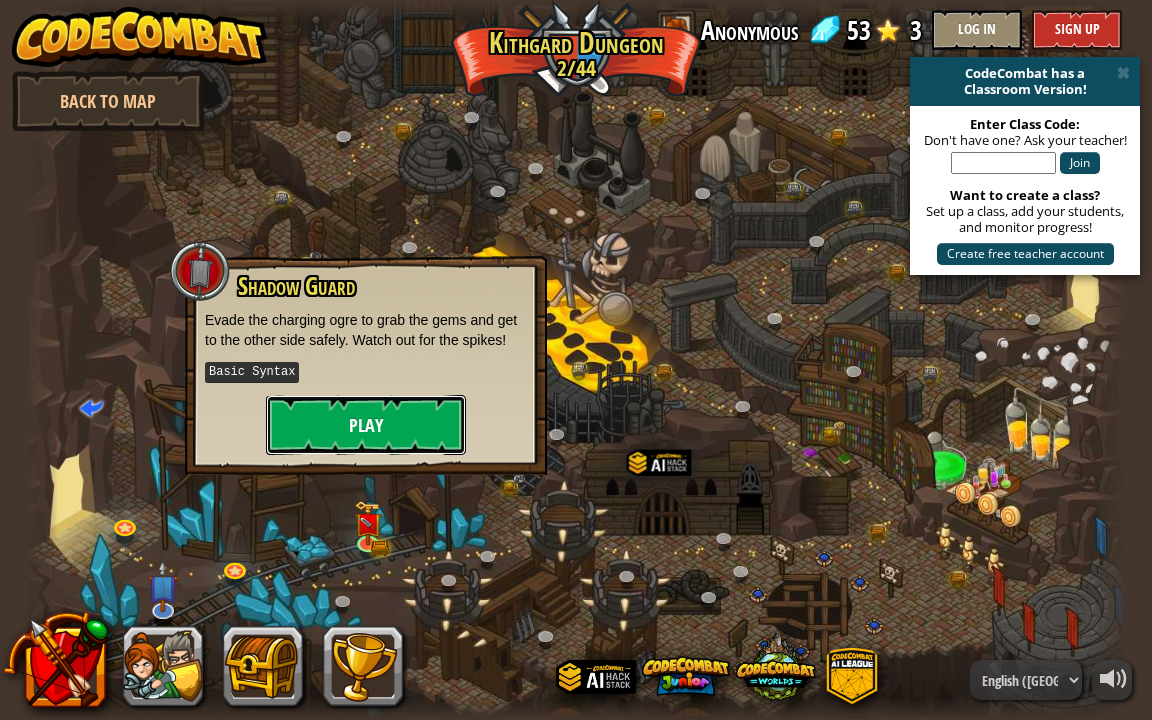 click on "Play" at bounding box center [366, 425] 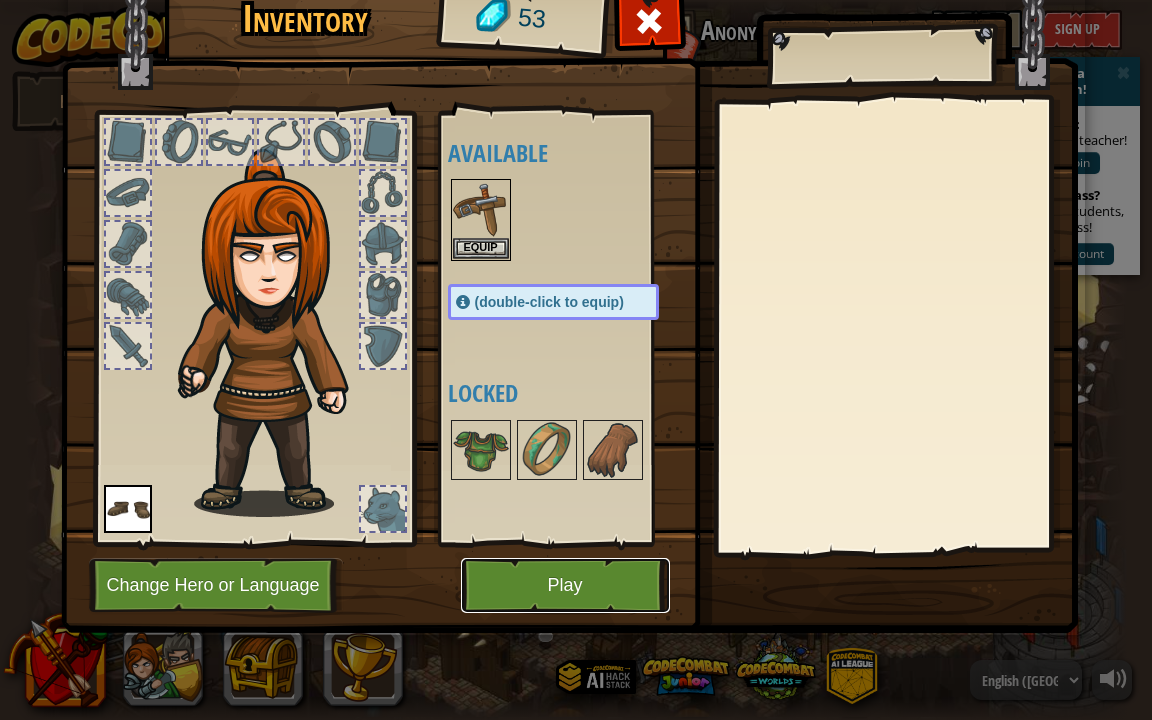 click on "Play" at bounding box center [565, 585] 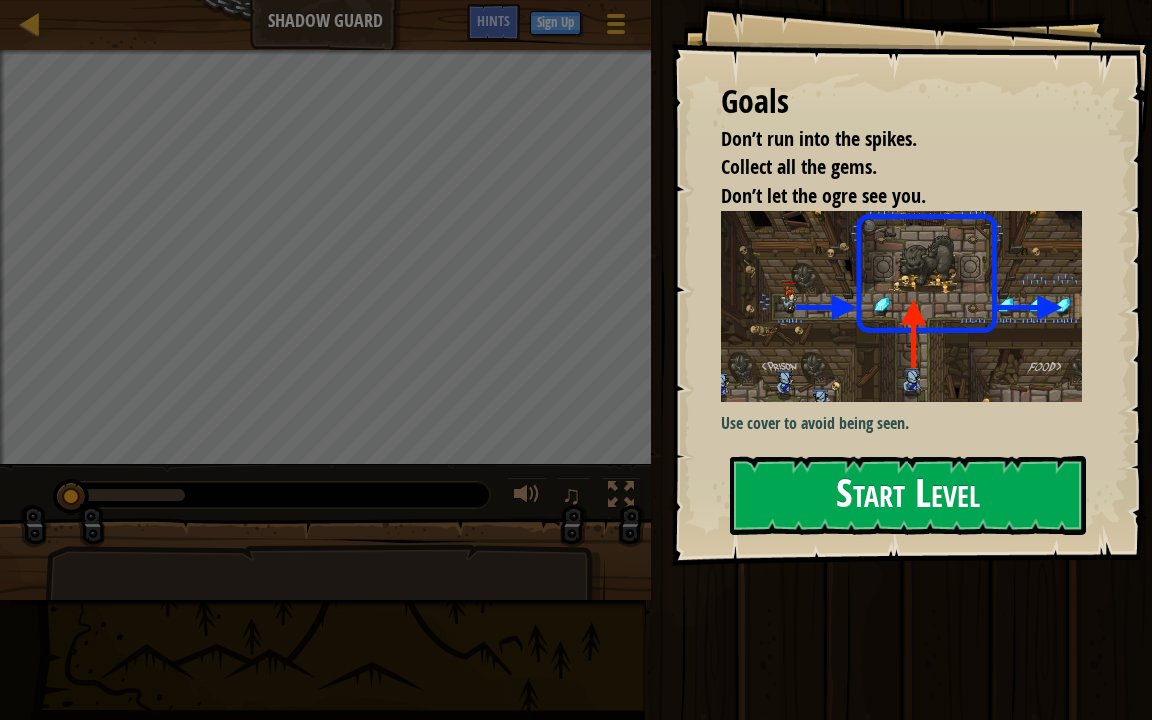 click at bounding box center (909, 306) 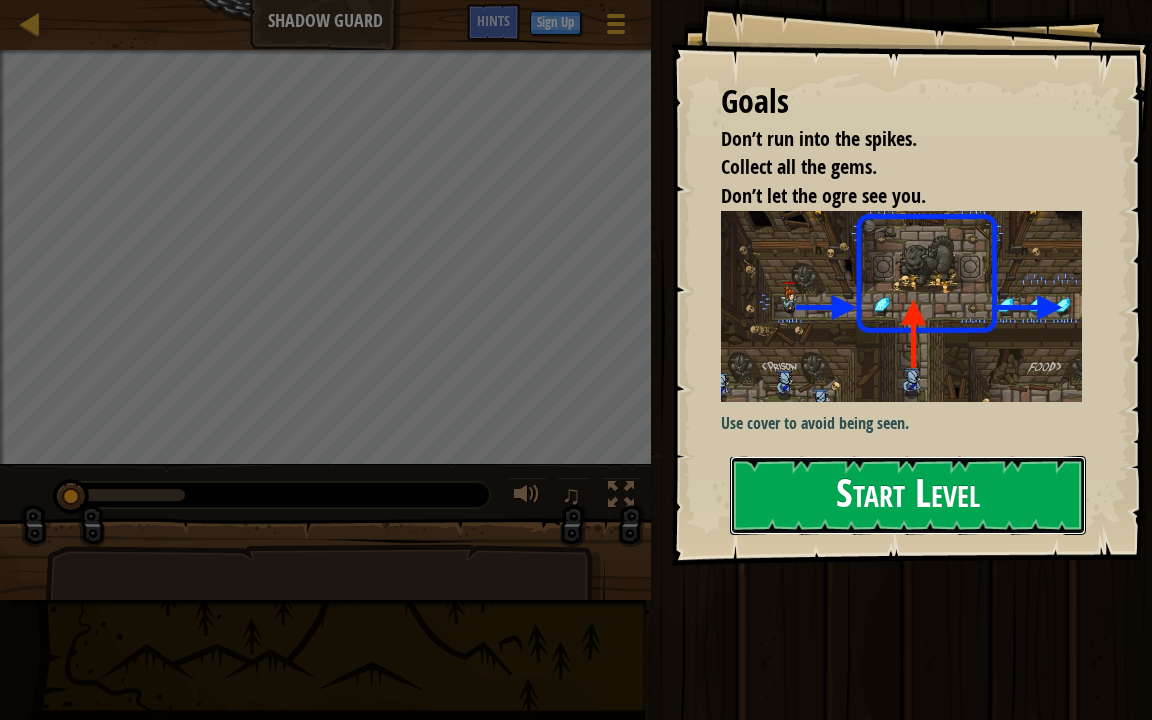click on "Start Level" at bounding box center [908, 495] 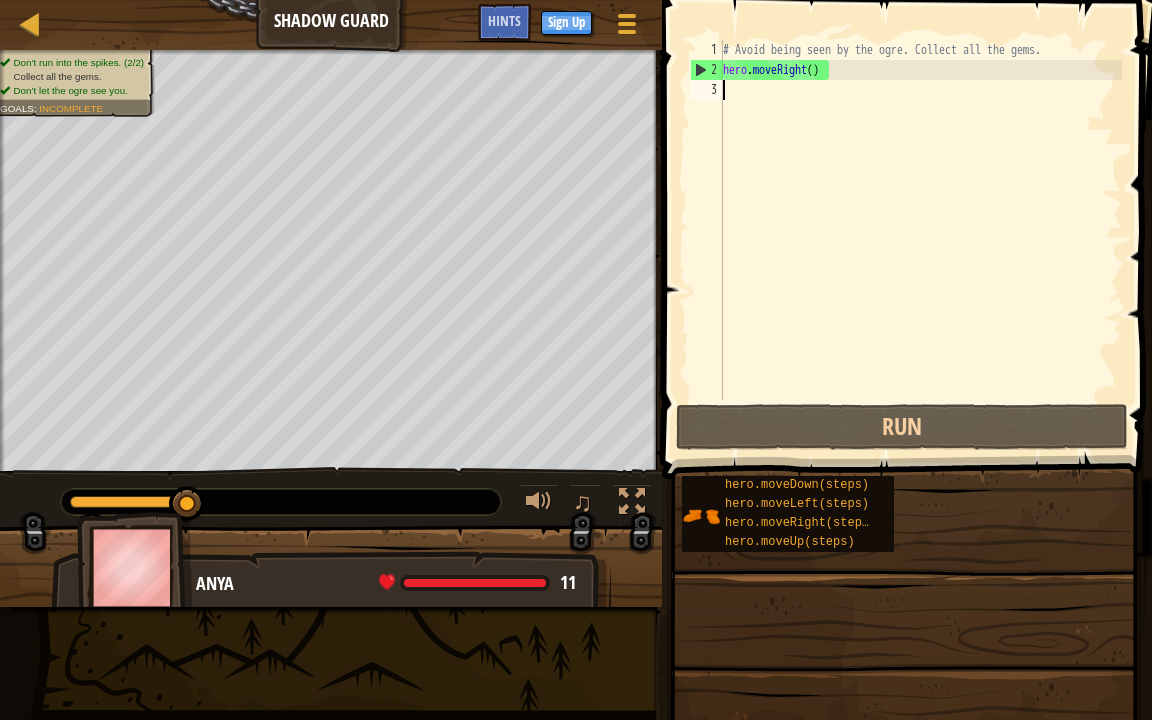type on "h" 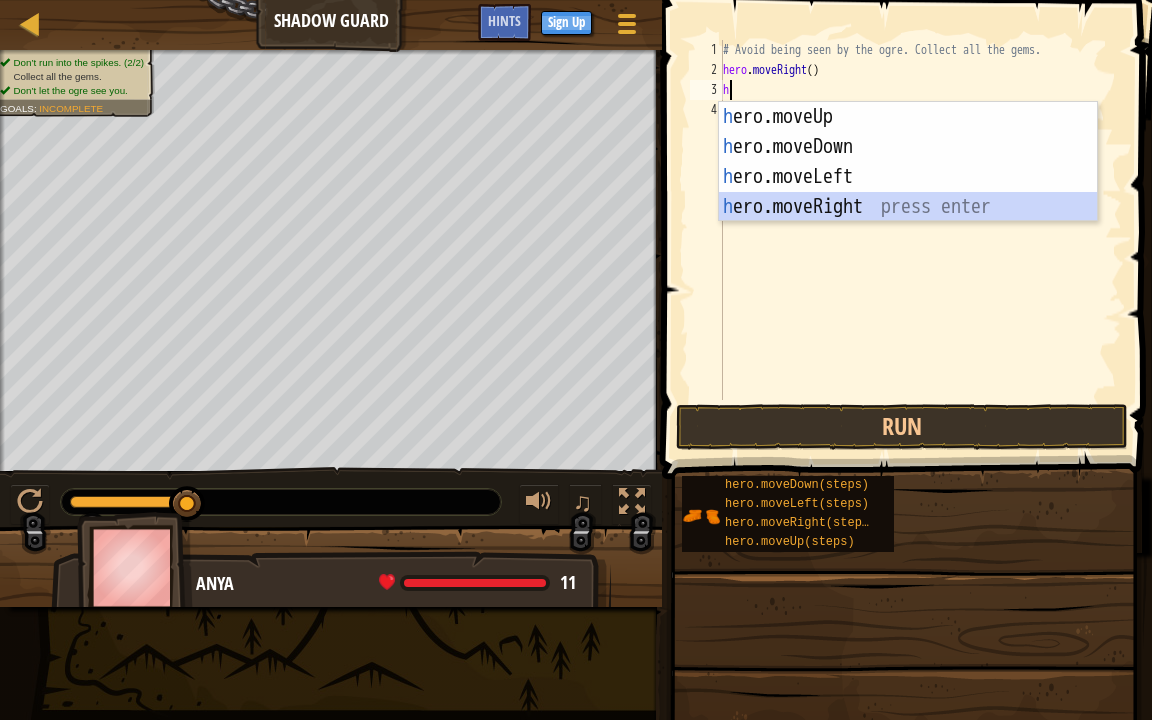 click on "h ero.moveUp press enter h ero.moveDown press enter h ero.moveLeft press enter h ero.moveRight press enter" at bounding box center (908, 192) 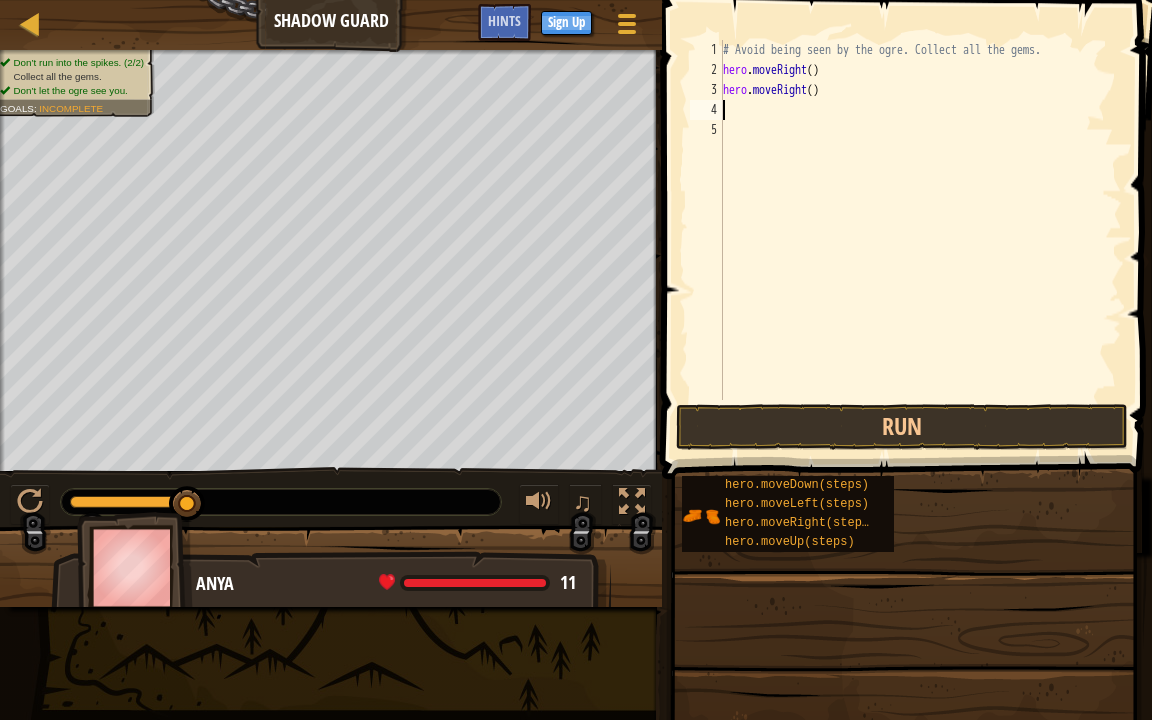 type on "h" 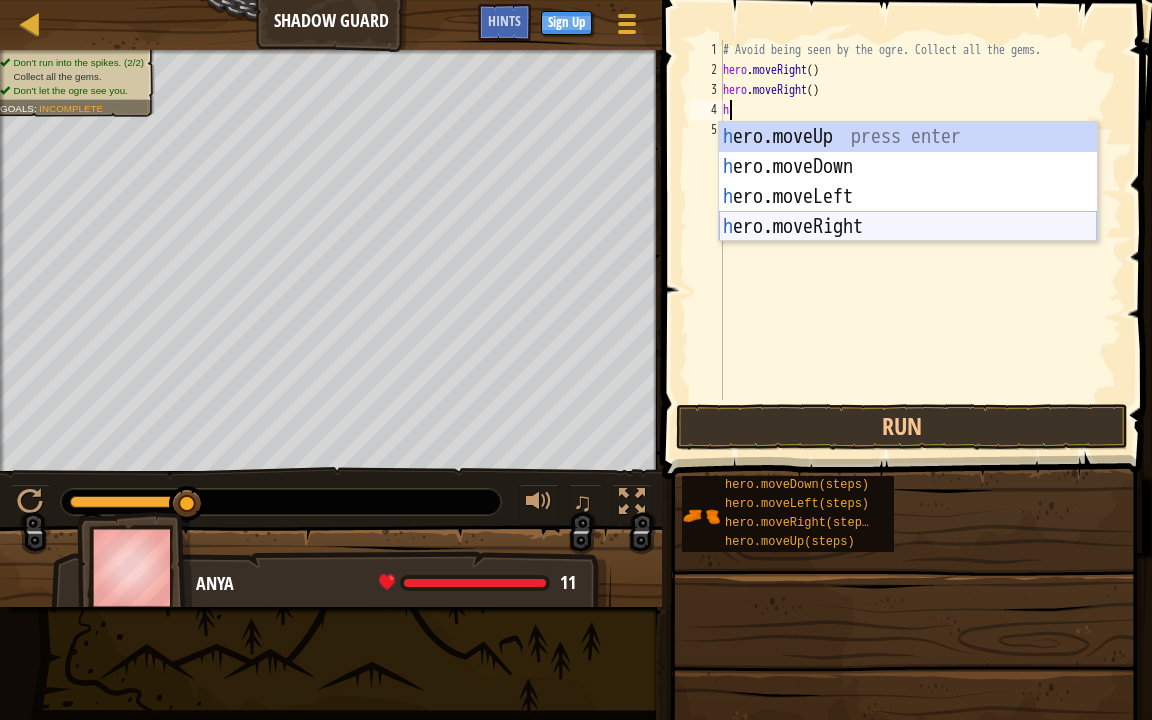 click on "h ero.moveUp press enter h ero.moveDown press enter h ero.moveLeft press enter h ero.moveRight press enter" at bounding box center (908, 212) 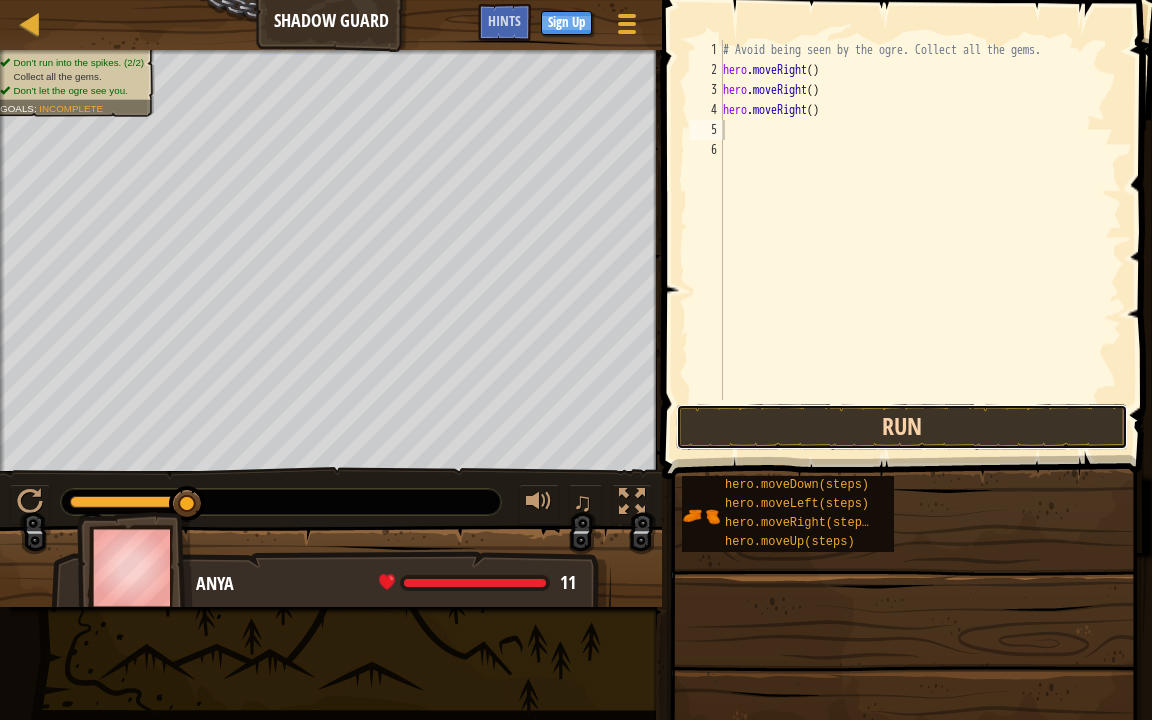 click on "Run" at bounding box center [902, 427] 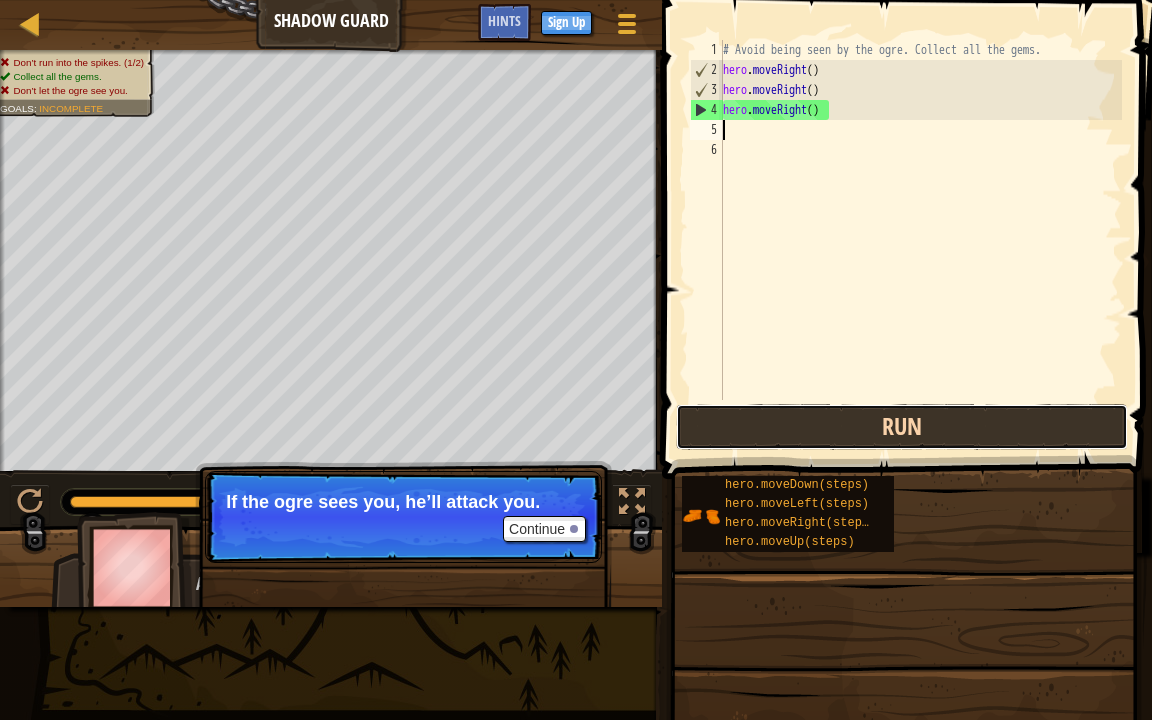 click on "Run" at bounding box center [902, 427] 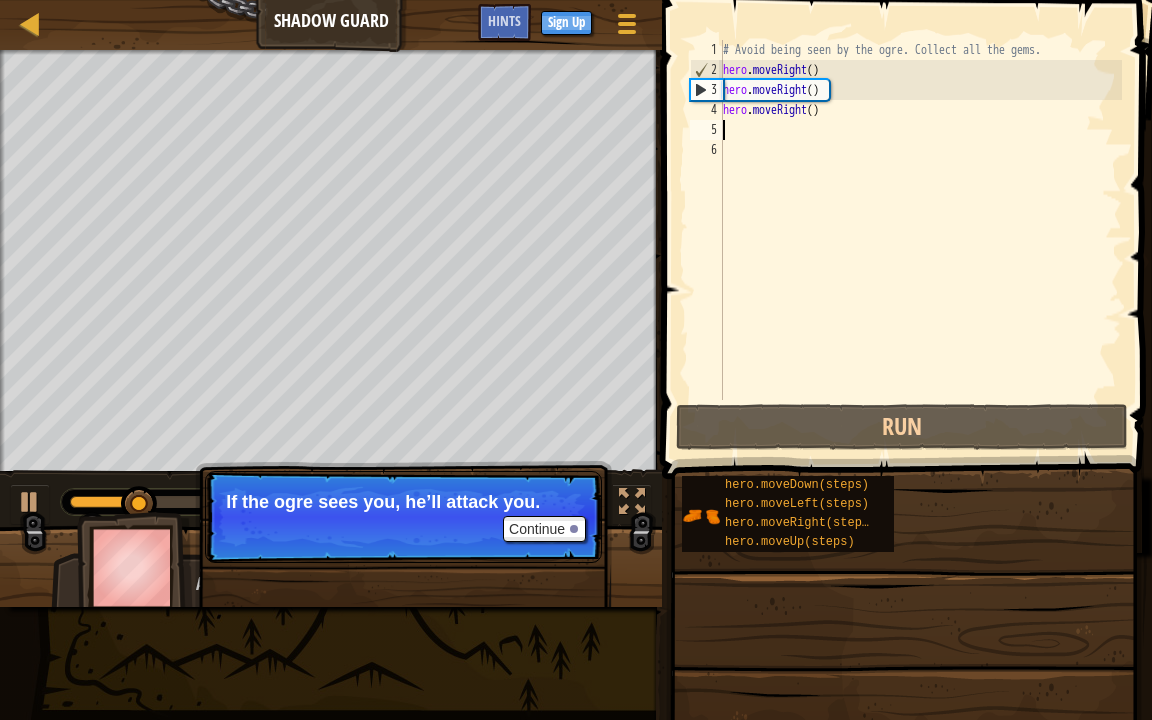 click on "# Avoid being seen by the ogre. Collect all the gems. hero . moveRight ( ) hero . moveRight ( ) hero . moveRight ( )" at bounding box center [920, 240] 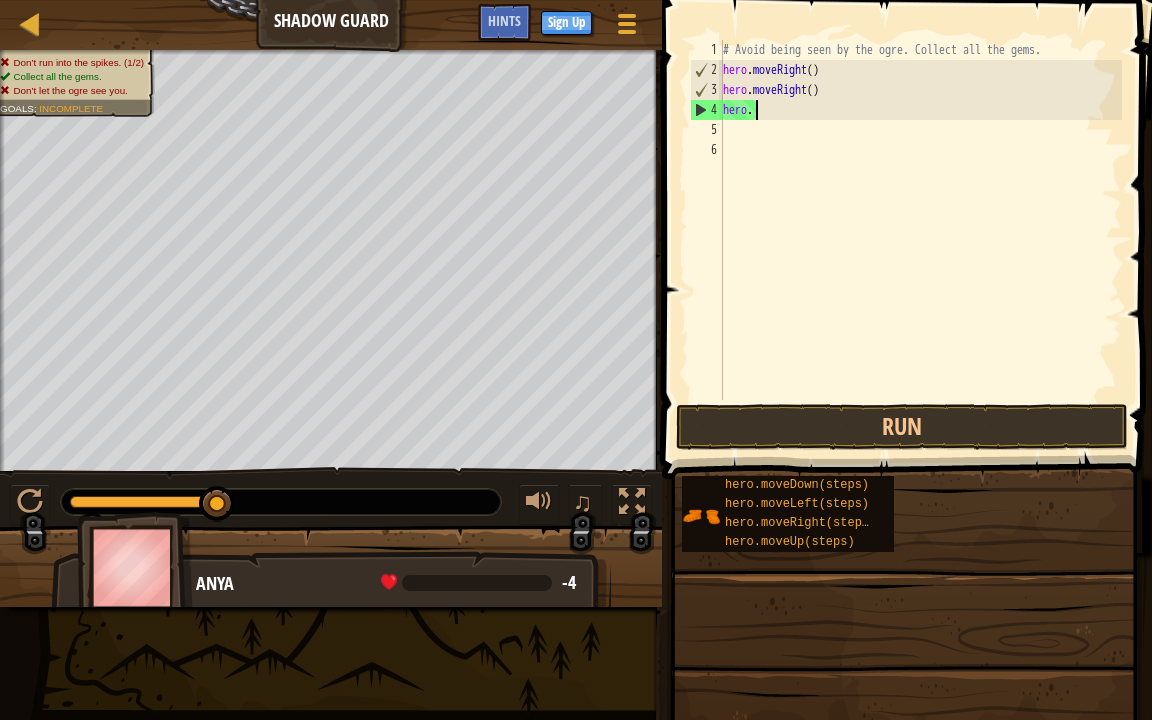 type on "h" 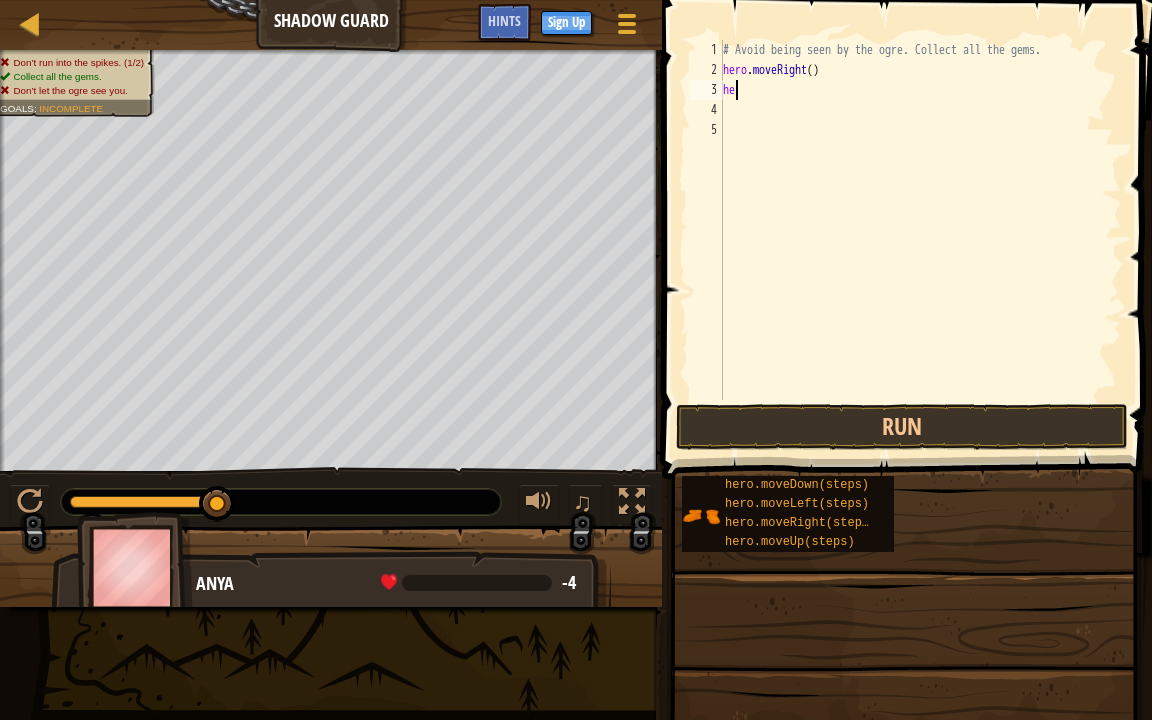 type on "h" 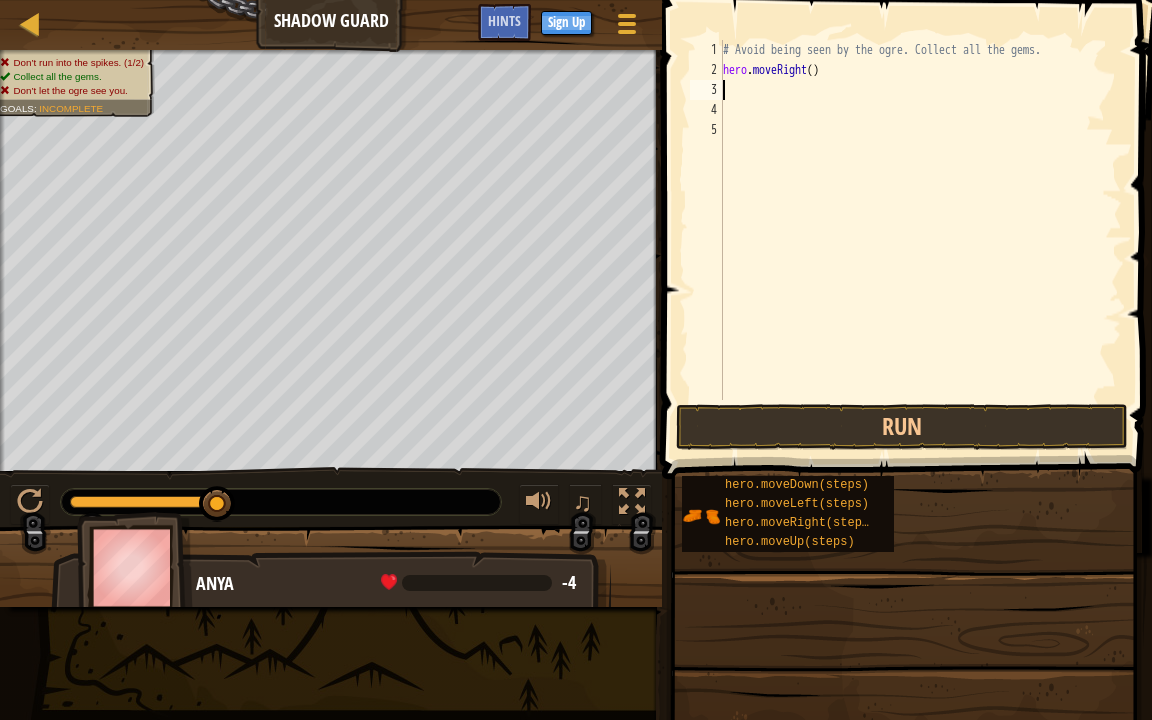 type on "h" 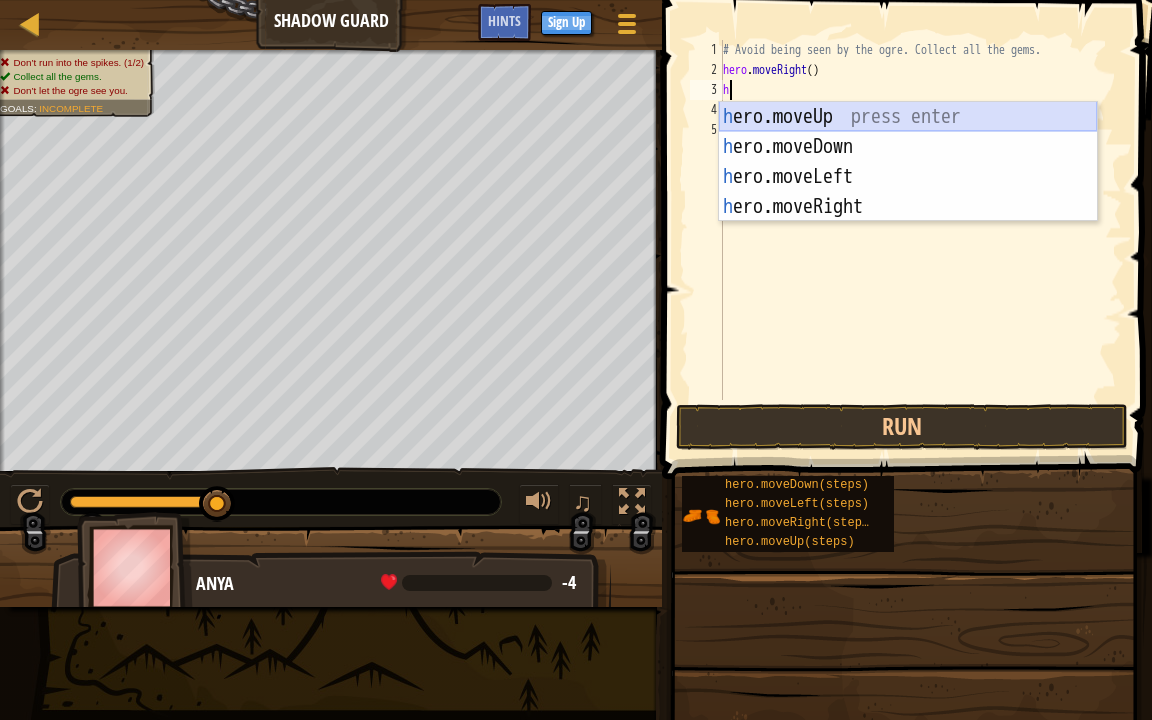 click on "h ero.moveUp press enter h ero.moveDown press enter h ero.moveLeft press enter h ero.moveRight press enter" at bounding box center [908, 192] 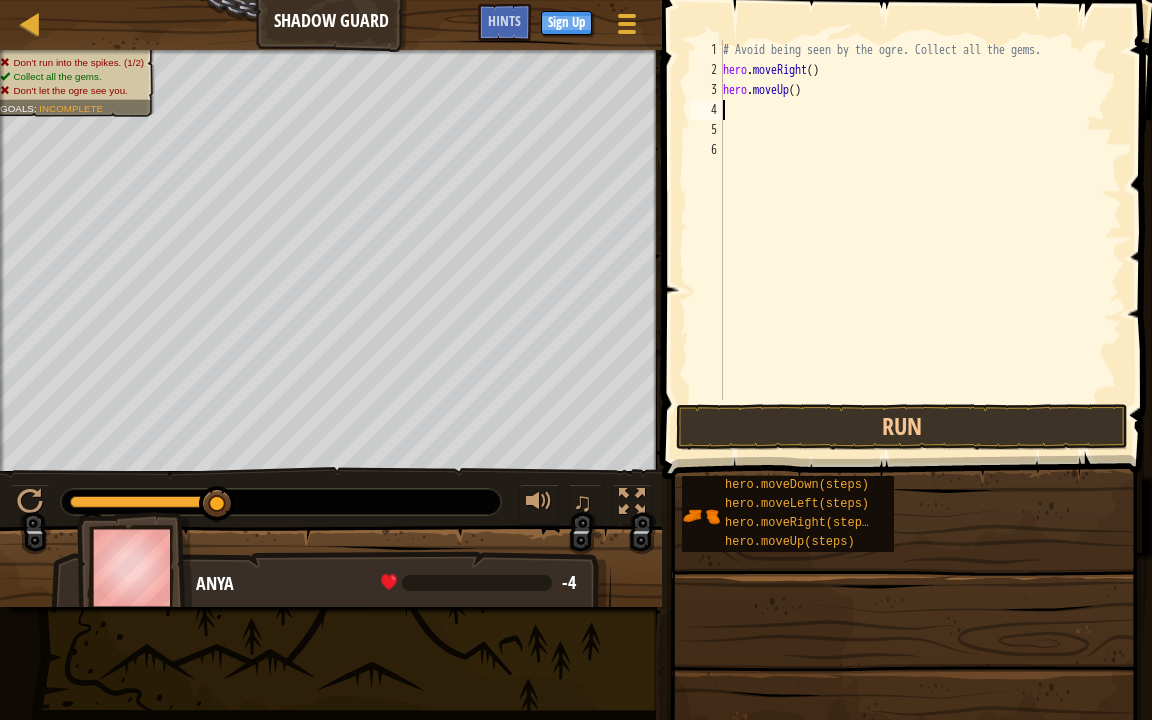 type on "h" 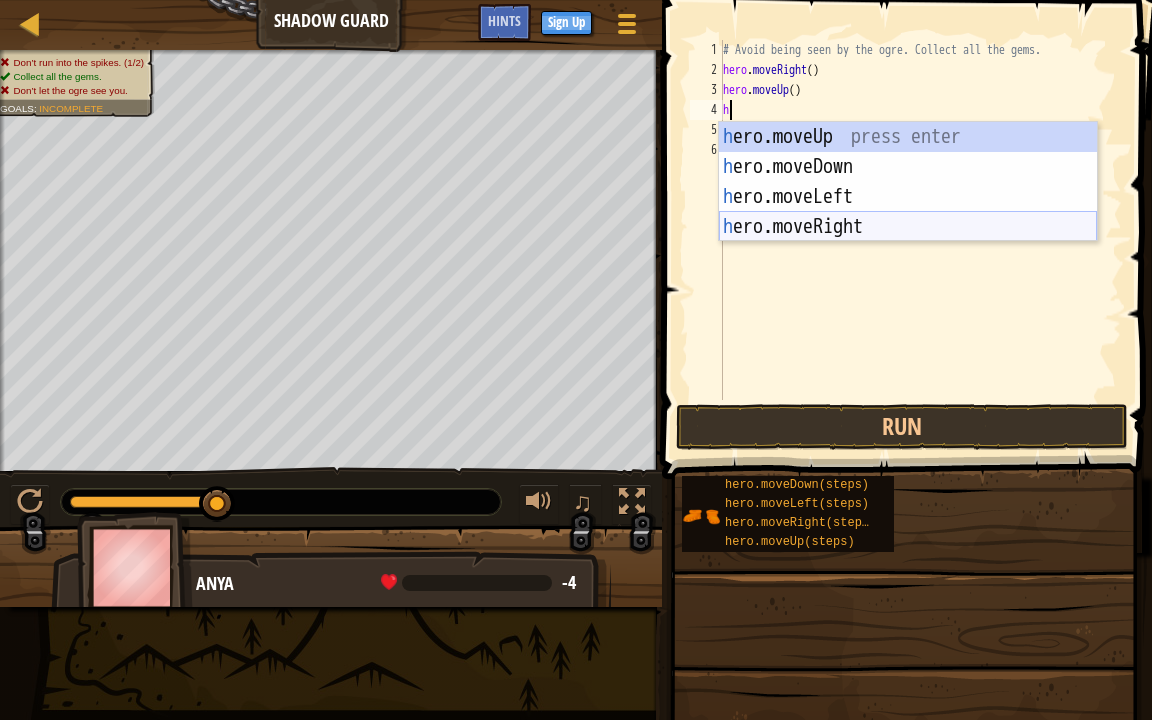 click on "h ero.moveUp press enter h ero.moveDown press enter h ero.moveLeft press enter h ero.moveRight press enter" at bounding box center [908, 212] 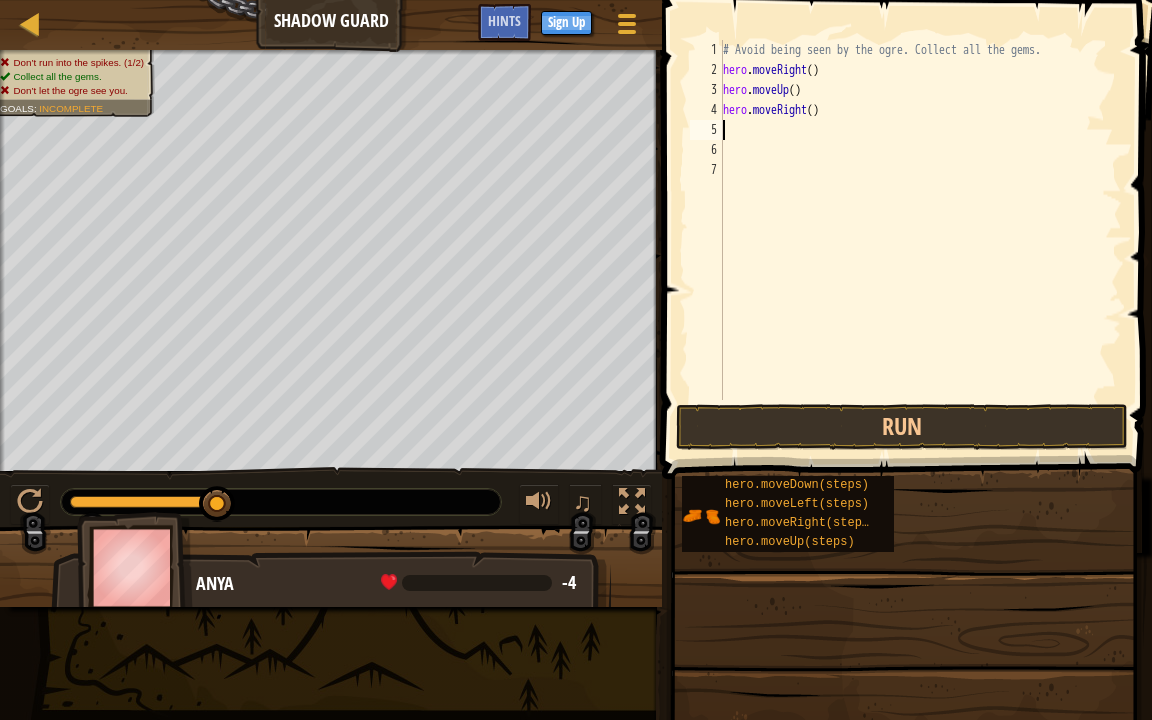 type on "h" 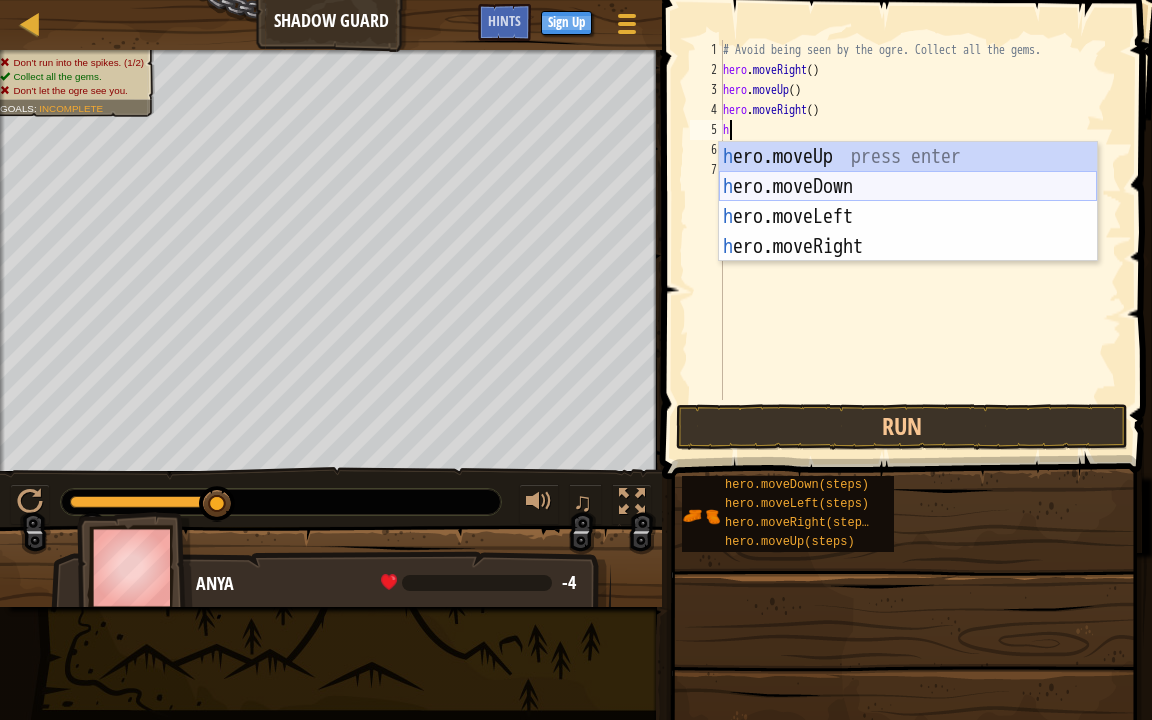 click on "h ero.moveUp press enter h ero.moveDown press enter h ero.moveLeft press enter h ero.moveRight press enter" at bounding box center [908, 232] 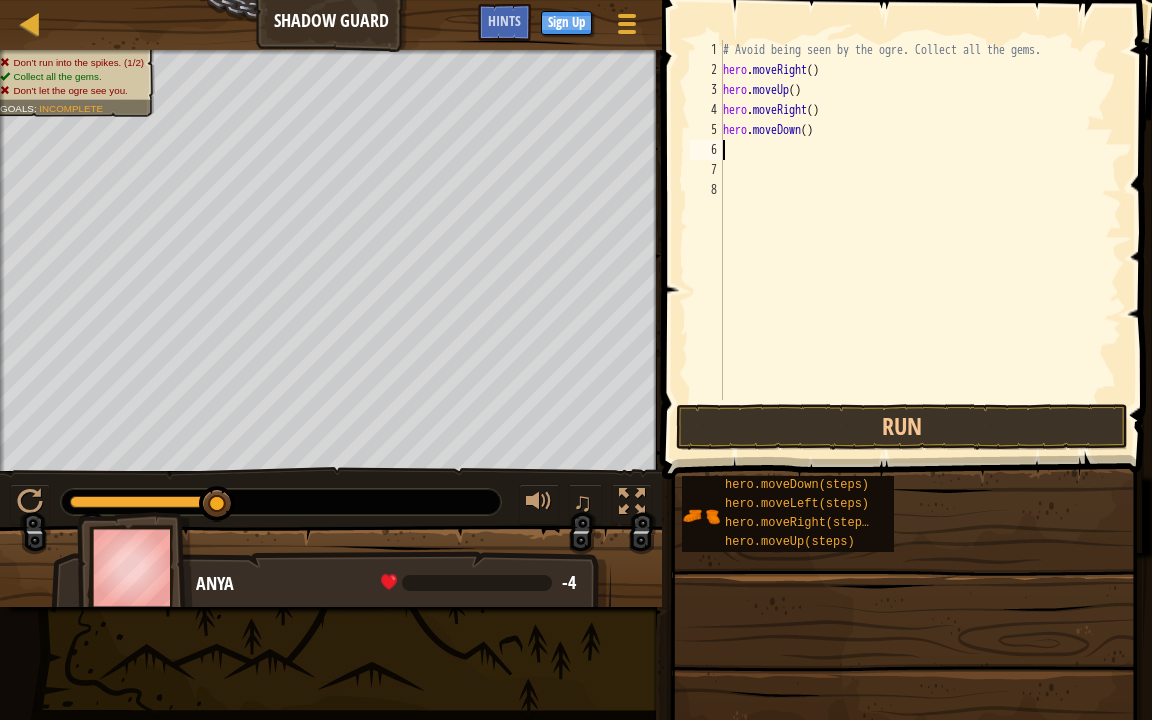 type on "h" 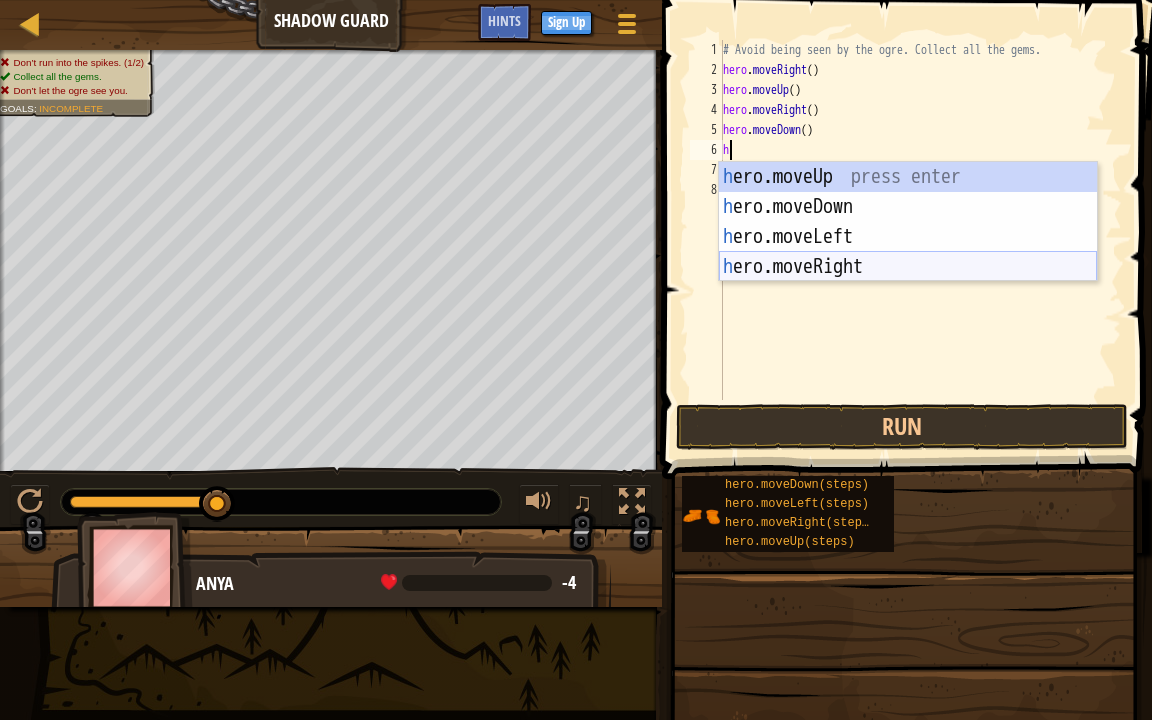 click on "h ero.moveUp press enter h ero.moveDown press enter h ero.moveLeft press enter h ero.moveRight press enter" at bounding box center (908, 252) 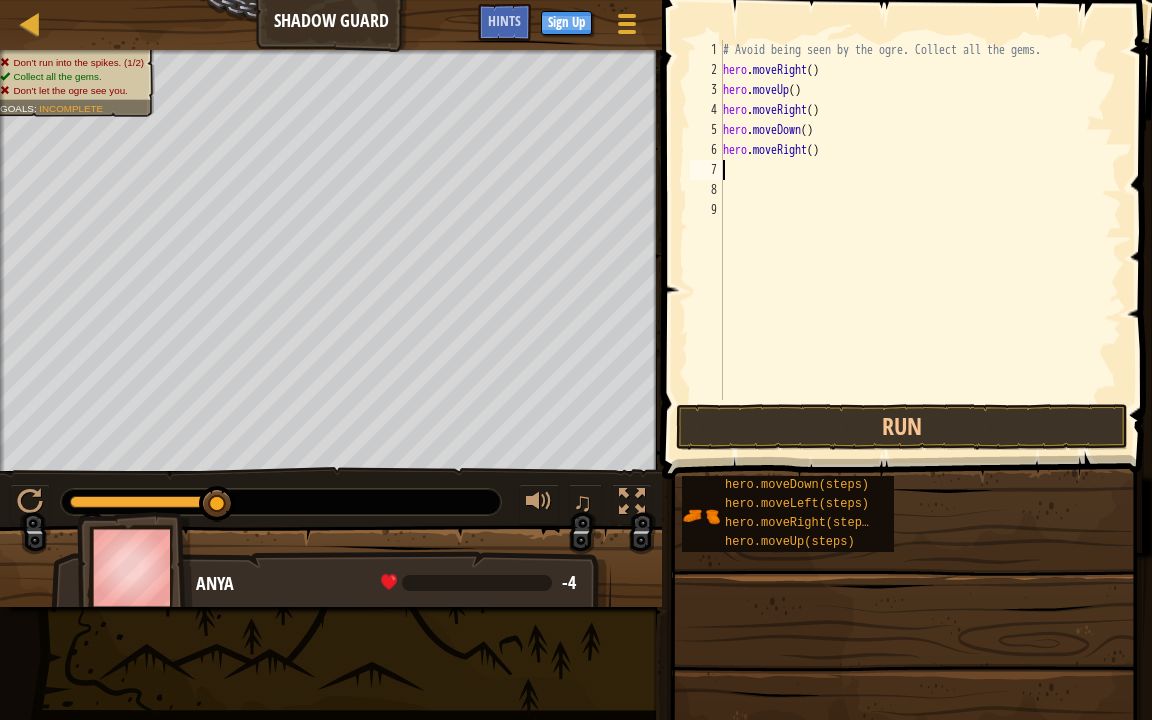type 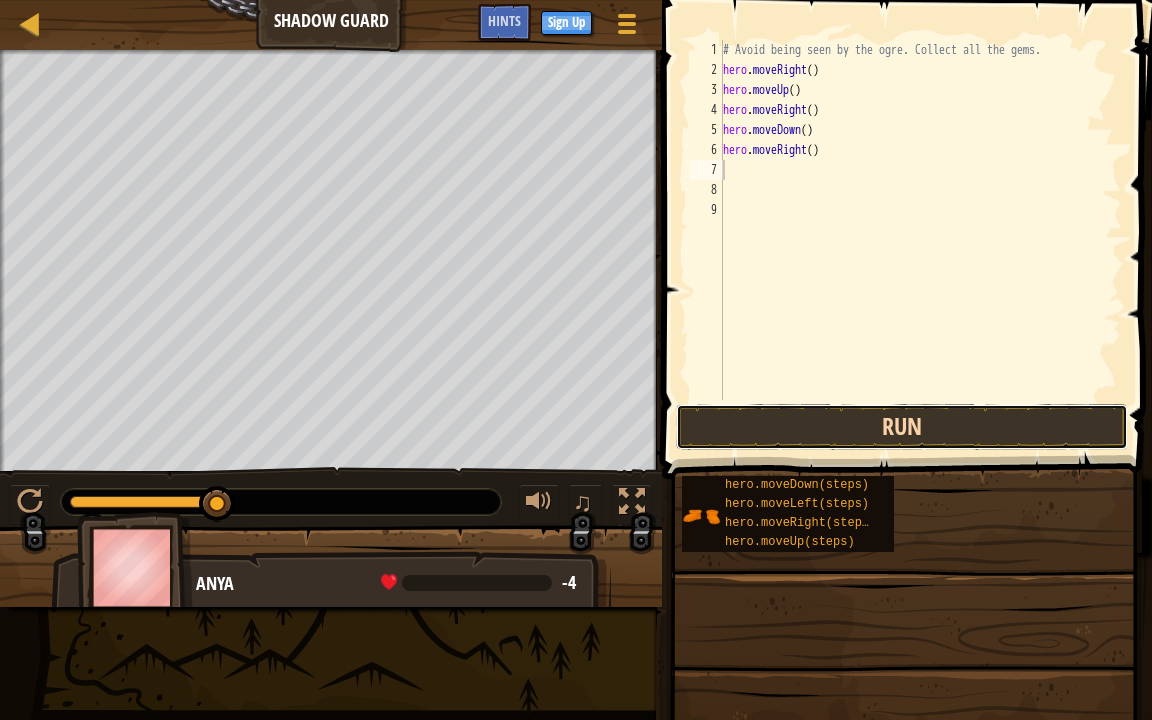 click on "Run" at bounding box center [902, 427] 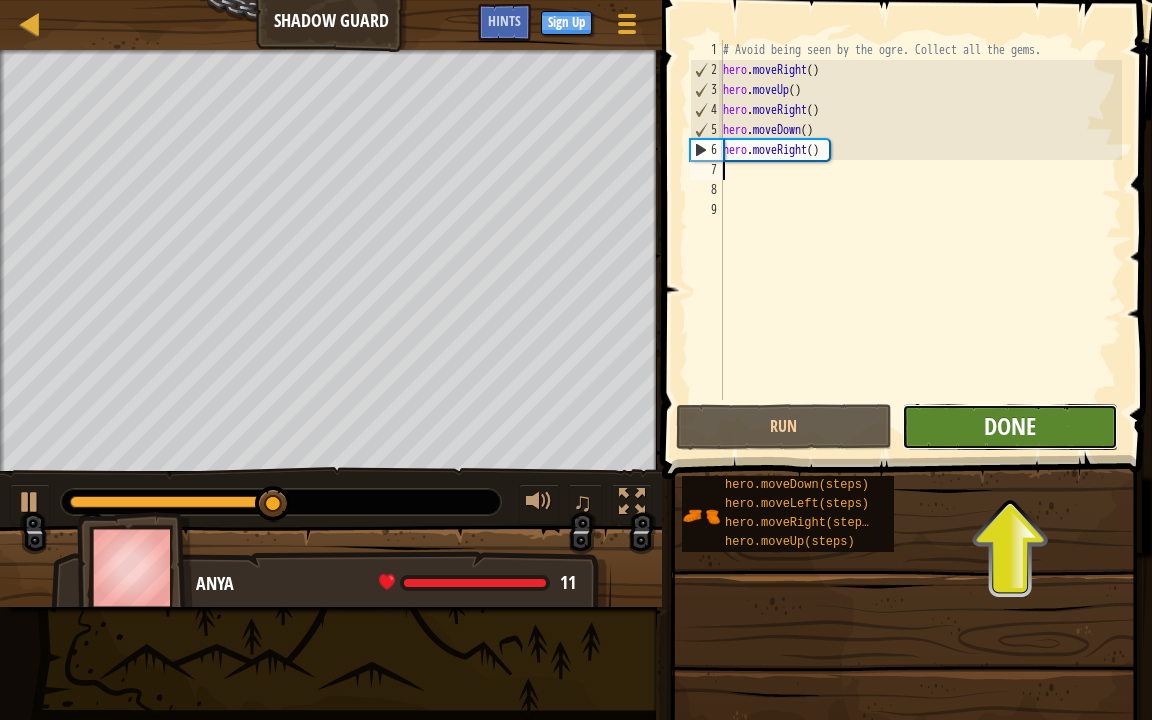 click on "Done" at bounding box center [1010, 426] 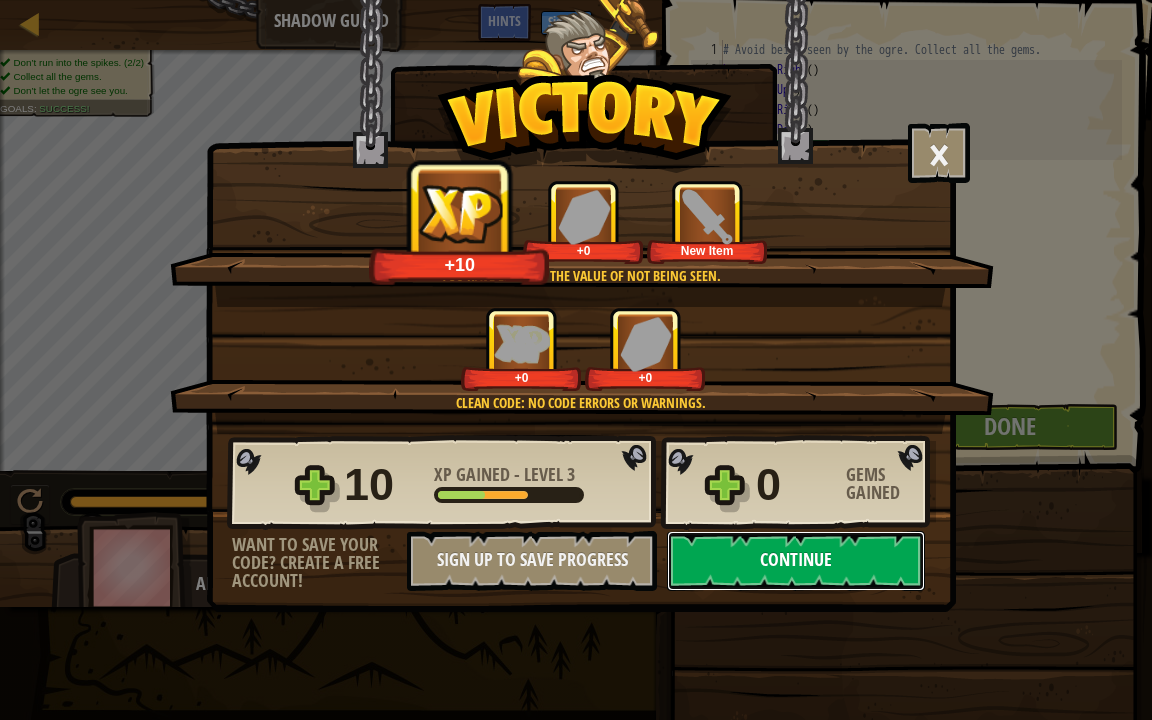 click on "Continue" at bounding box center (796, 561) 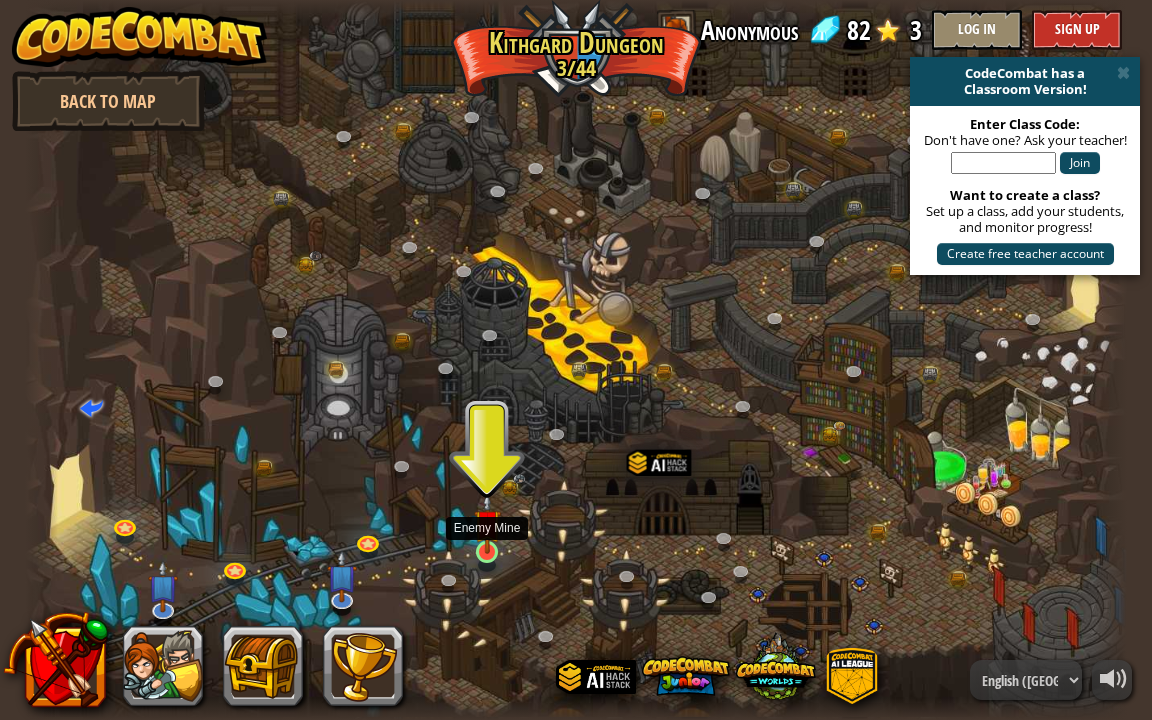 click at bounding box center [487, 523] 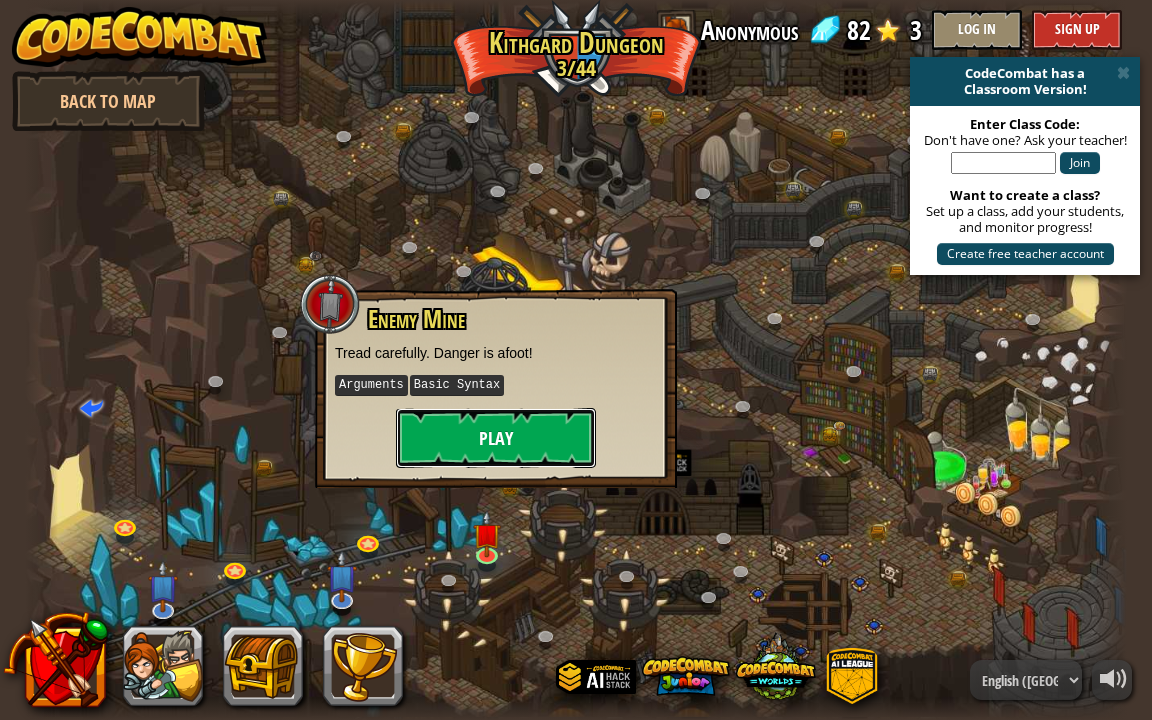 click on "Play" at bounding box center [496, 438] 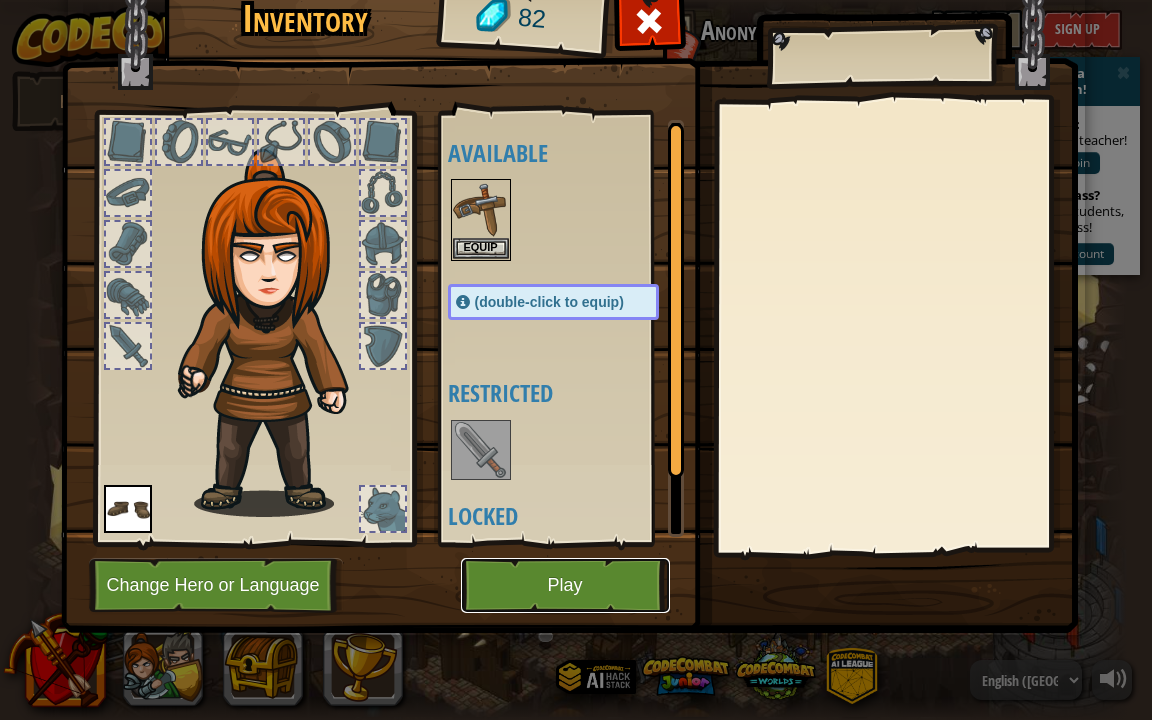 click on "Play" at bounding box center (565, 585) 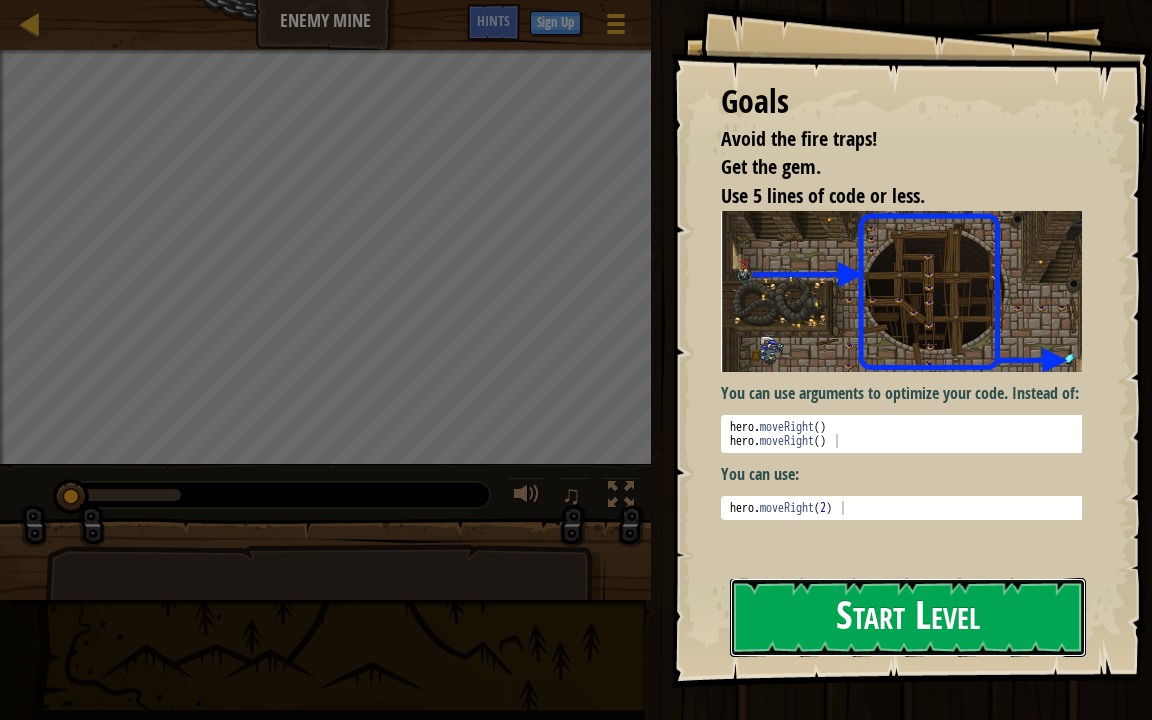 click on "Start Level" at bounding box center [908, 617] 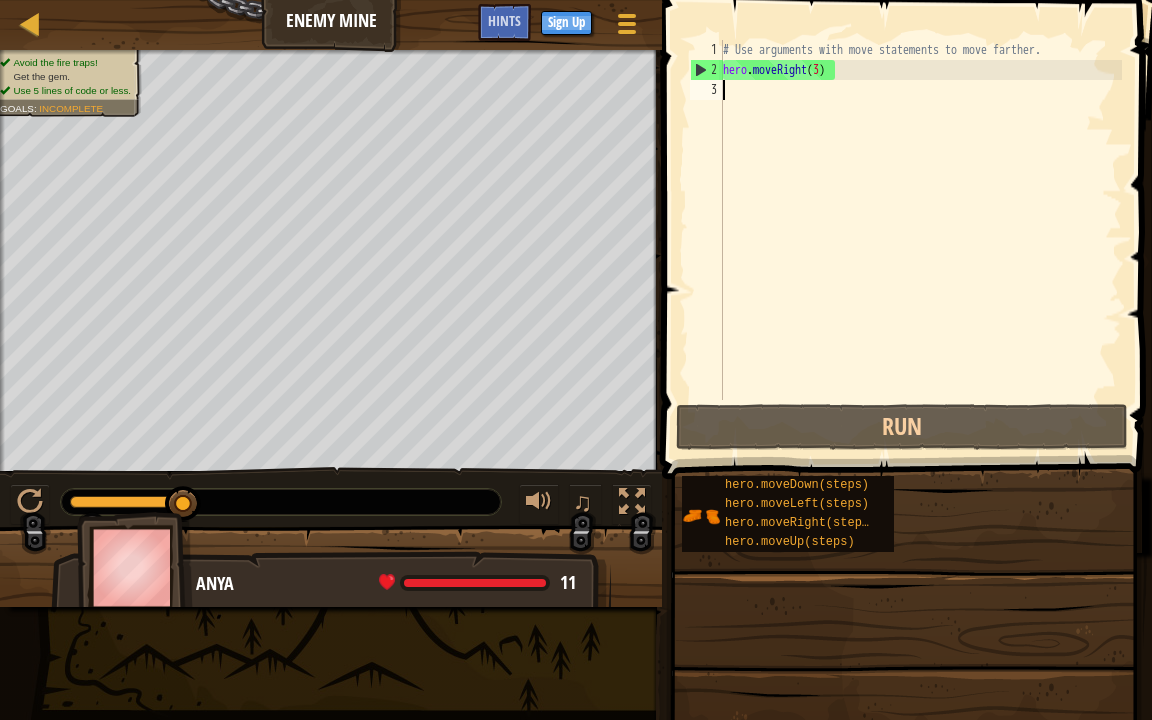 type on "h" 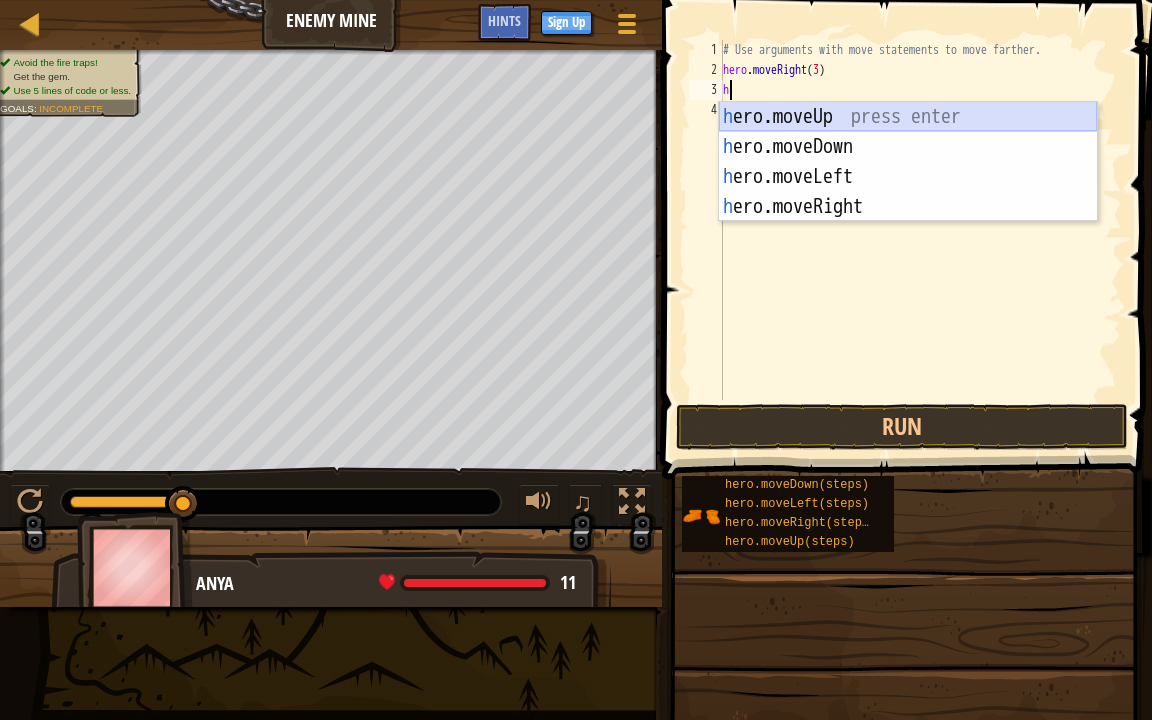 click on "h ero.moveUp press enter h ero.moveDown press enter h ero.moveLeft press enter h ero.moveRight press enter" at bounding box center (908, 192) 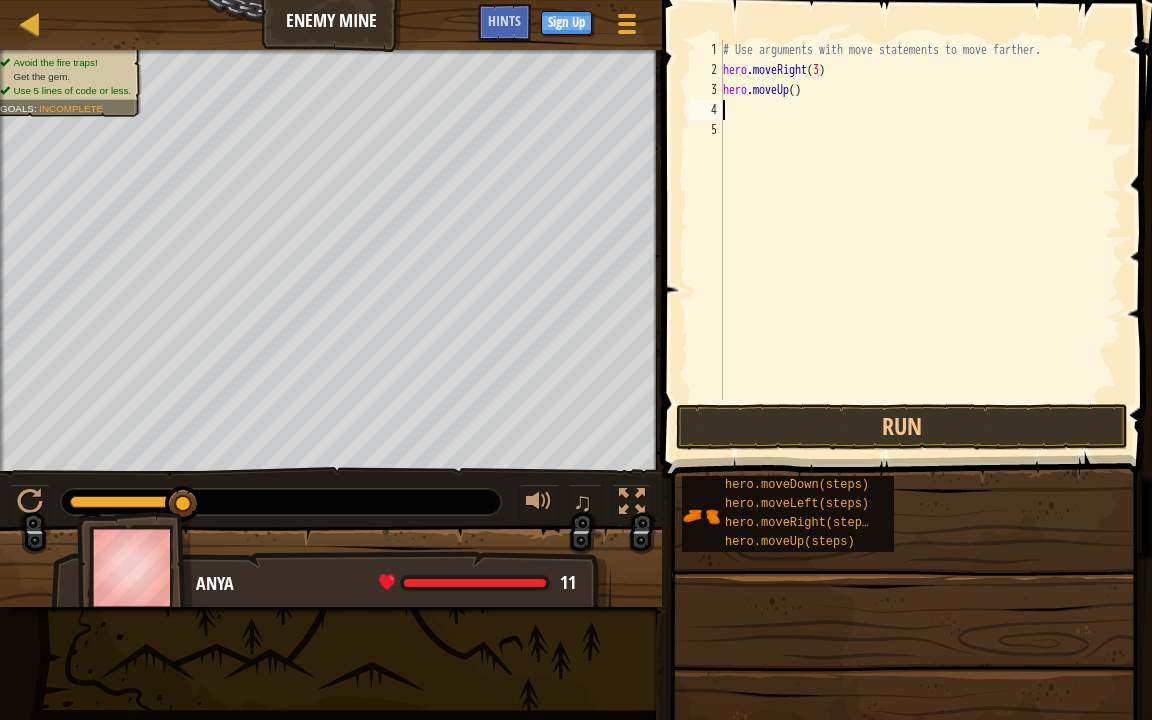 type on "h" 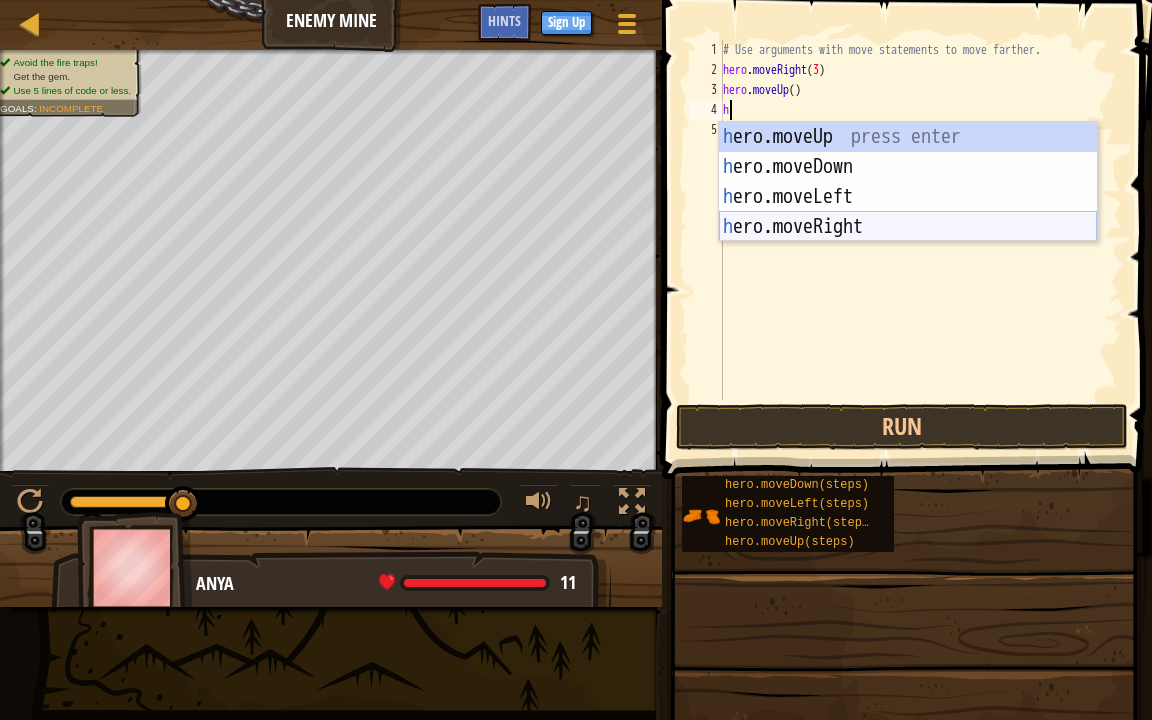 click on "h ero.moveUp press enter h ero.moveDown press enter h ero.moveLeft press enter h ero.moveRight press enter" at bounding box center (908, 212) 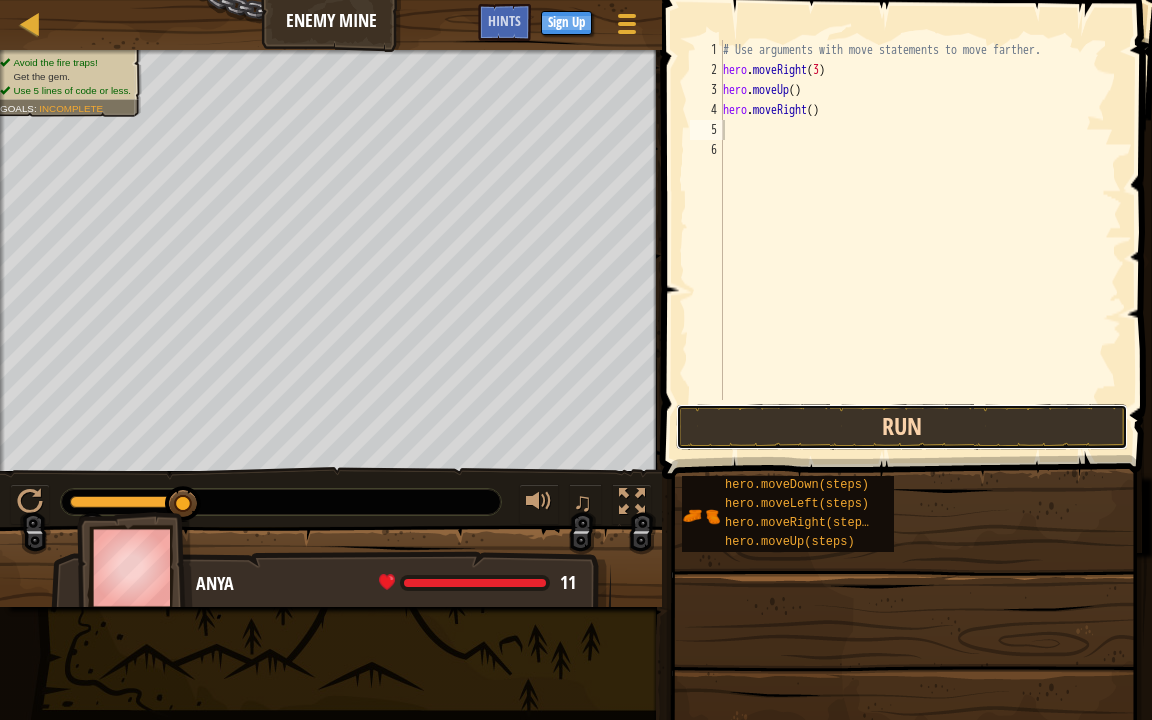 click on "Run" at bounding box center [902, 427] 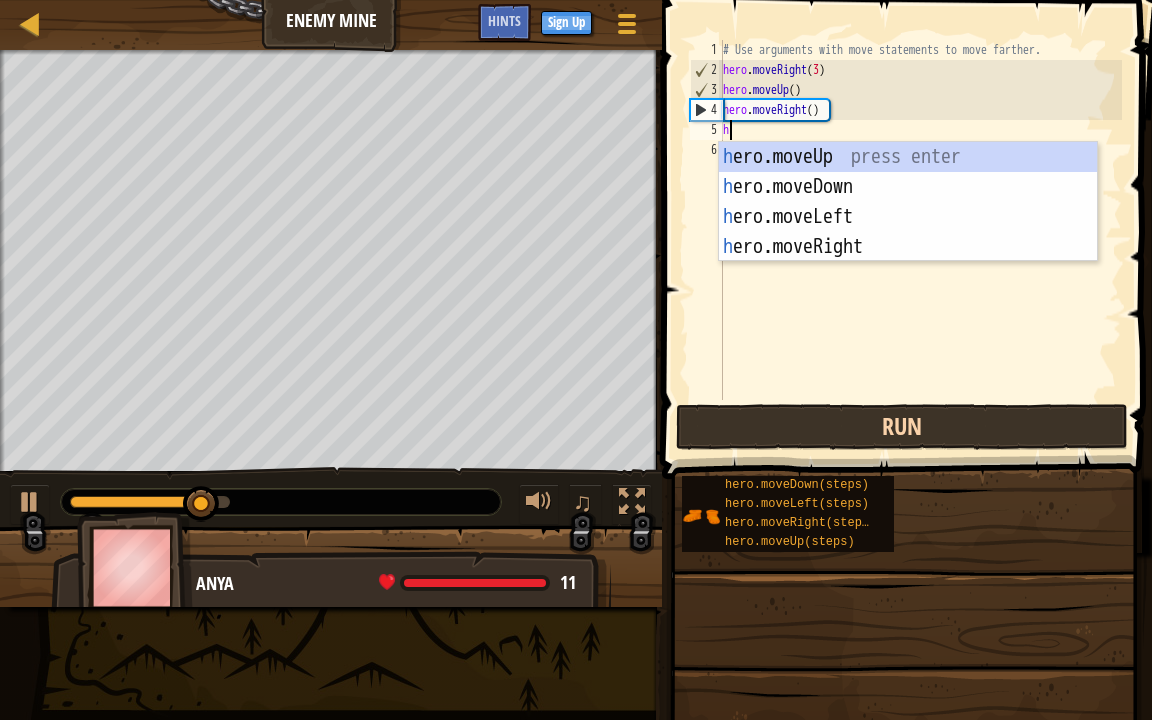 type on "h" 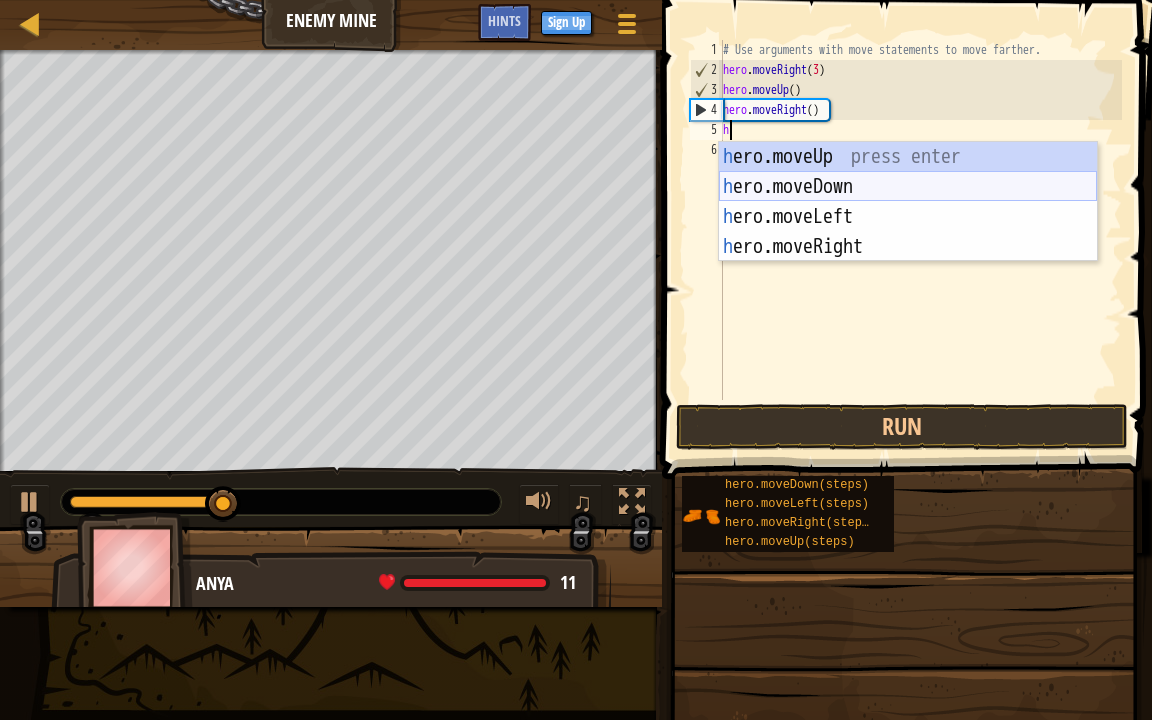 click on "h ero.moveUp press enter h ero.moveDown press enter h ero.moveLeft press enter h ero.moveRight press enter" at bounding box center [908, 232] 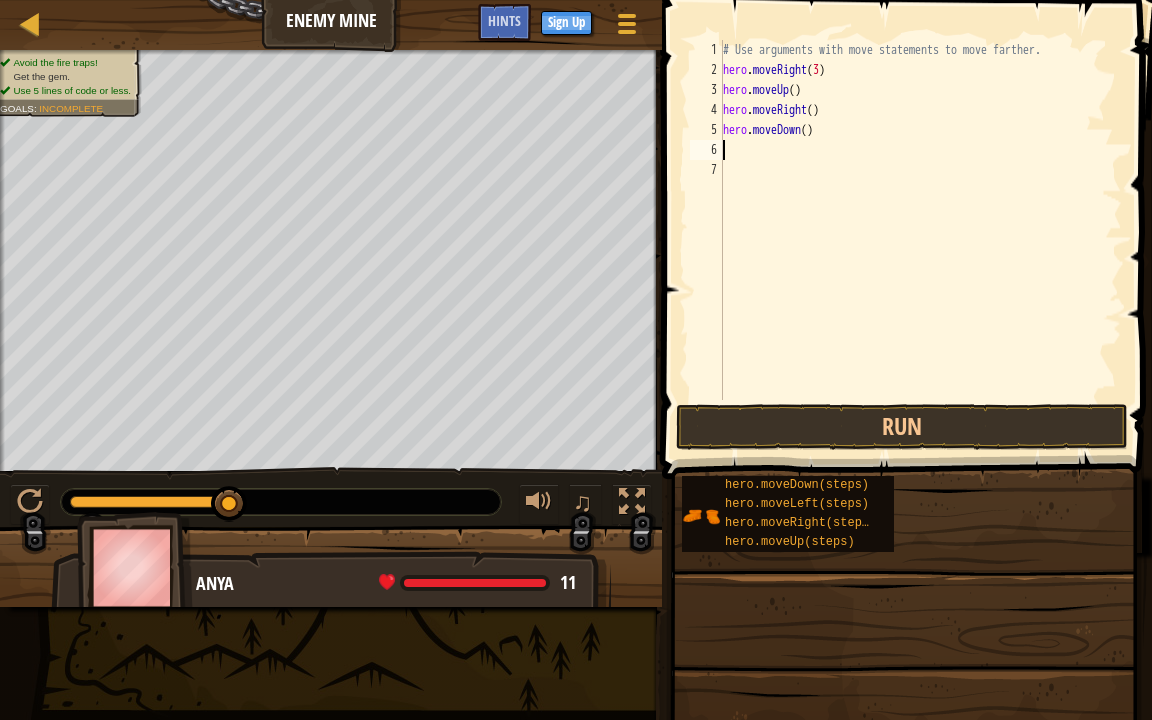 type on "h" 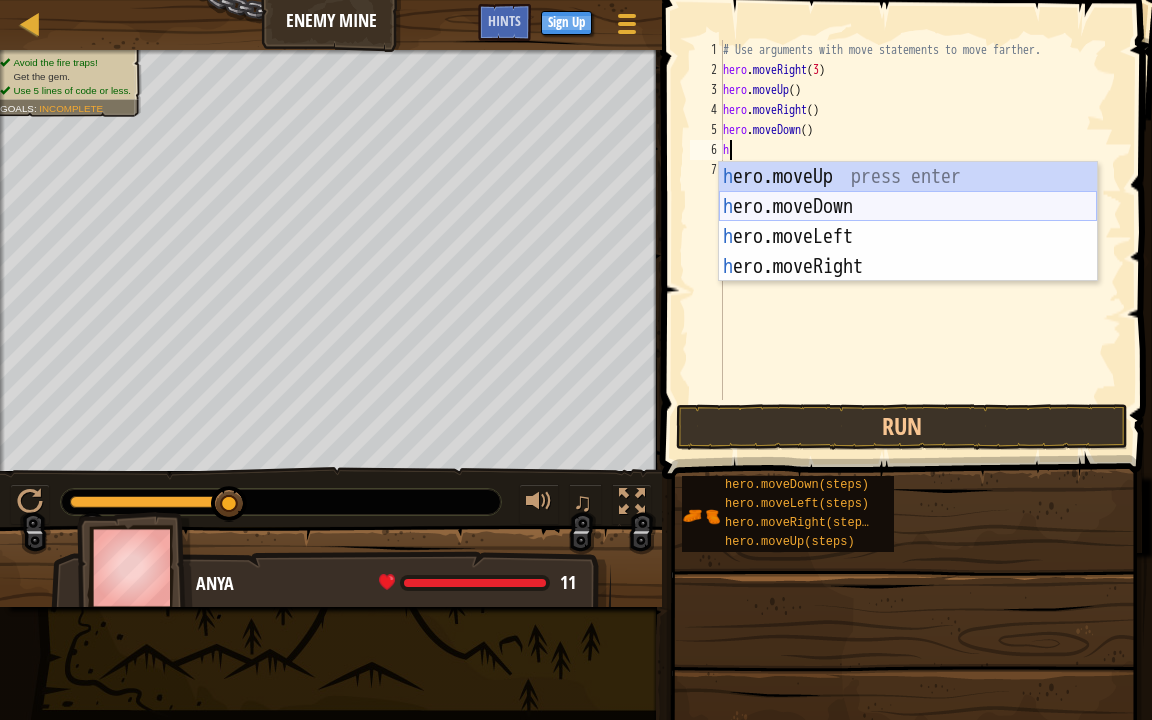 click on "h ero.moveUp press enter h ero.moveDown press enter h ero.moveLeft press enter h ero.moveRight press enter" at bounding box center (908, 252) 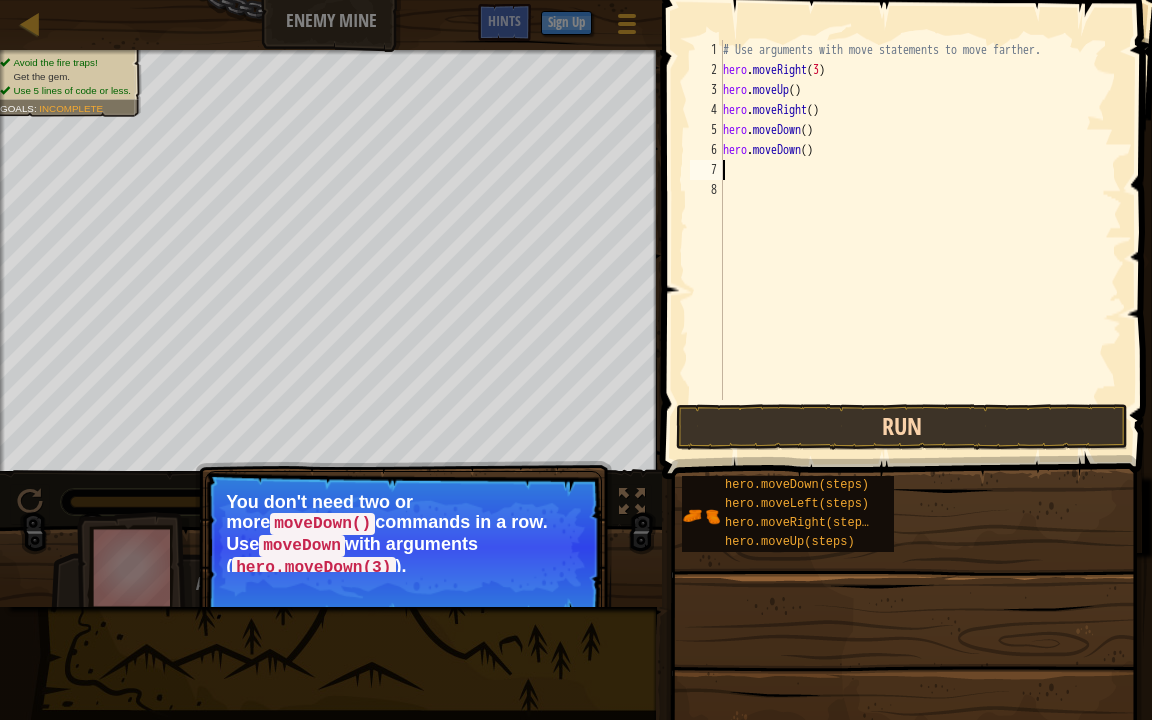 type on "h" 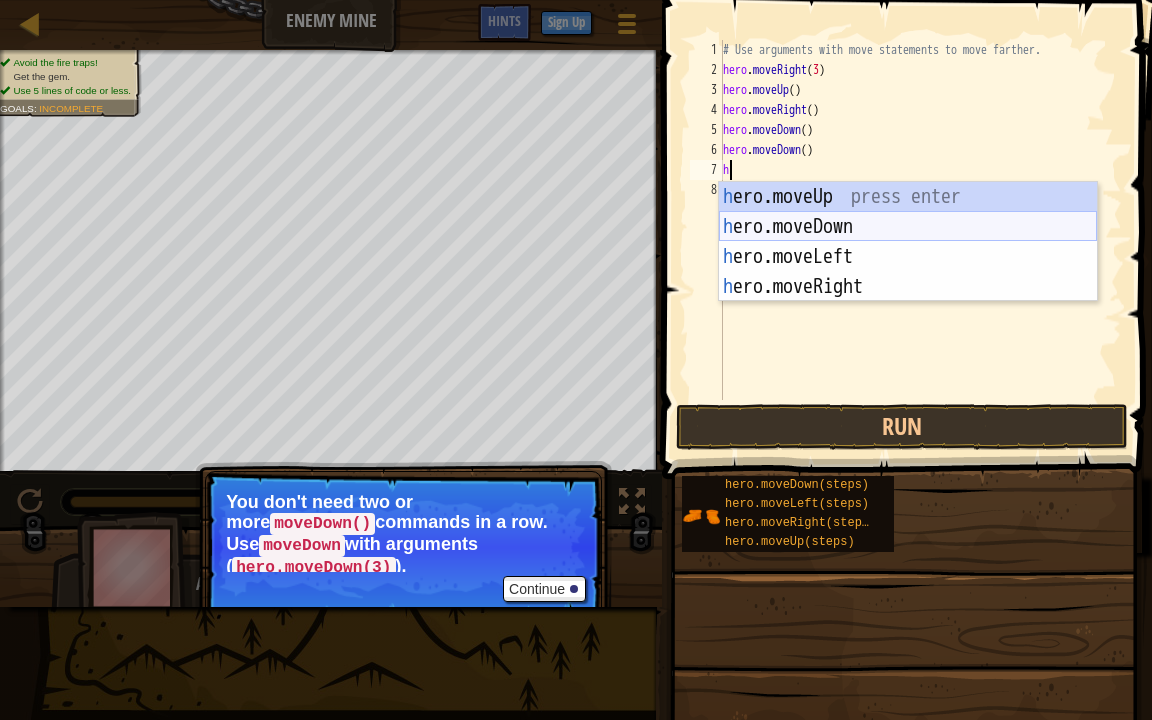 click on "h ero.moveUp press enter h ero.moveDown press enter h ero.moveLeft press enter h ero.moveRight press enter" at bounding box center [908, 272] 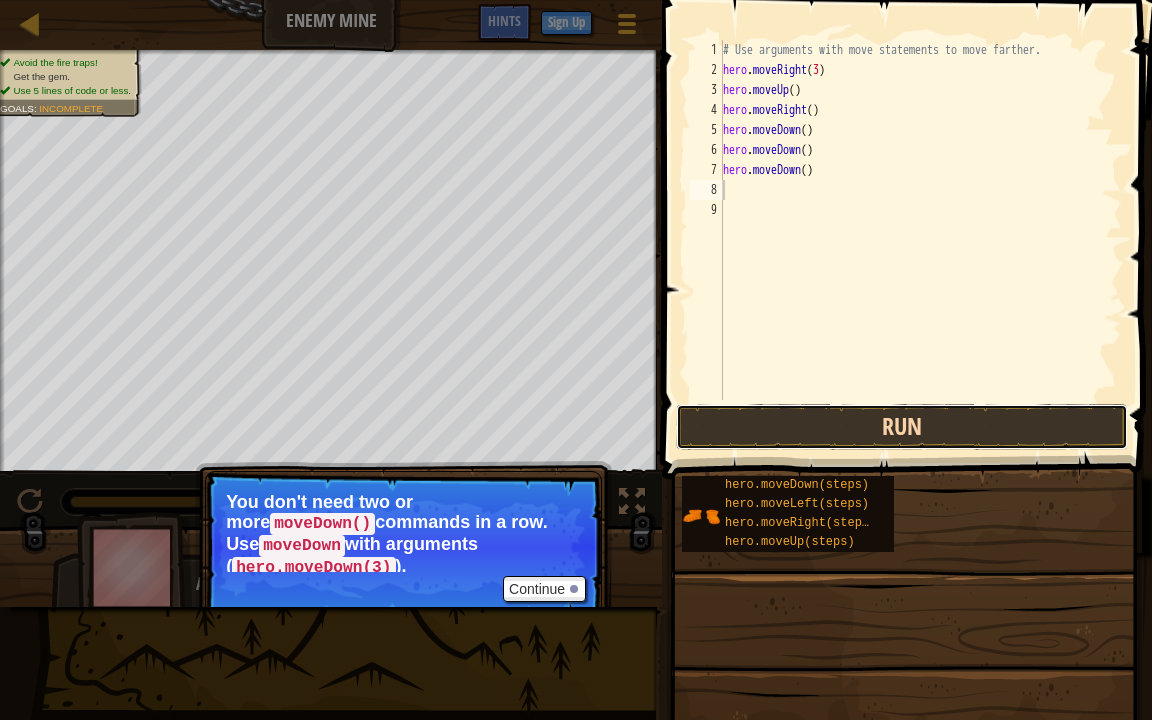 click on "Run" at bounding box center (902, 427) 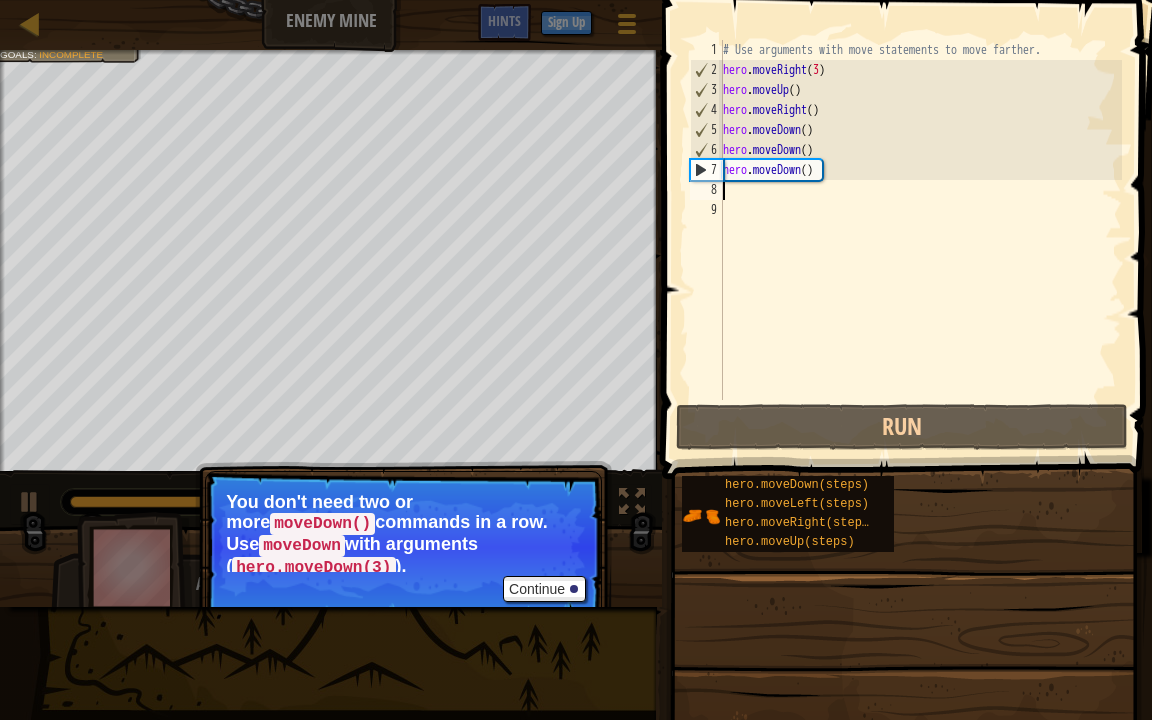type on "h" 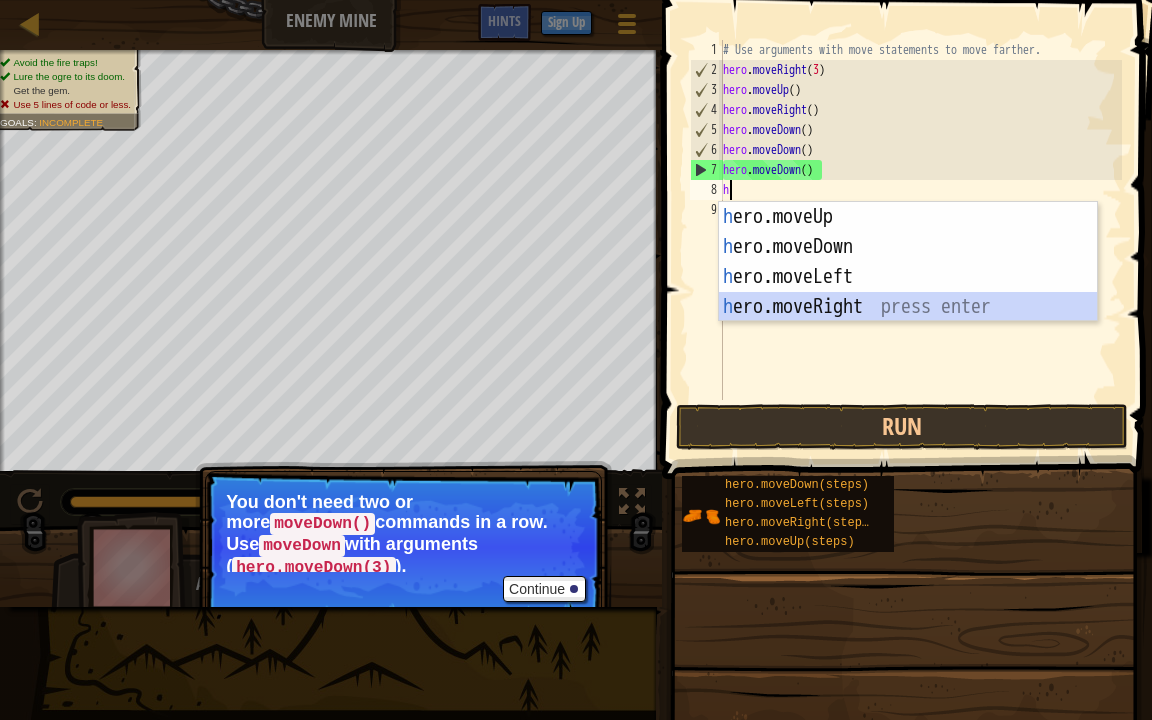 click on "h ero.moveUp press enter h ero.moveDown press enter h ero.moveLeft press enter h ero.moveRight press enter" at bounding box center (908, 292) 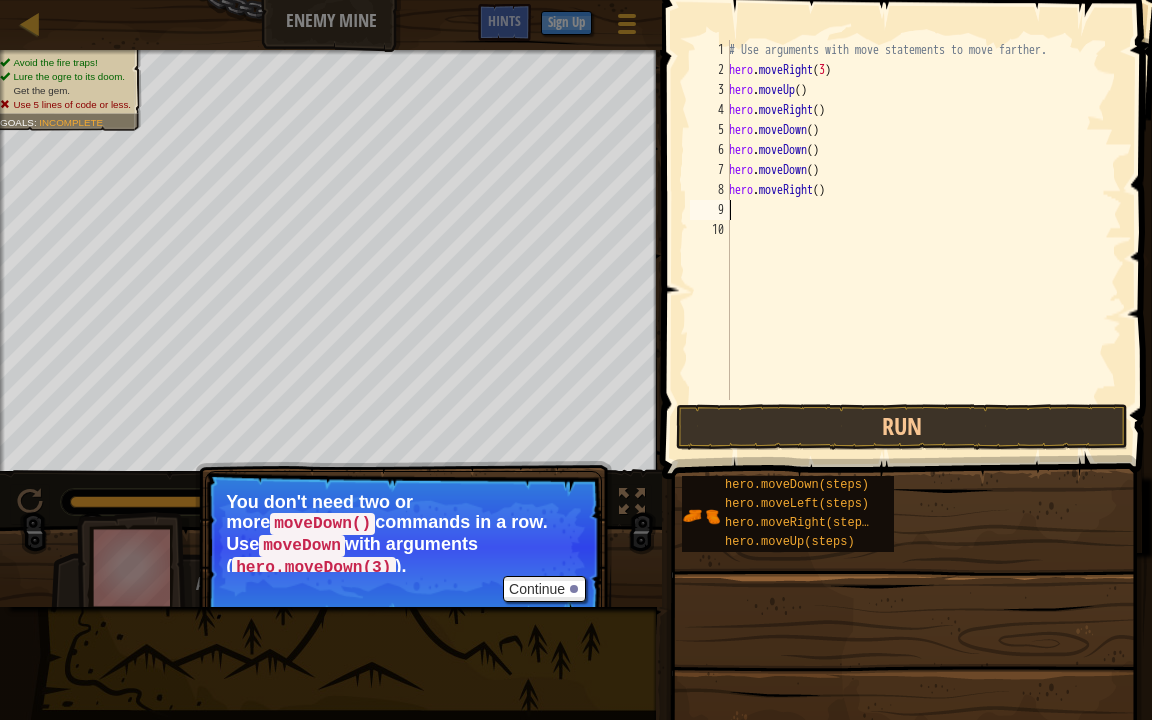 type on "h" 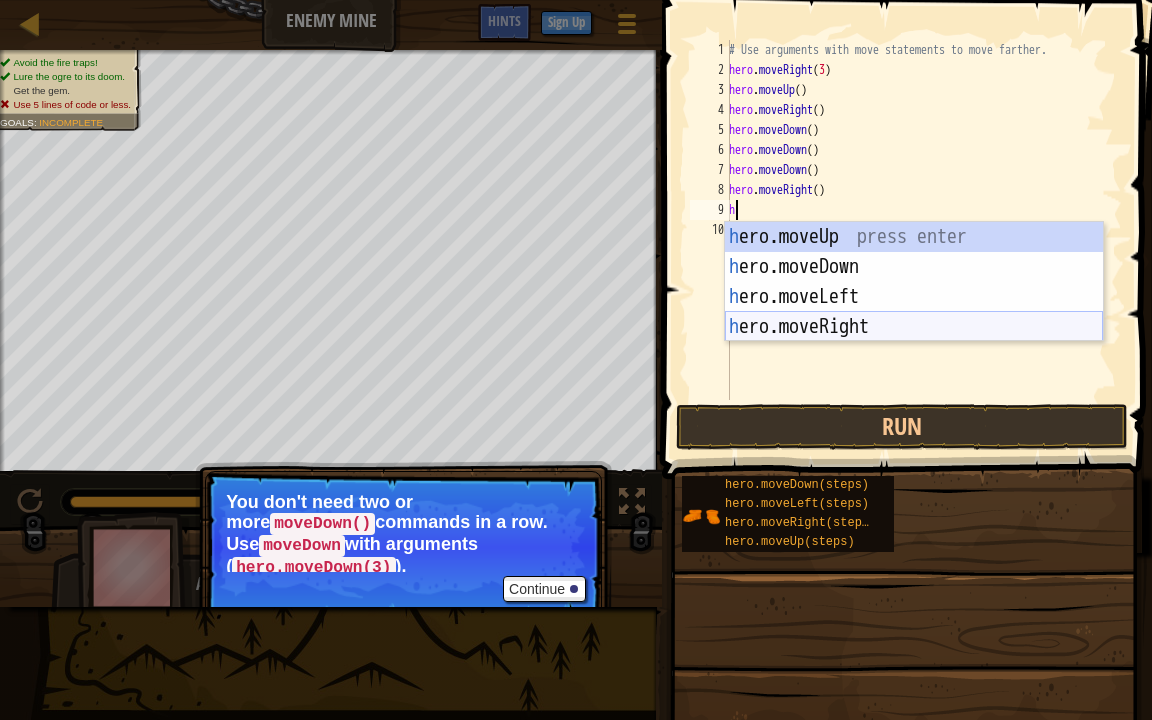 click on "h ero.moveUp press enter h ero.moveDown press enter h ero.moveLeft press enter h ero.moveRight press enter" at bounding box center (914, 312) 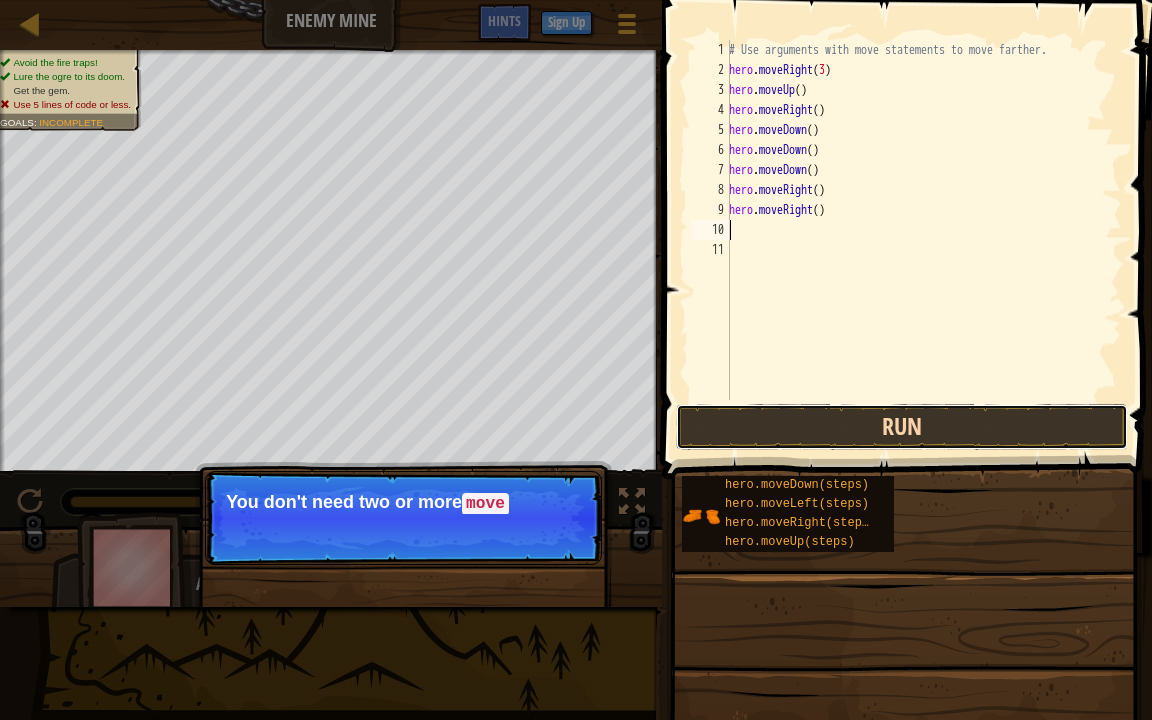 click on "Run" at bounding box center [902, 427] 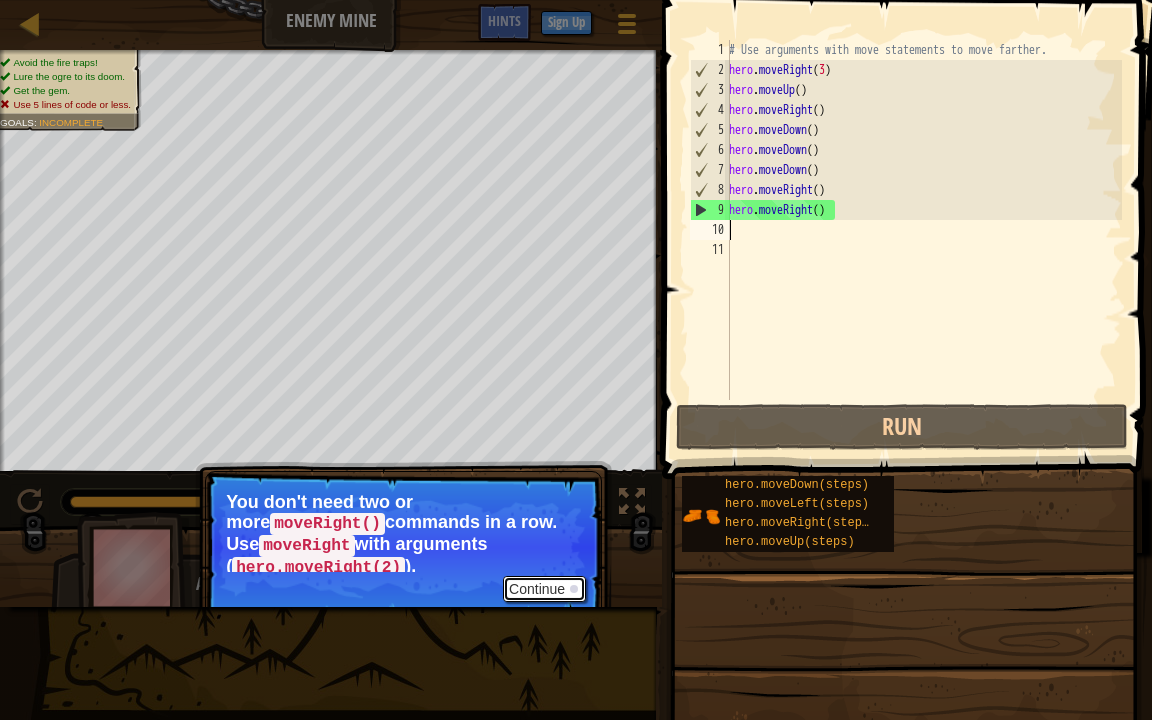 click on "Continue" at bounding box center (544, 589) 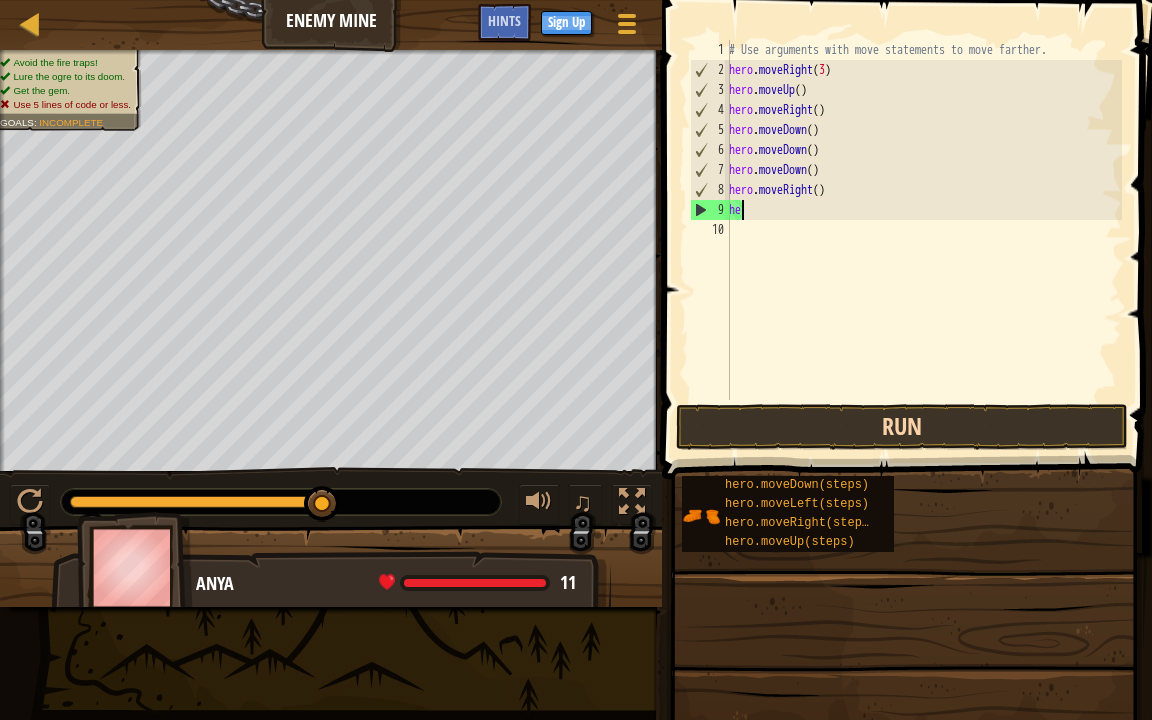 type on "h" 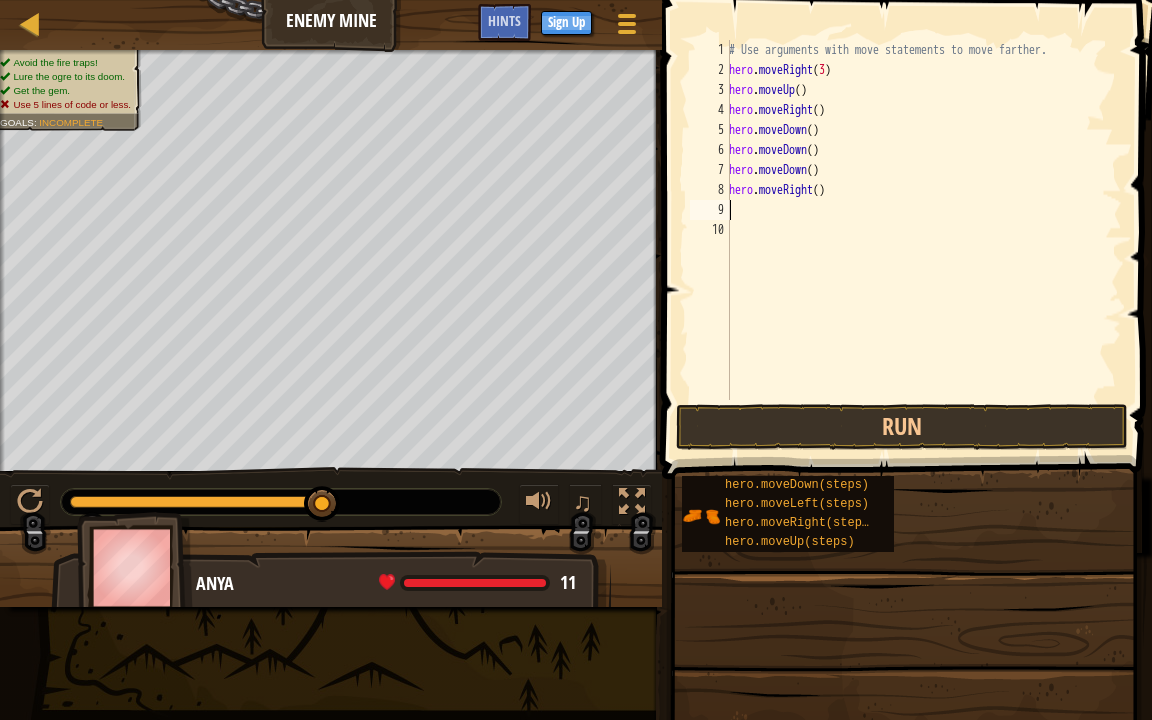 click on "# Use arguments with move statements to move farther. hero . moveRight ( 3 ) hero . moveUp ( ) hero . moveRight ( ) hero . moveDown ( ) hero . moveDown ( ) hero . moveDown ( ) hero . moveRight ( )" at bounding box center (923, 240) 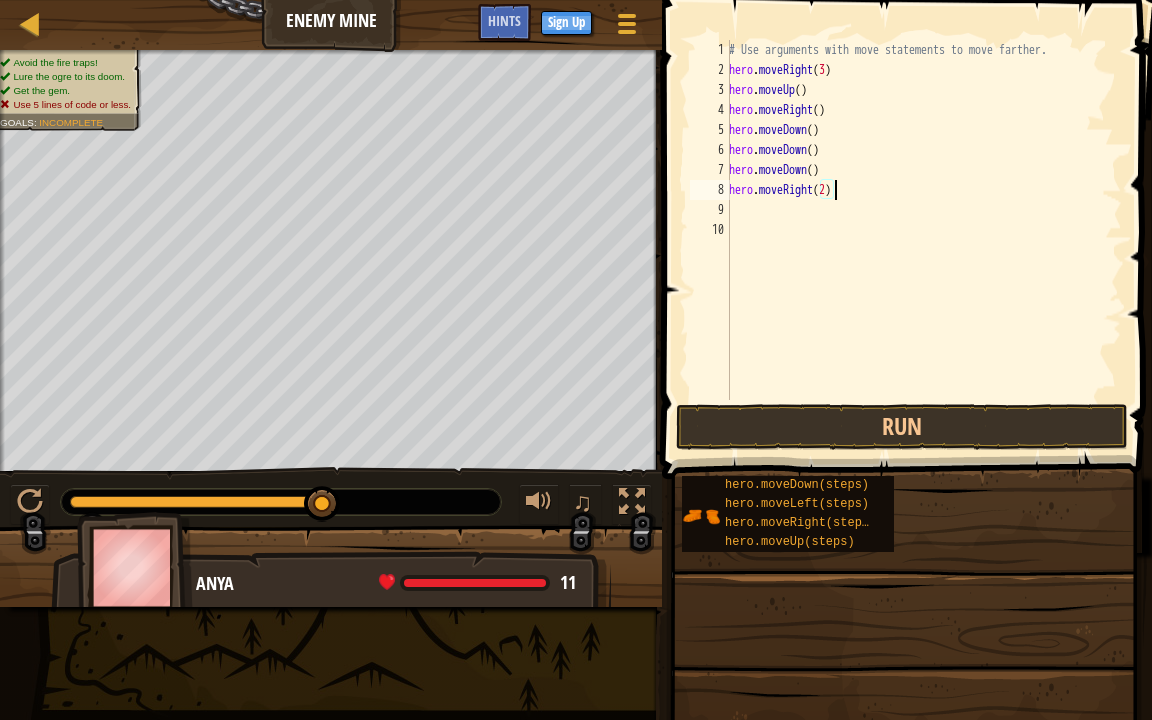 scroll, scrollTop: 9, scrollLeft: 8, axis: both 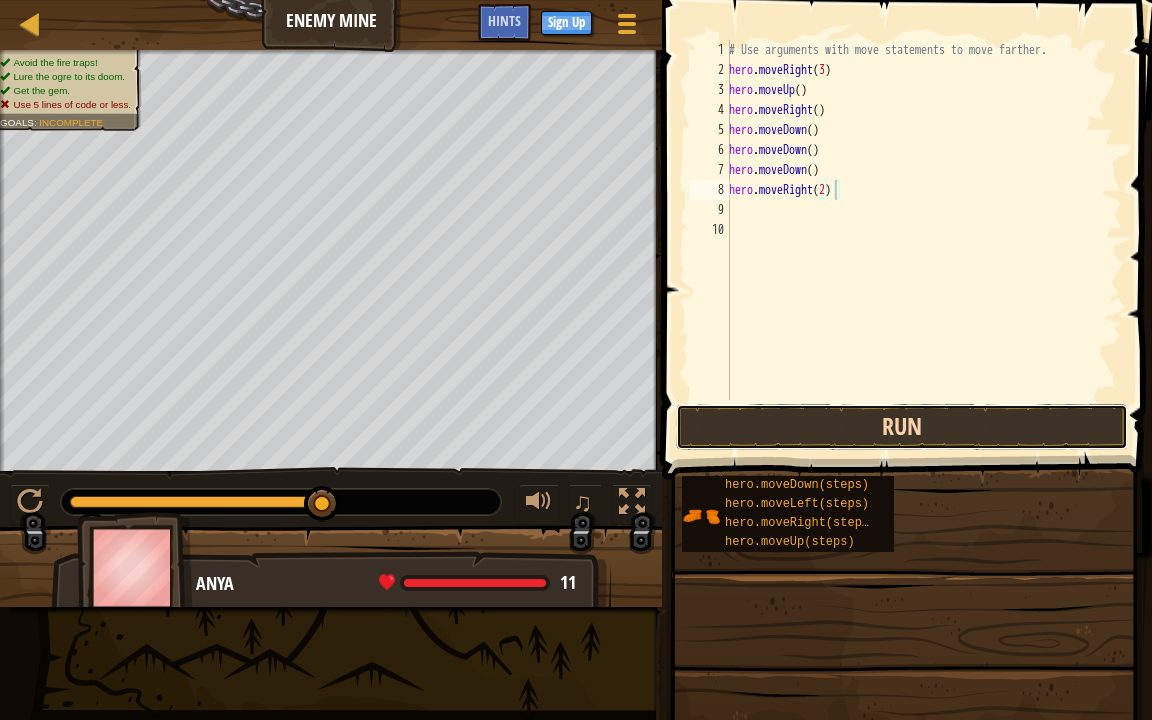 click on "Run" at bounding box center [902, 427] 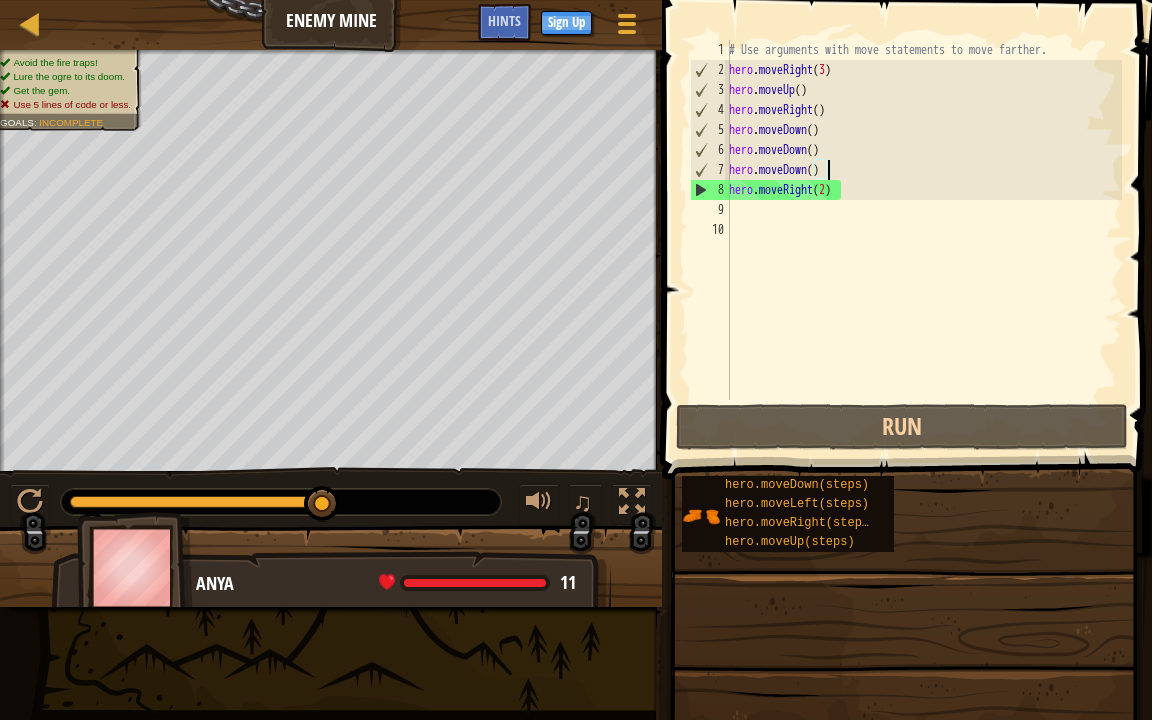 click on "# Use arguments with move statements to move farther. hero . moveRight ( 3 ) hero . moveUp ( ) hero . moveRight ( ) hero . moveDown ( ) hero . moveDown ( ) hero . moveDown ( ) hero . moveRight ( 2 )" at bounding box center (923, 240) 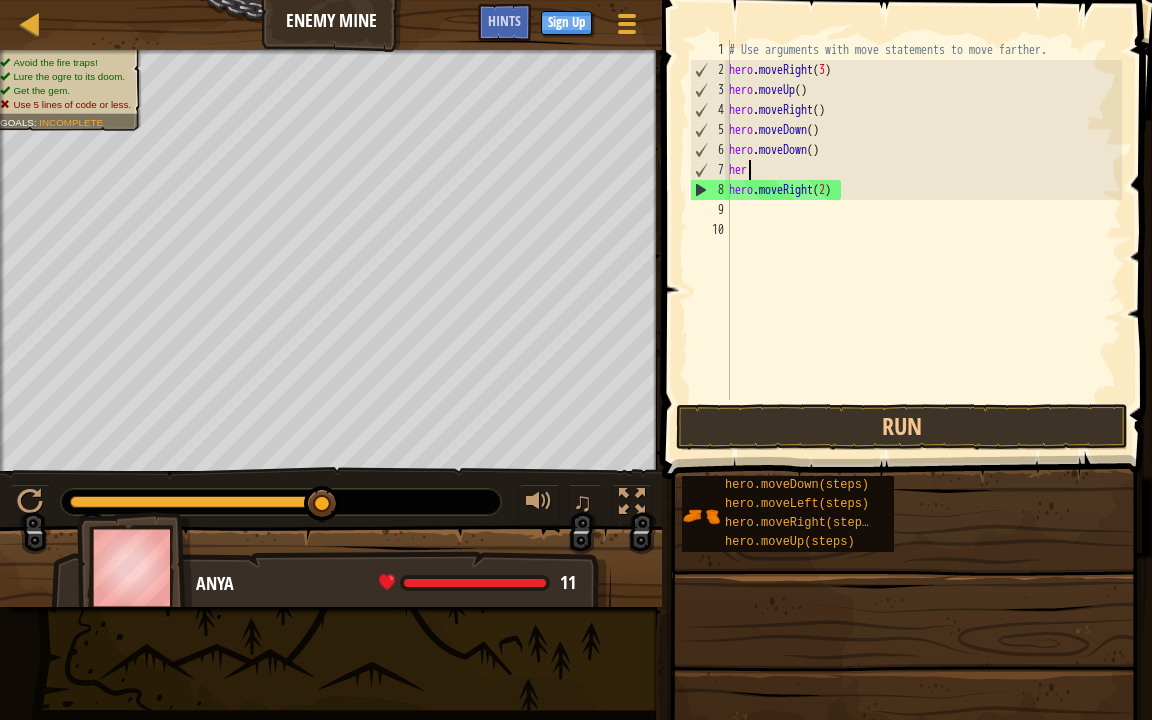 scroll, scrollTop: 9, scrollLeft: 0, axis: vertical 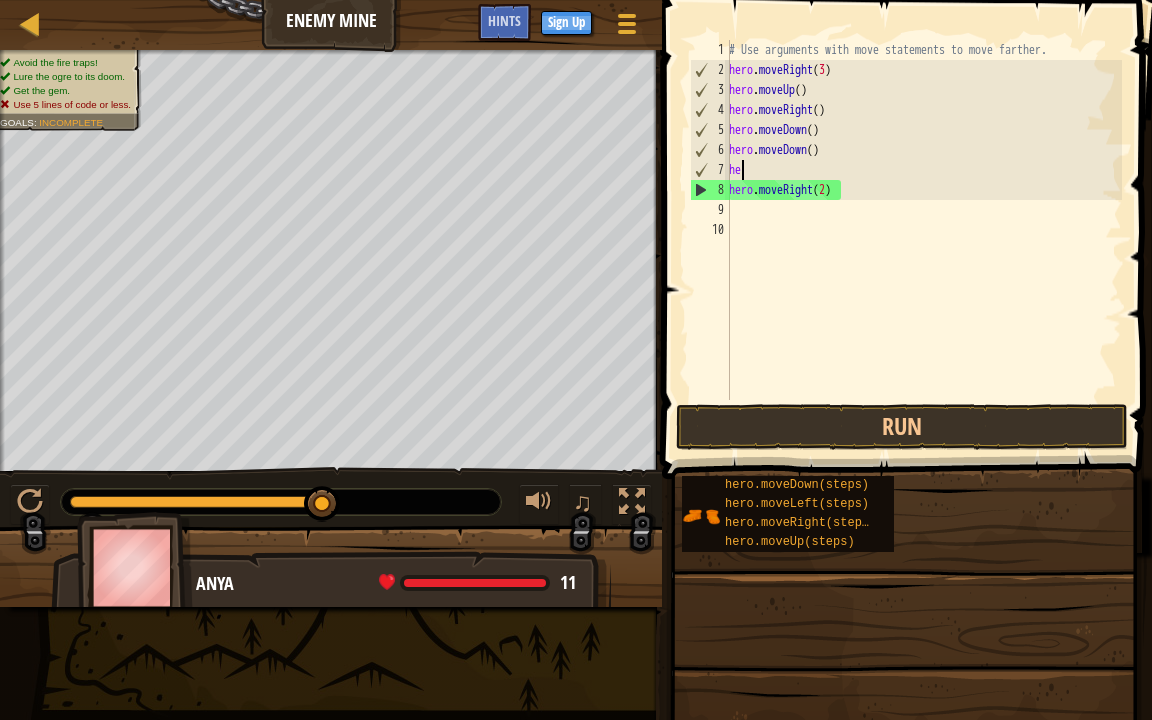 type on "h" 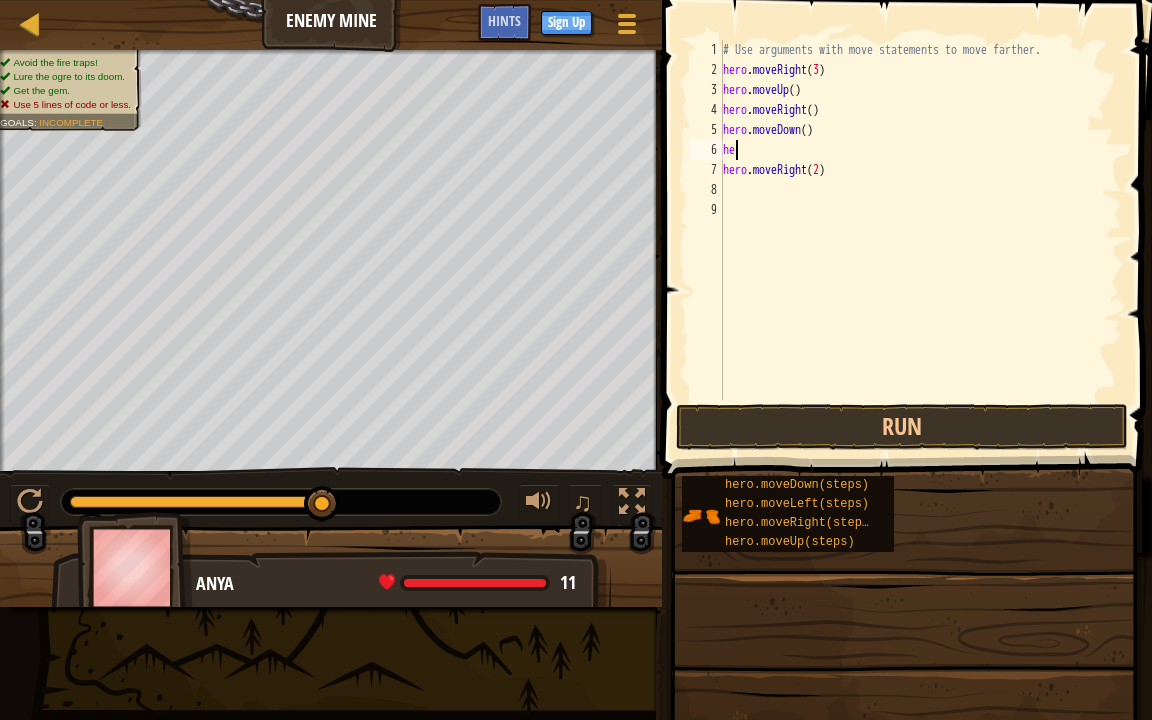 type on "h" 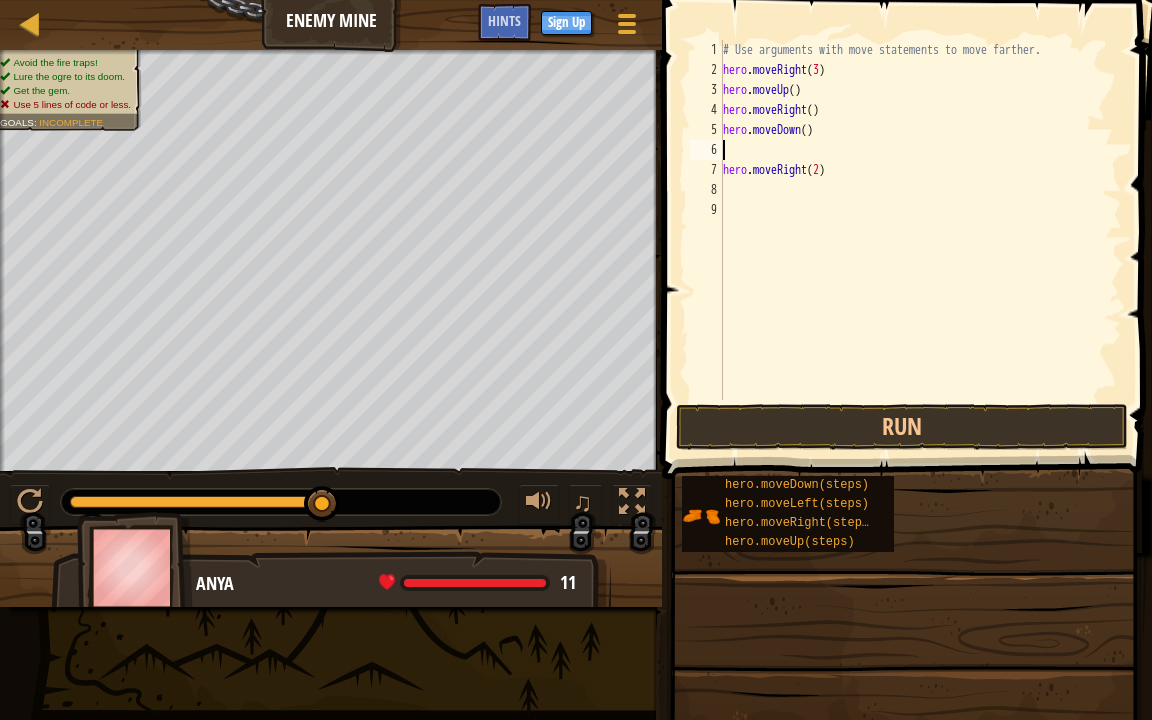click on "# Use arguments with move statements to move farther. hero . moveRight ( 3 ) hero . moveUp ( ) hero . moveRight ( ) hero . moveDown ( ) hero . moveRight ( 2 )" at bounding box center [920, 240] 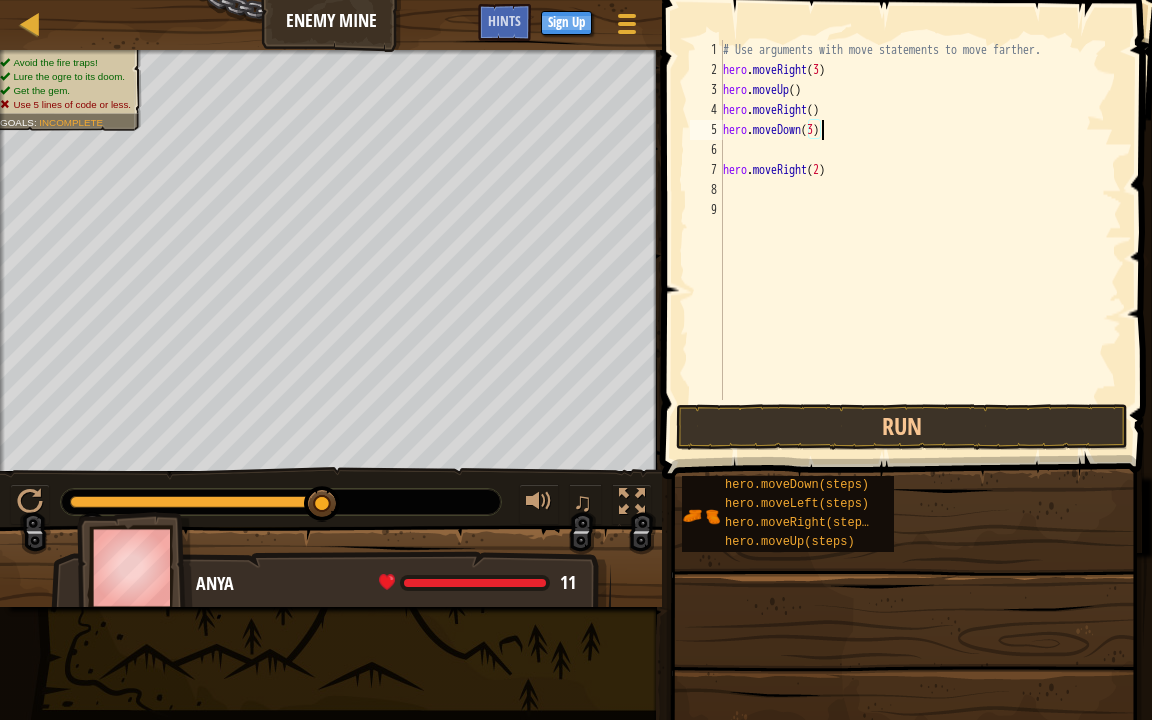 scroll, scrollTop: 9, scrollLeft: 7, axis: both 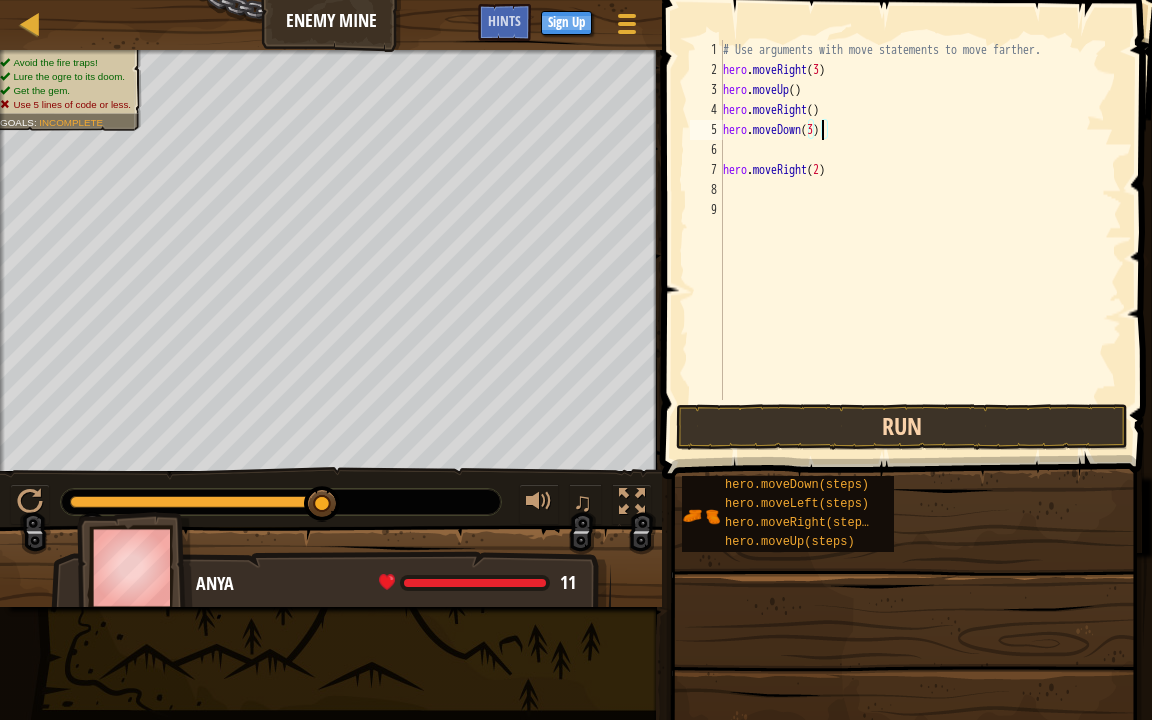 type on "hero.moveDown(3)" 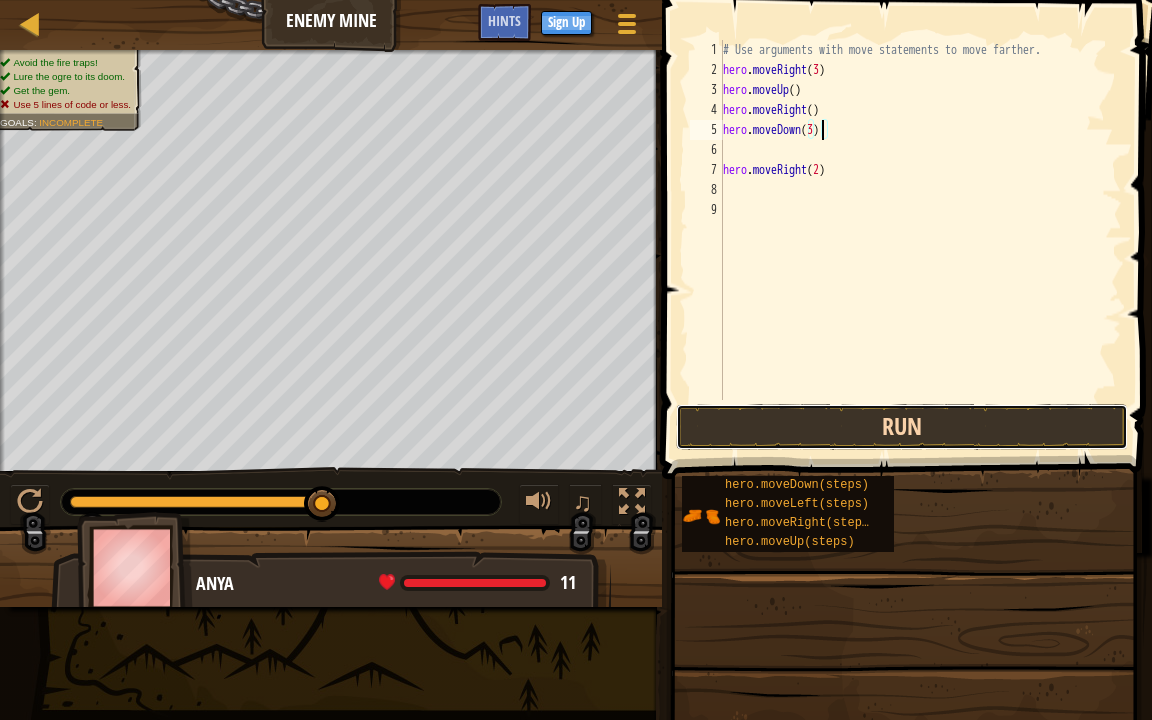 click on "Run" at bounding box center [902, 427] 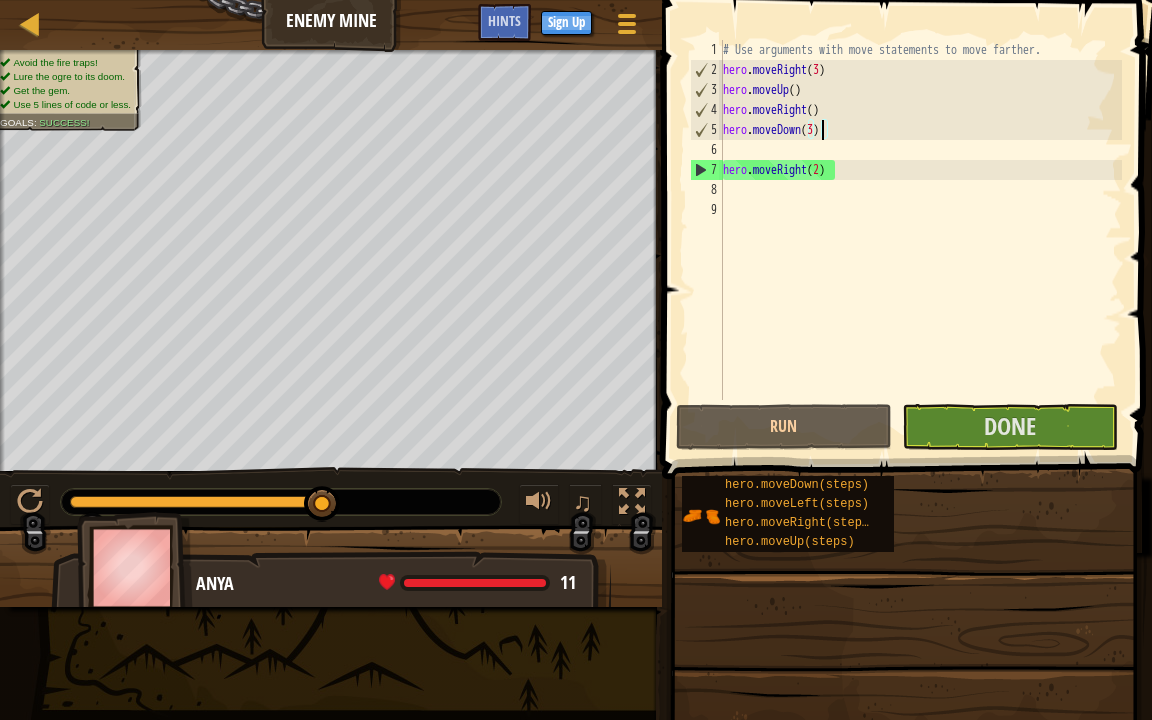click at bounding box center [909, 211] 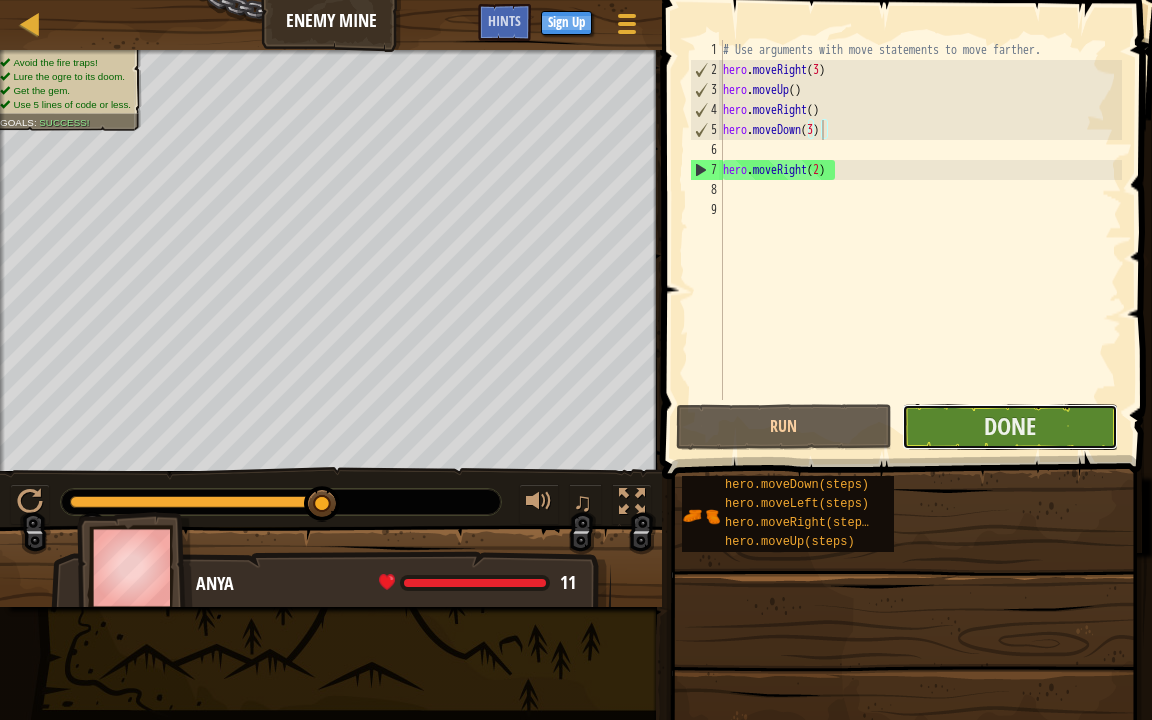 click on "Done" at bounding box center [1010, 427] 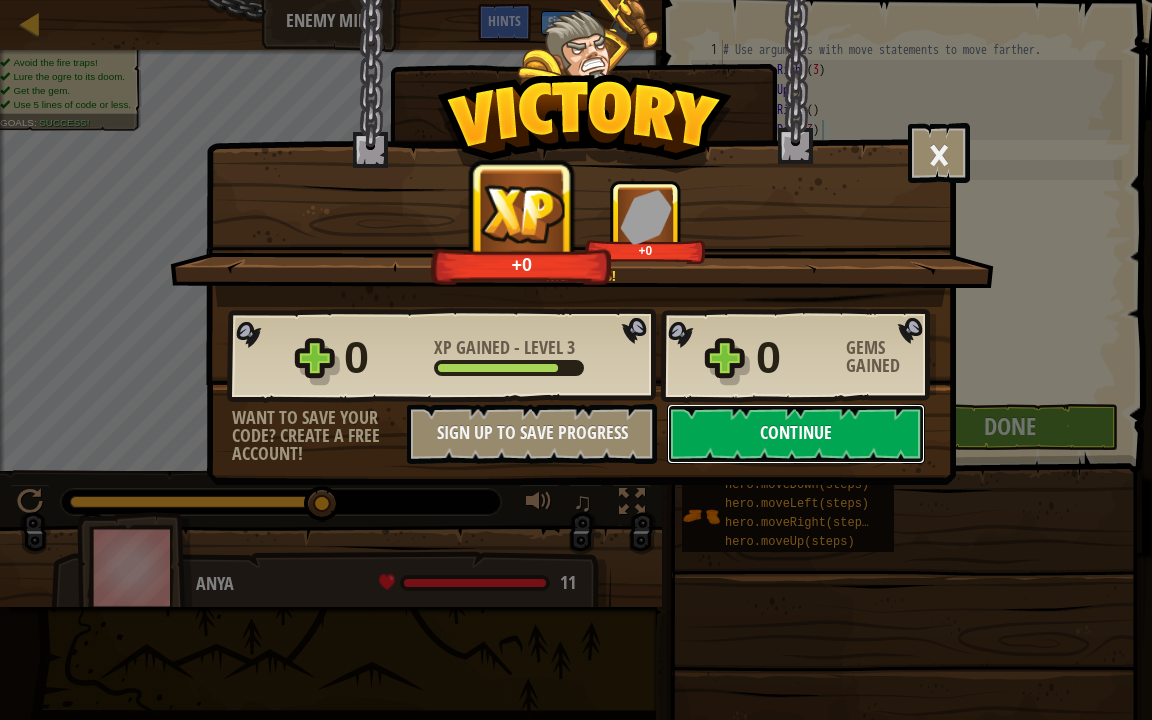click on "Continue" at bounding box center [796, 434] 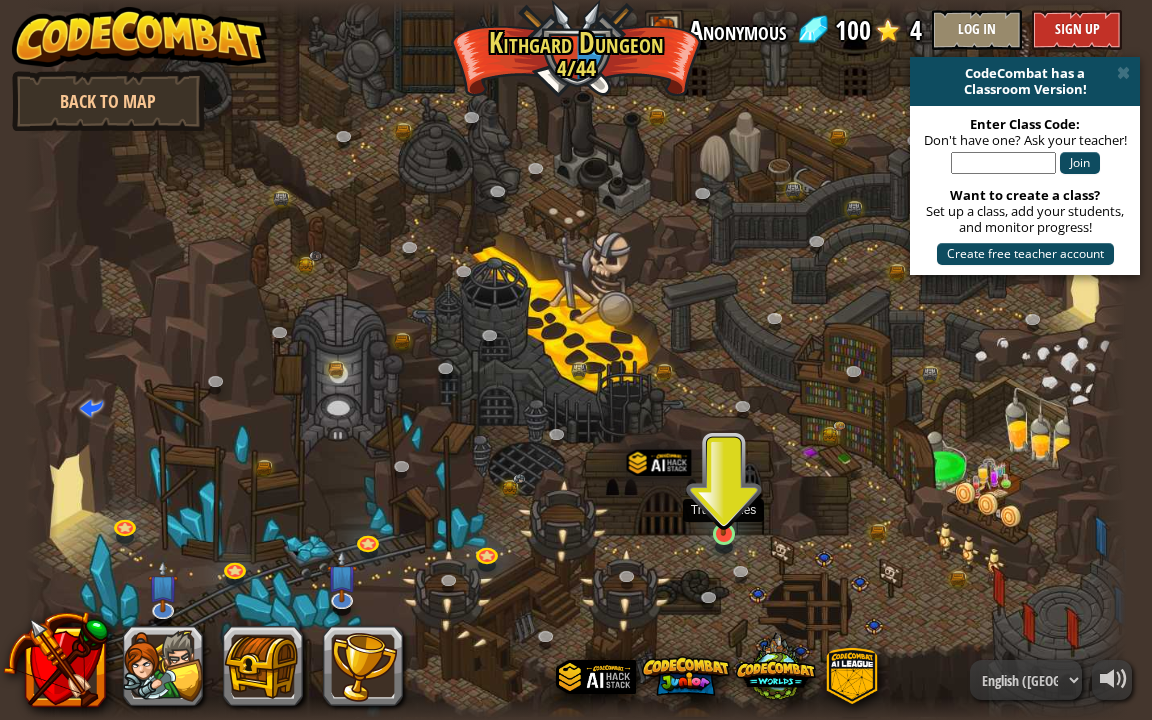 click at bounding box center (723, 505) 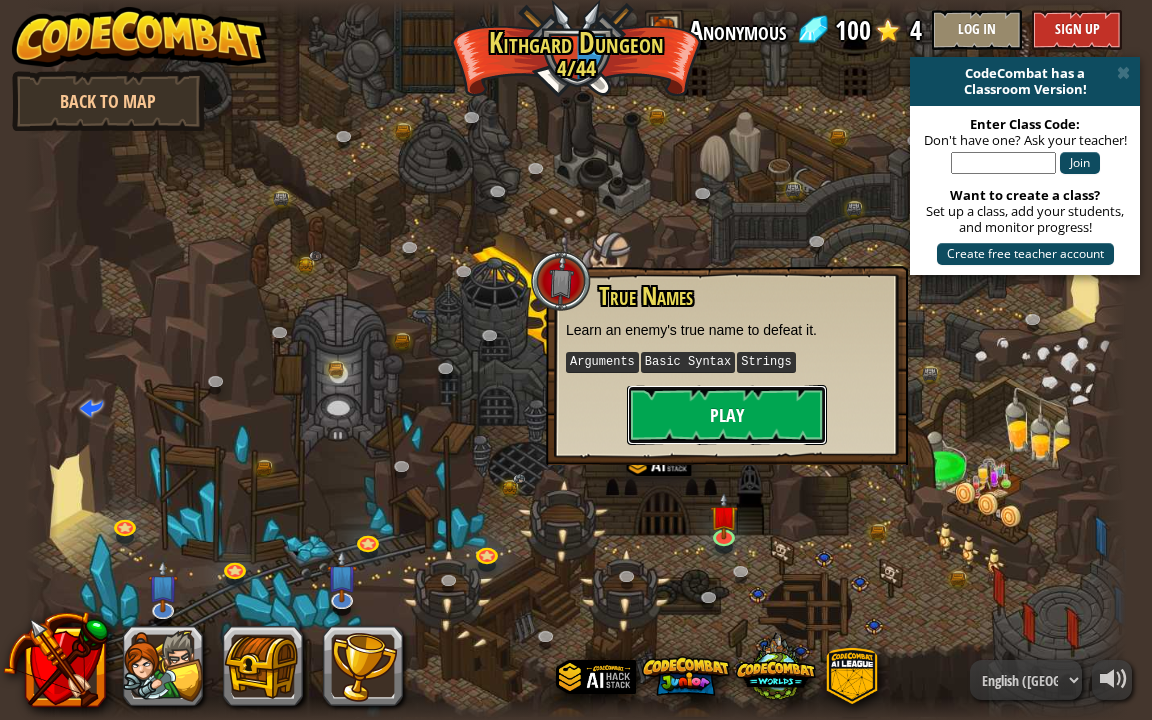 click on "Play" at bounding box center [727, 415] 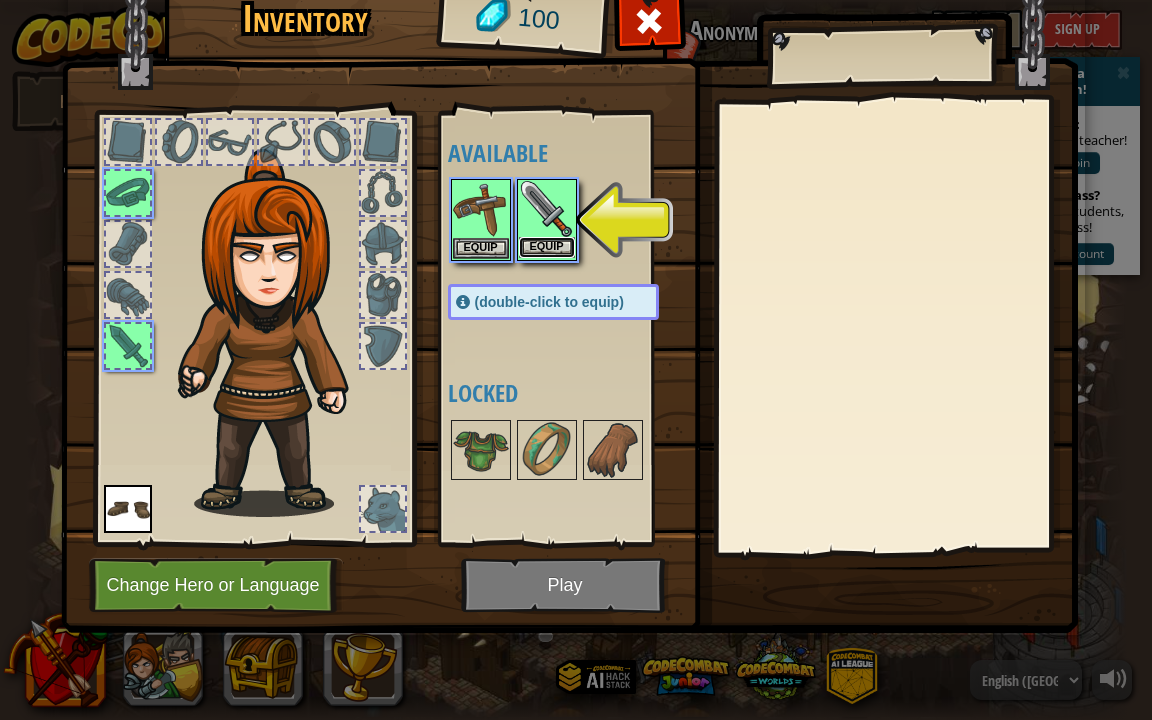 click on "Equip" at bounding box center [547, 247] 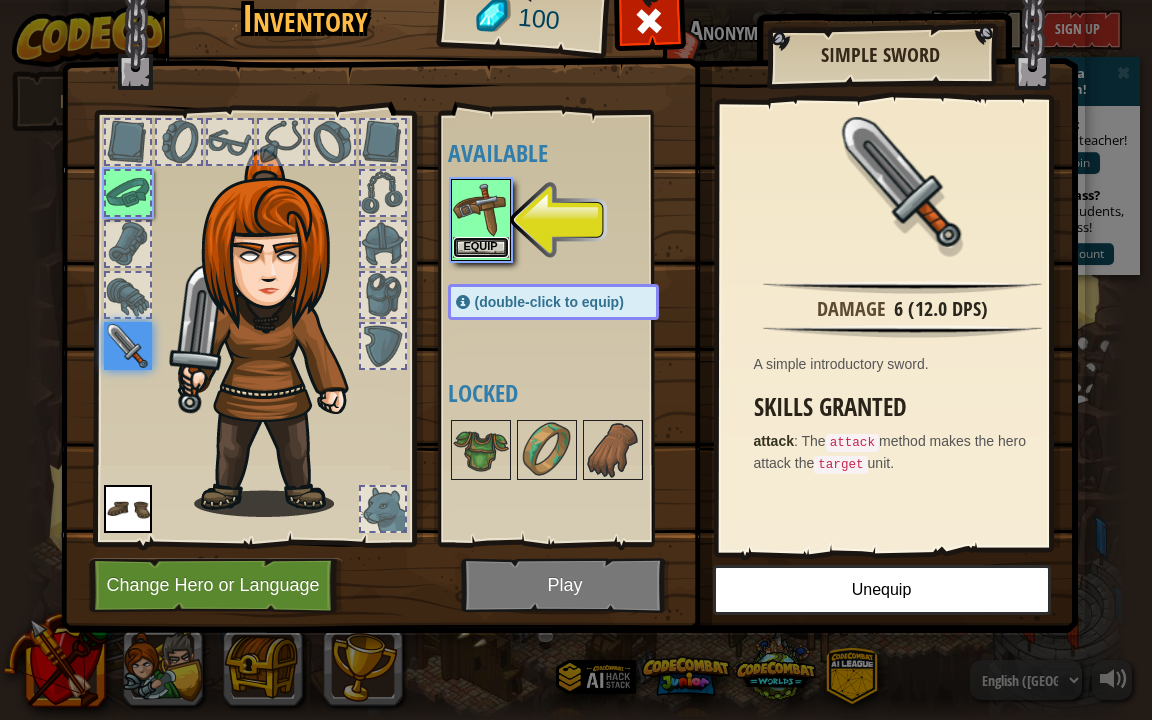 click on "Equip" at bounding box center [481, 247] 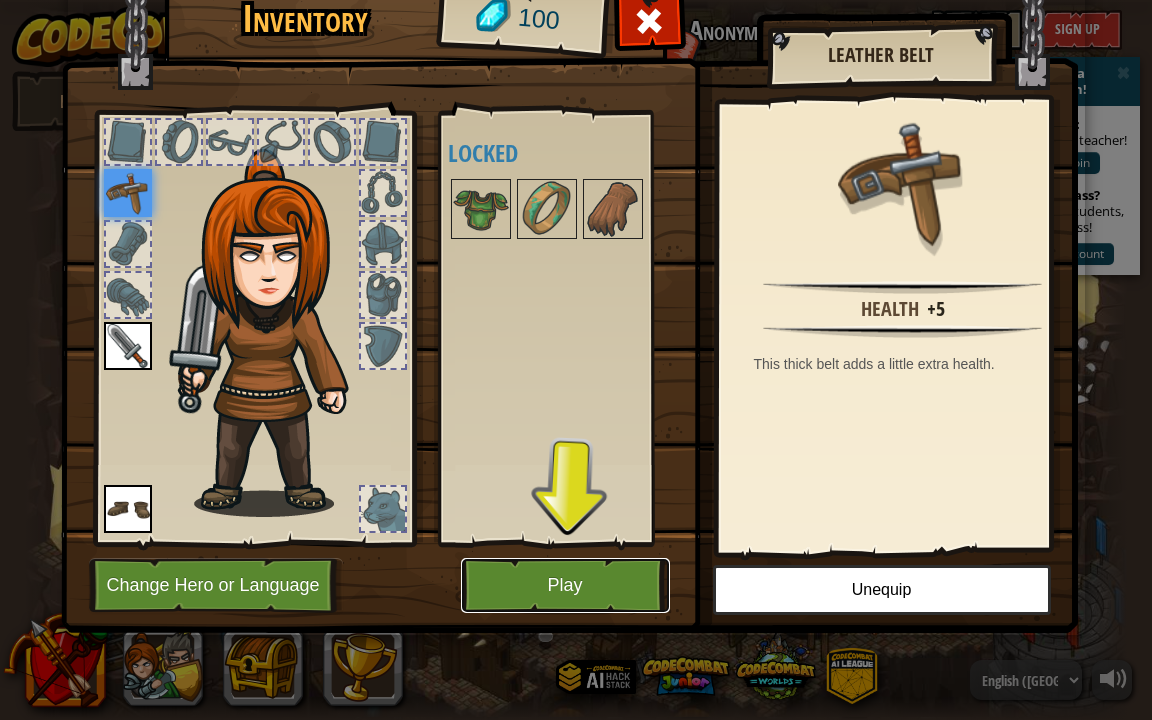 click on "Play" at bounding box center [565, 585] 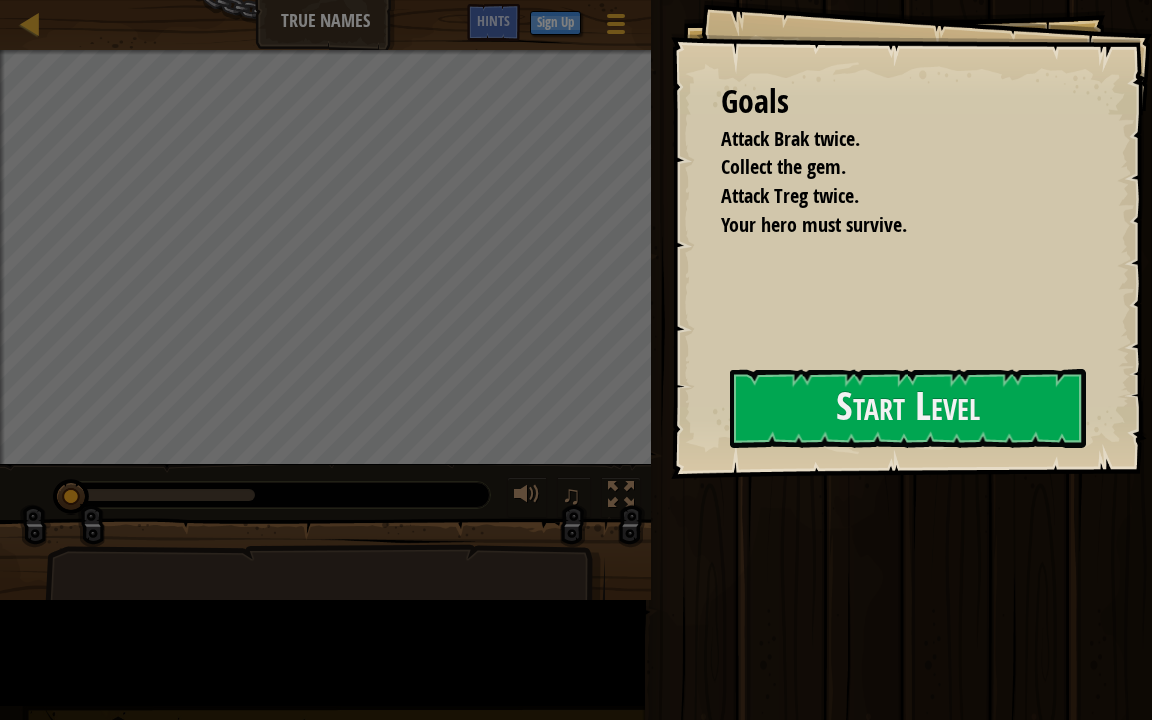 drag, startPoint x: 421, startPoint y: 392, endPoint x: 697, endPoint y: 400, distance: 276.1159 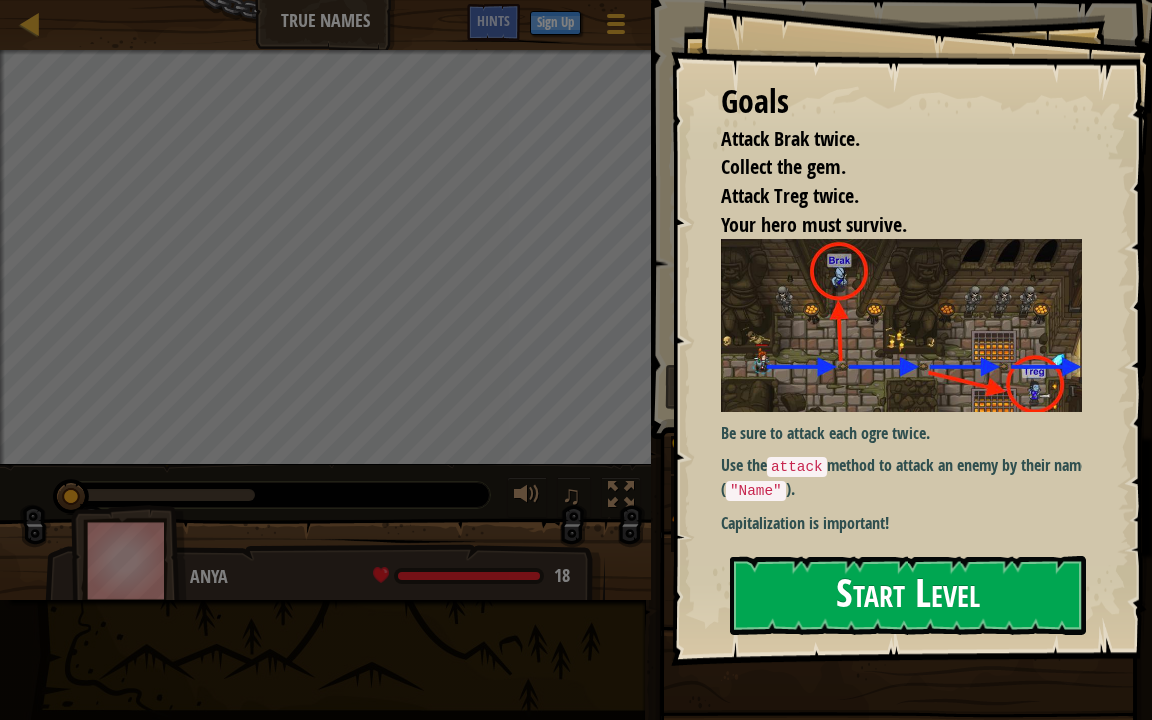 click on "Start Level" at bounding box center [908, 595] 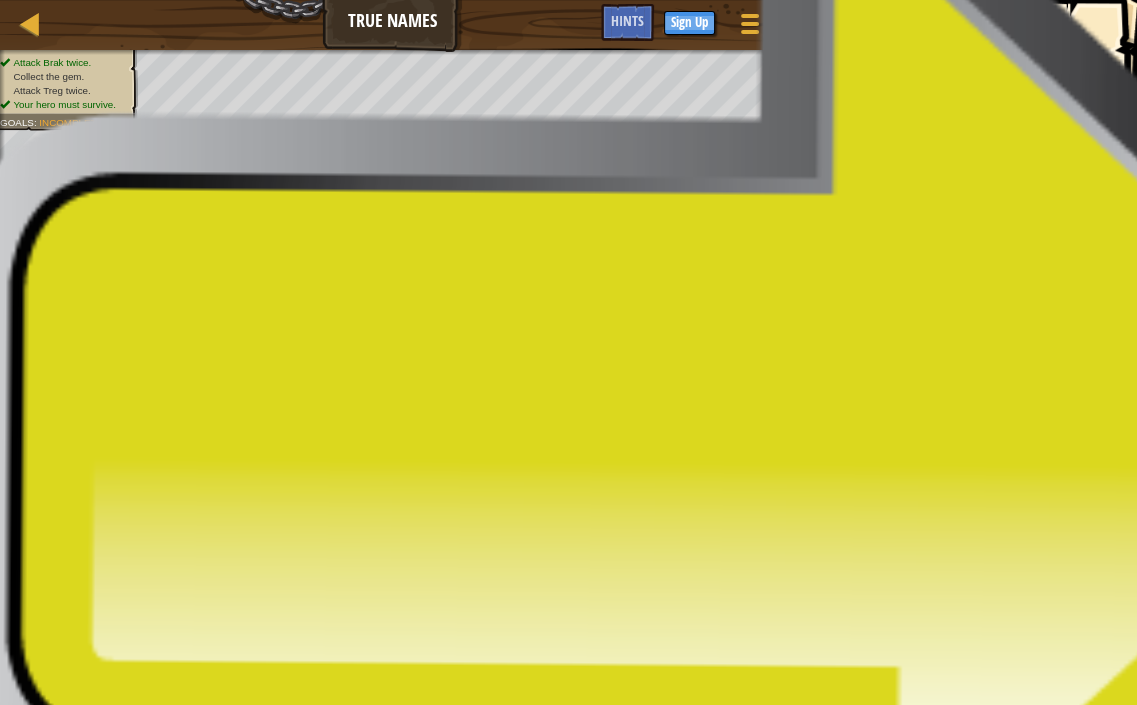 click on "Run" at bounding box center (948, 507) 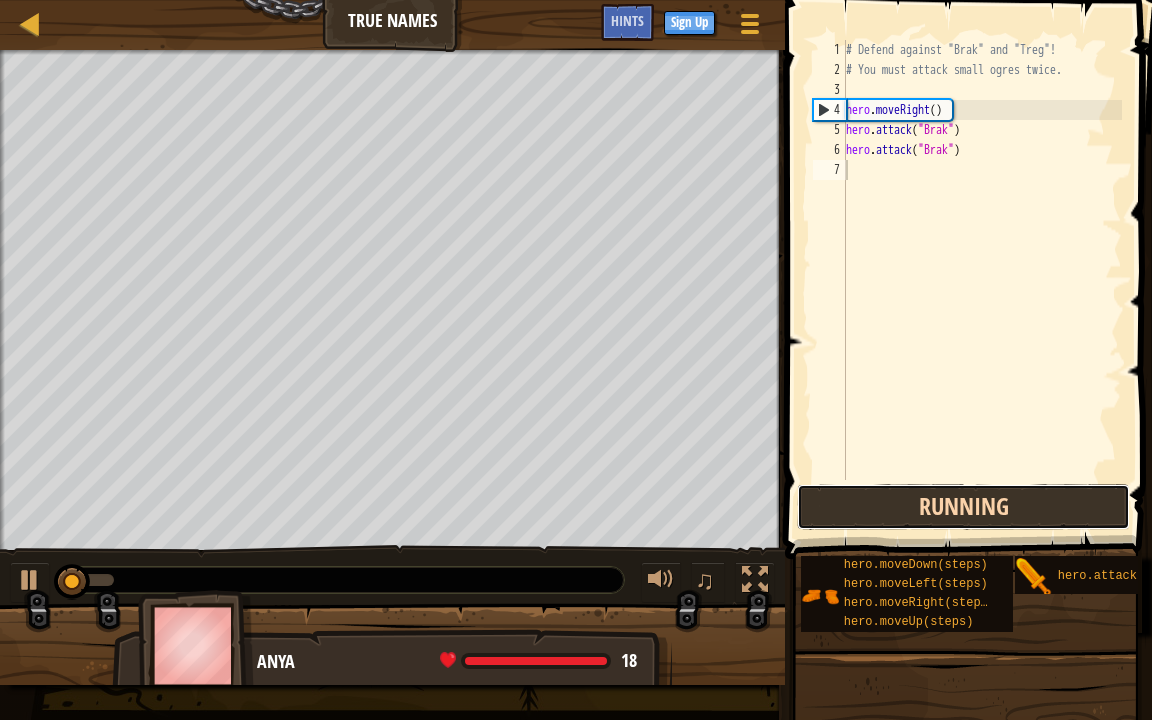 click on "Running" at bounding box center (963, 507) 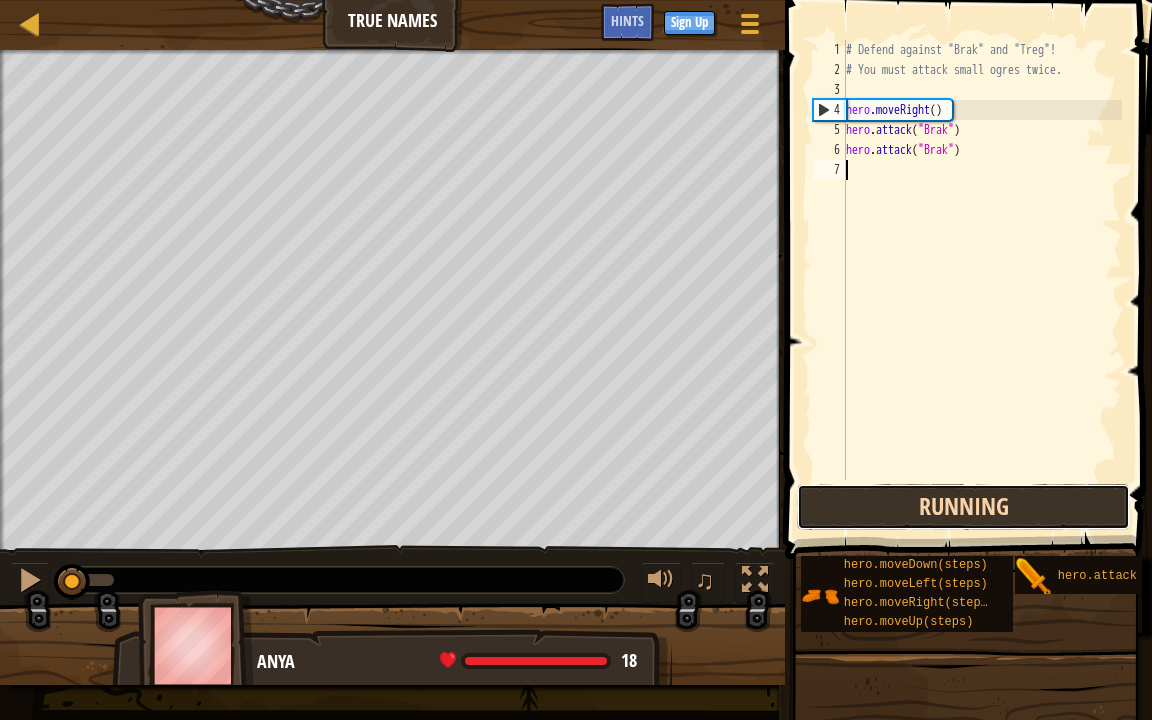 click on "Running" at bounding box center (963, 507) 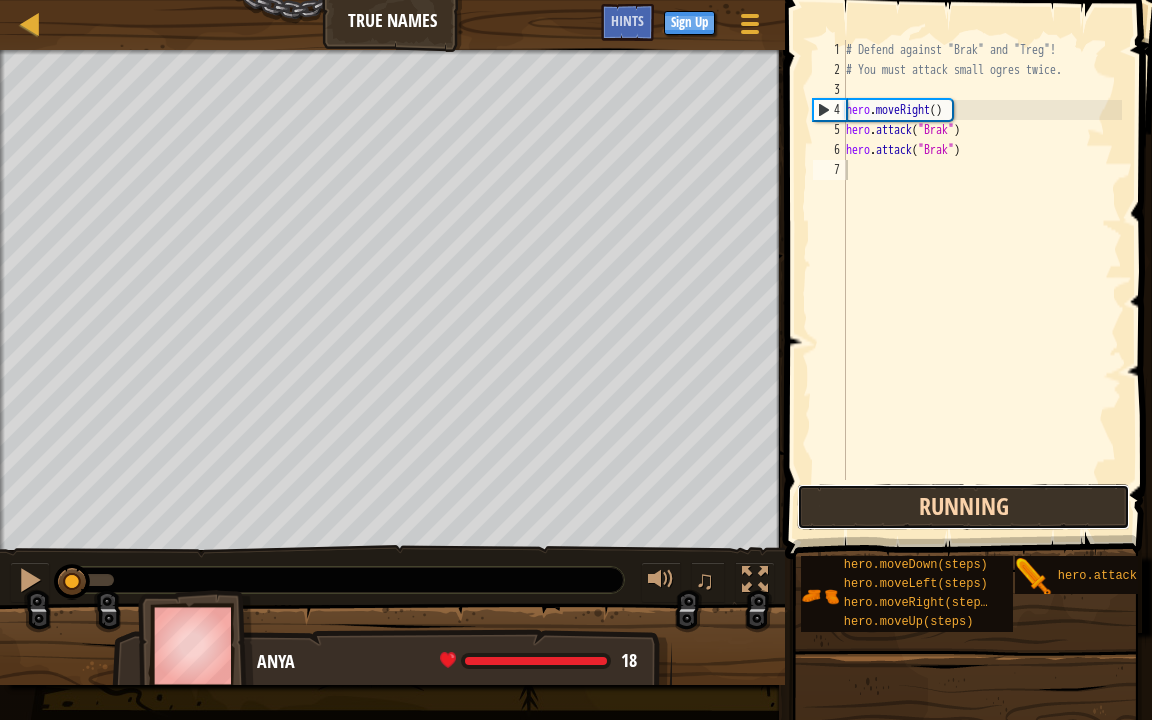click on "Running" at bounding box center (963, 507) 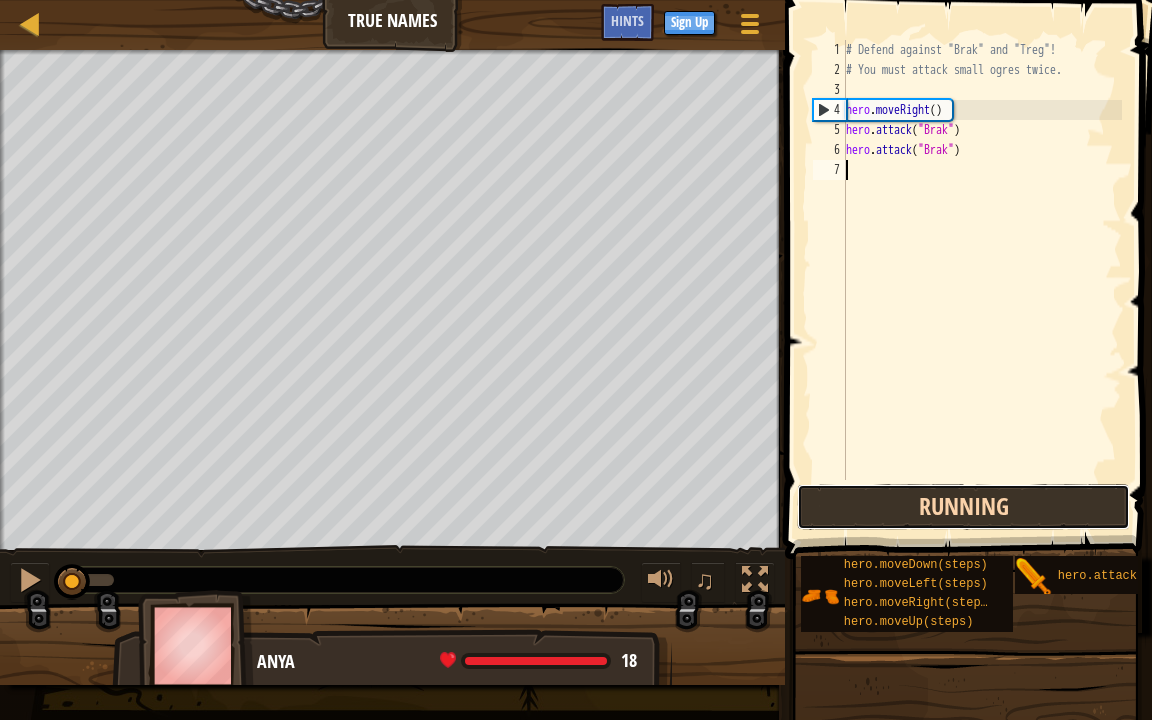 click on "Running" at bounding box center (963, 507) 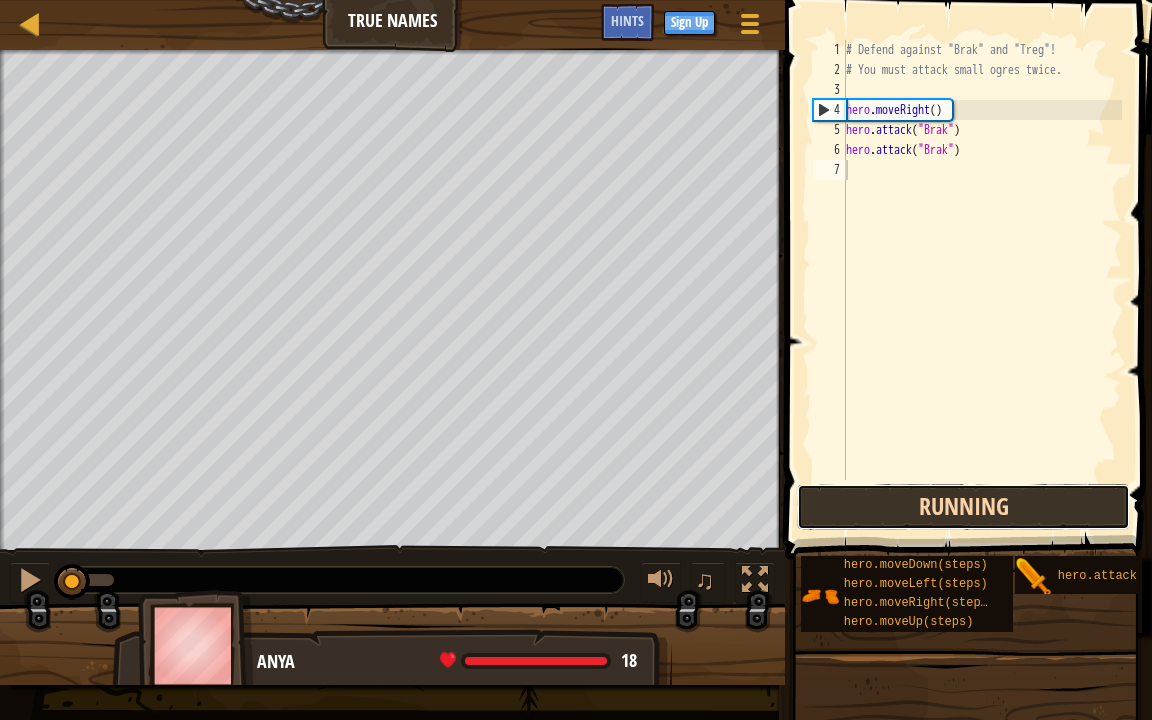 click on "Running" at bounding box center [963, 507] 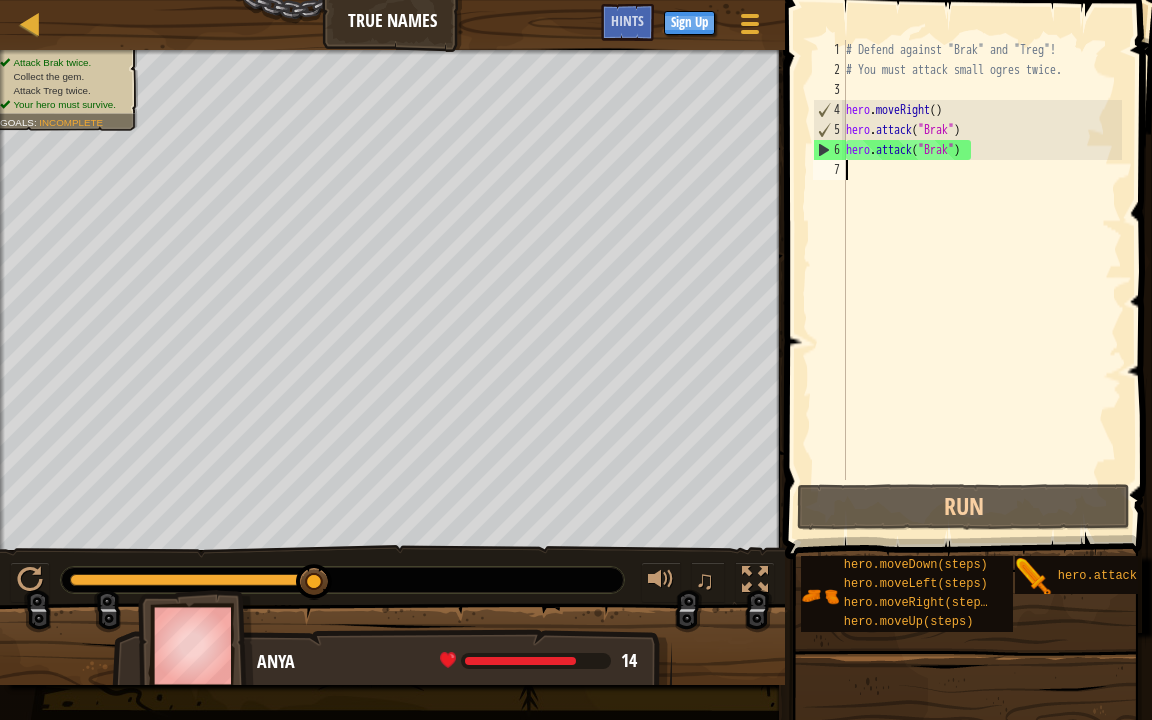 click on "# Defend against "Brak" and "Treg"! # You must attack small ogres twice. hero . moveRight ( ) hero . attack ( "Brak" ) hero . attack ( "Brak" )" at bounding box center (982, 280) 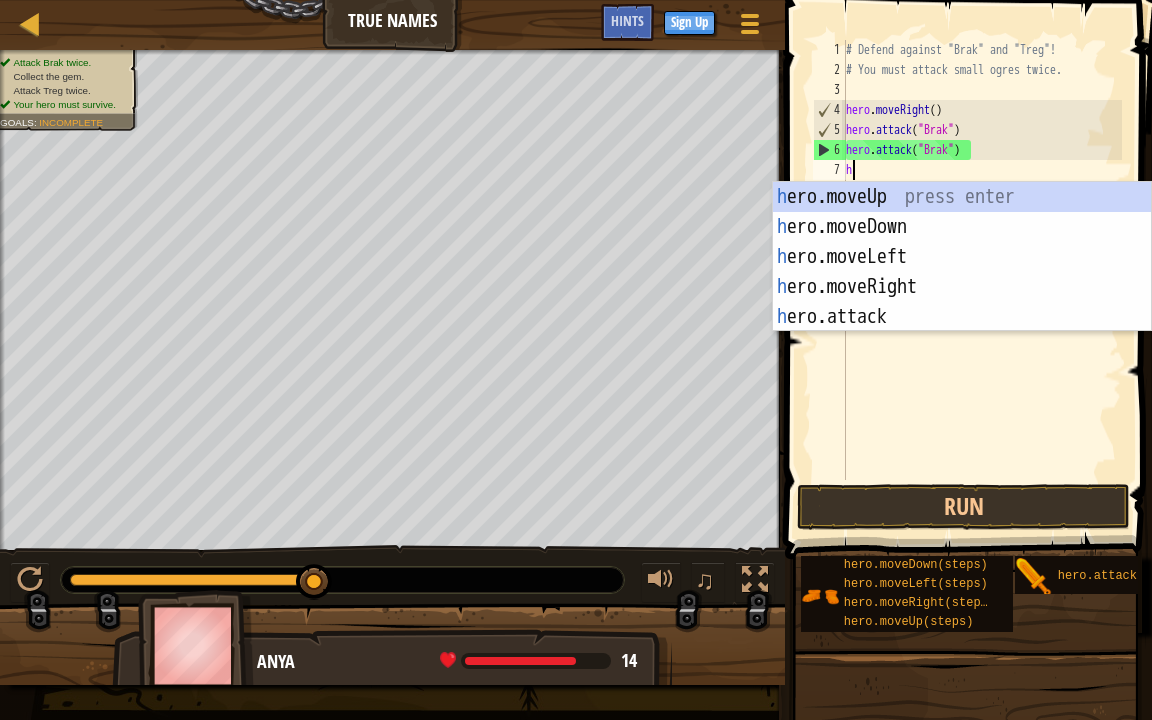 scroll, scrollTop: 9, scrollLeft: 0, axis: vertical 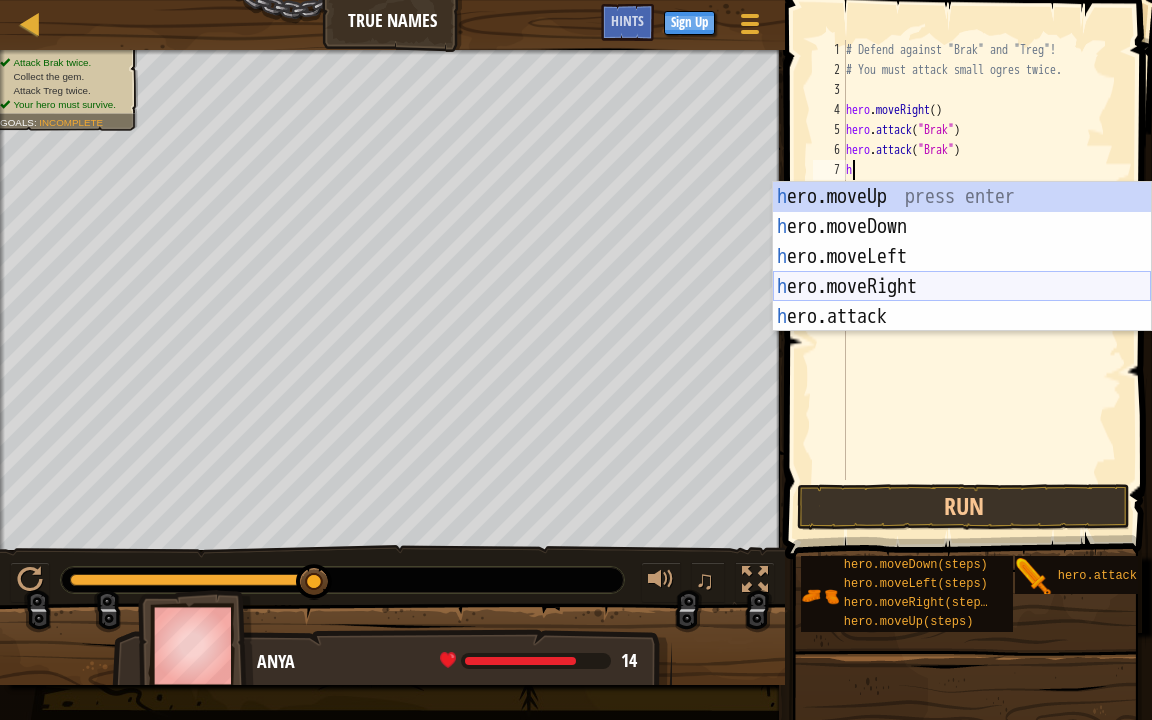 click on "h ero.moveUp press enter h ero.moveDown press enter h ero.moveLeft press enter h ero.moveRight press enter h ero.attack press enter" at bounding box center (962, 287) 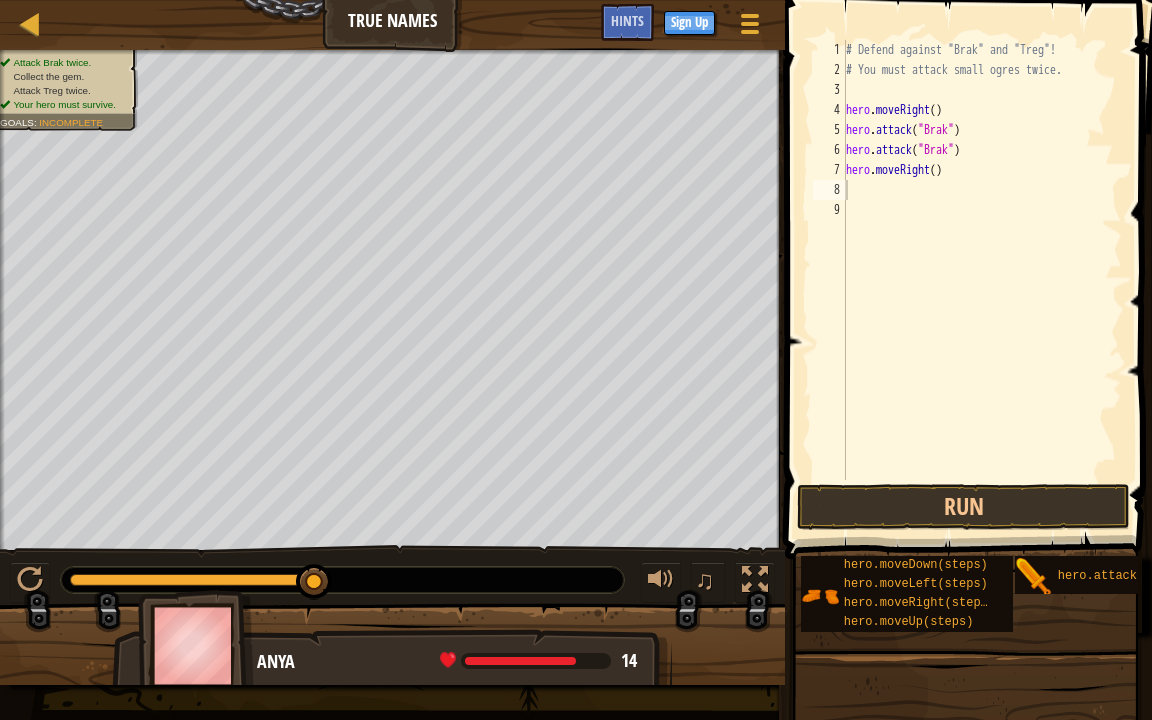 drag, startPoint x: 916, startPoint y: 289, endPoint x: 1151, endPoint y: 10, distance: 364.78214 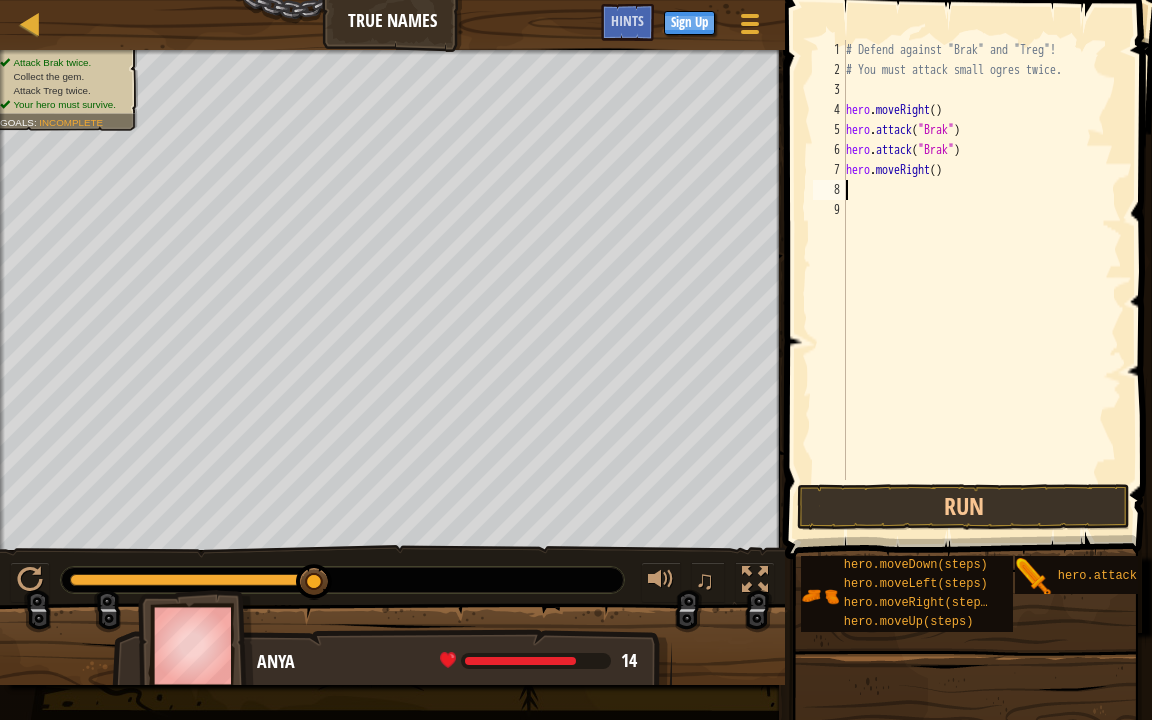 click on "# Defend against "Brak" and "Treg"! # You must attack small ogres twice. hero . moveRight ( ) hero . attack ( "Brak" ) hero . attack ( "Brak" ) hero . moveRight ( )" at bounding box center [982, 280] 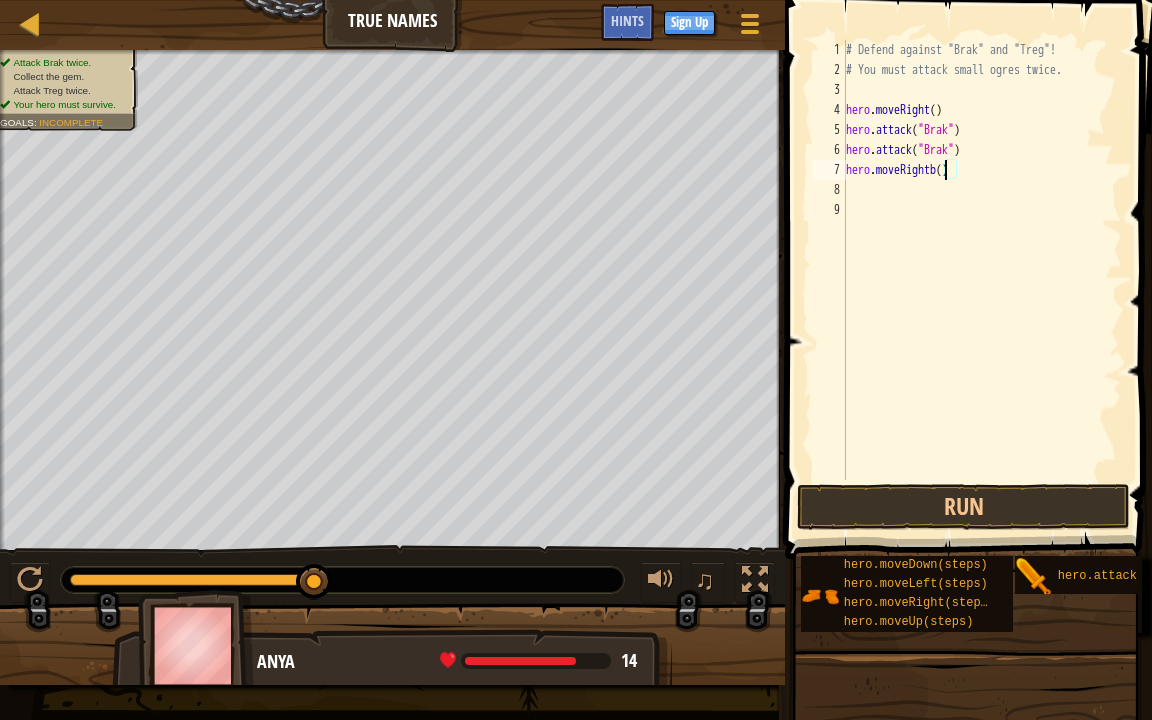 scroll, scrollTop: 9, scrollLeft: 7, axis: both 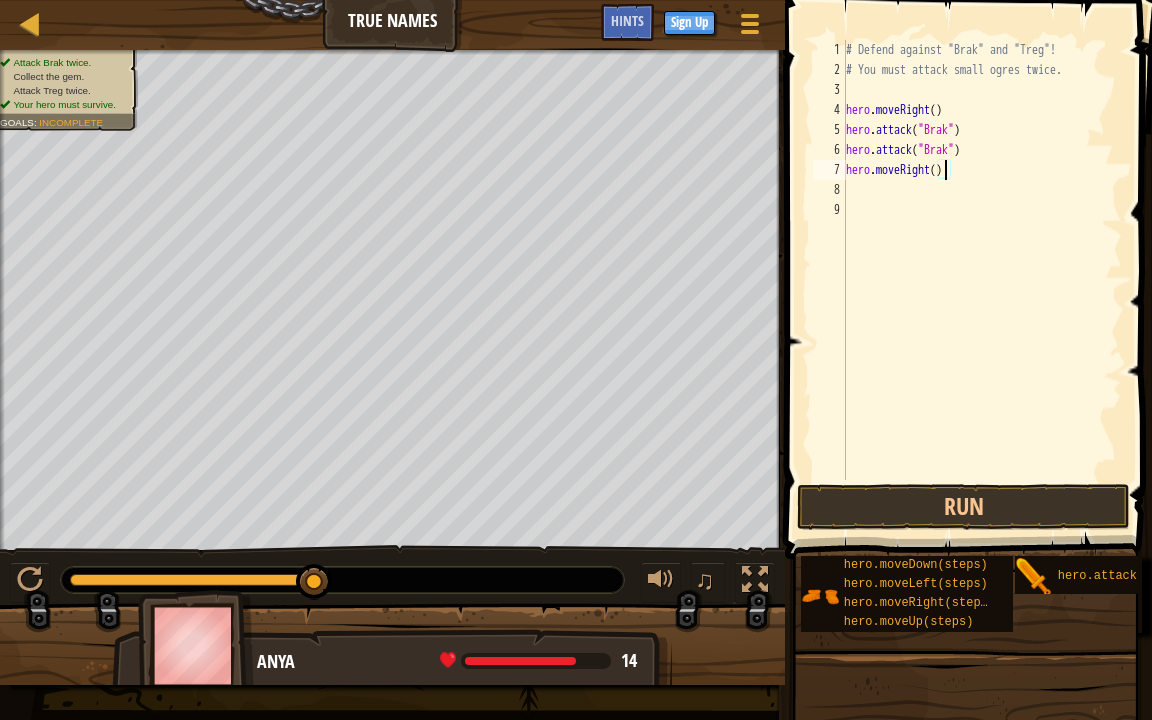click on "# Defend against "Brak" and "Treg"! # You must attack small ogres twice. hero . moveRight ( ) hero . attack ( "Brak" ) hero . attack ( "Brak" ) hero . moveRight ( )" at bounding box center (982, 280) 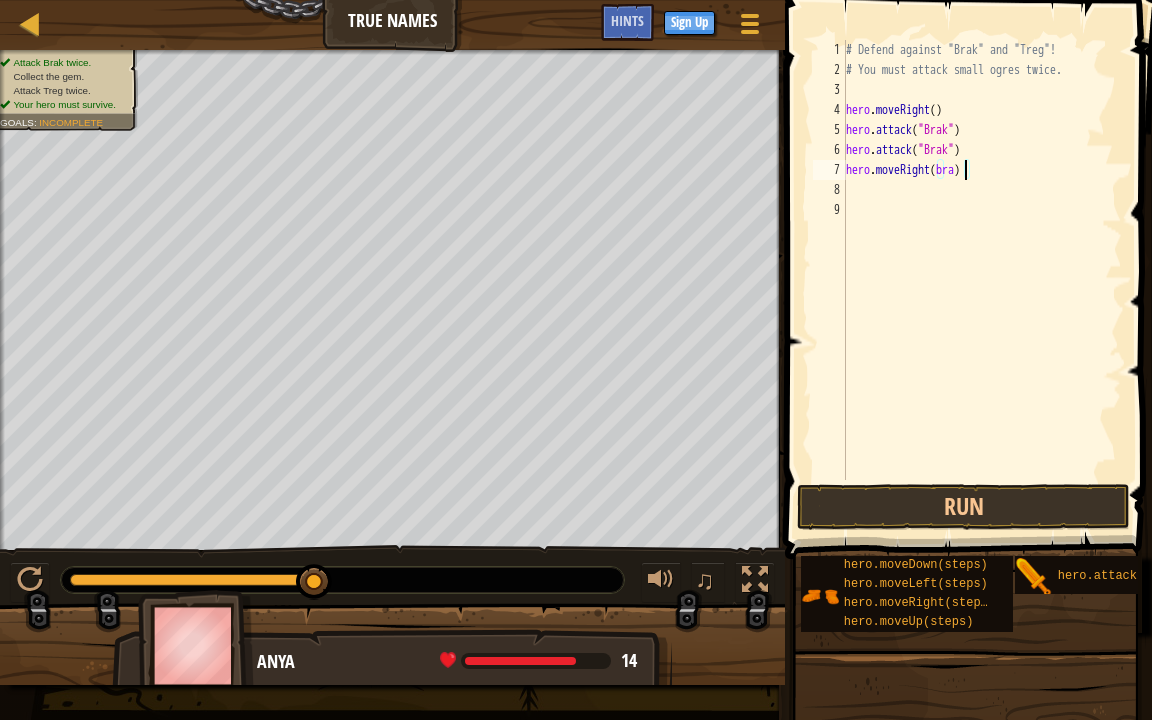 scroll, scrollTop: 9, scrollLeft: 9, axis: both 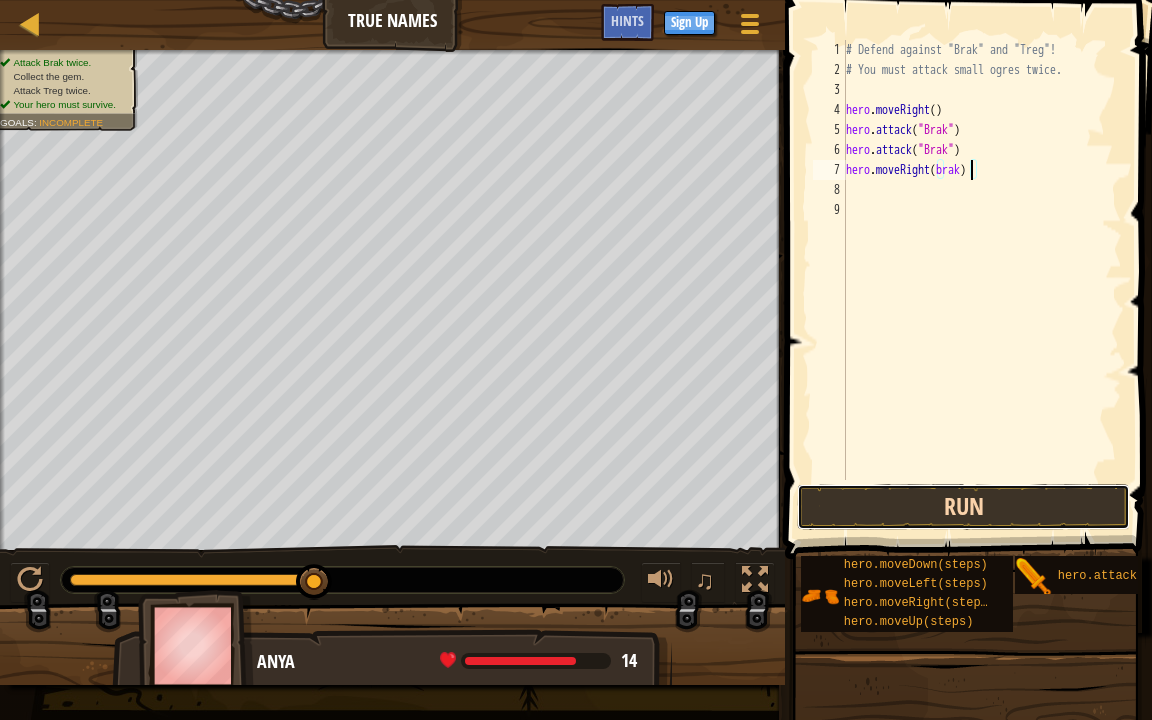 click on "Run" at bounding box center [963, 507] 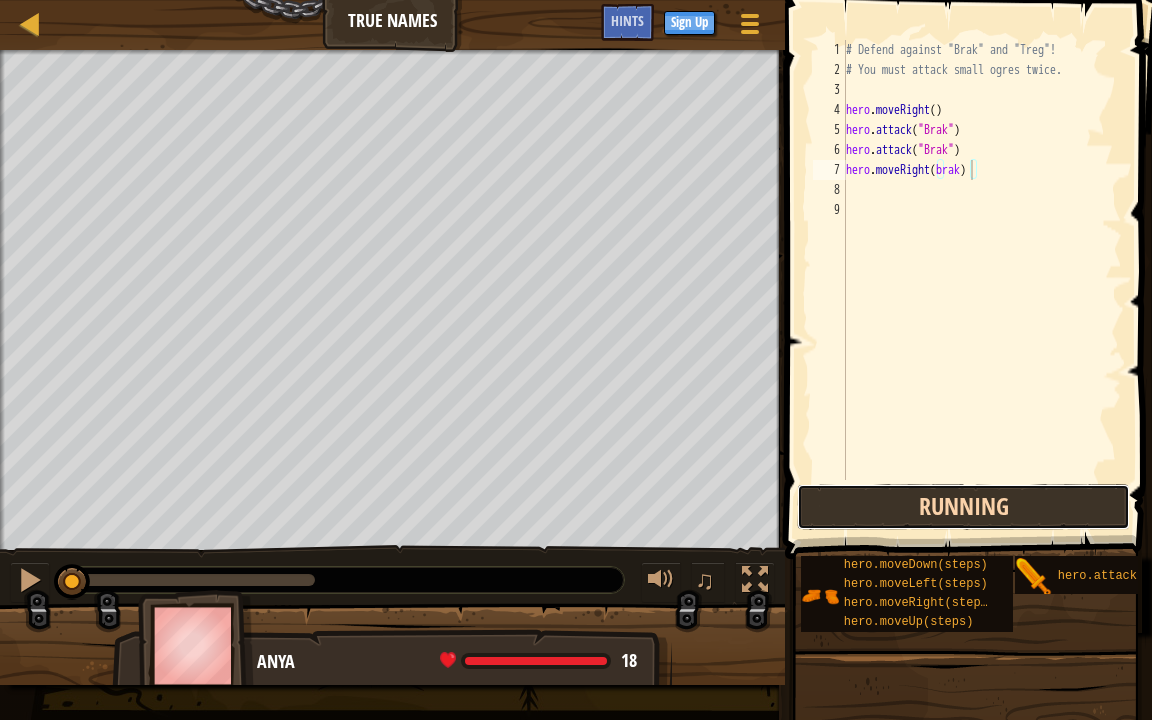 click on "Running" at bounding box center (963, 507) 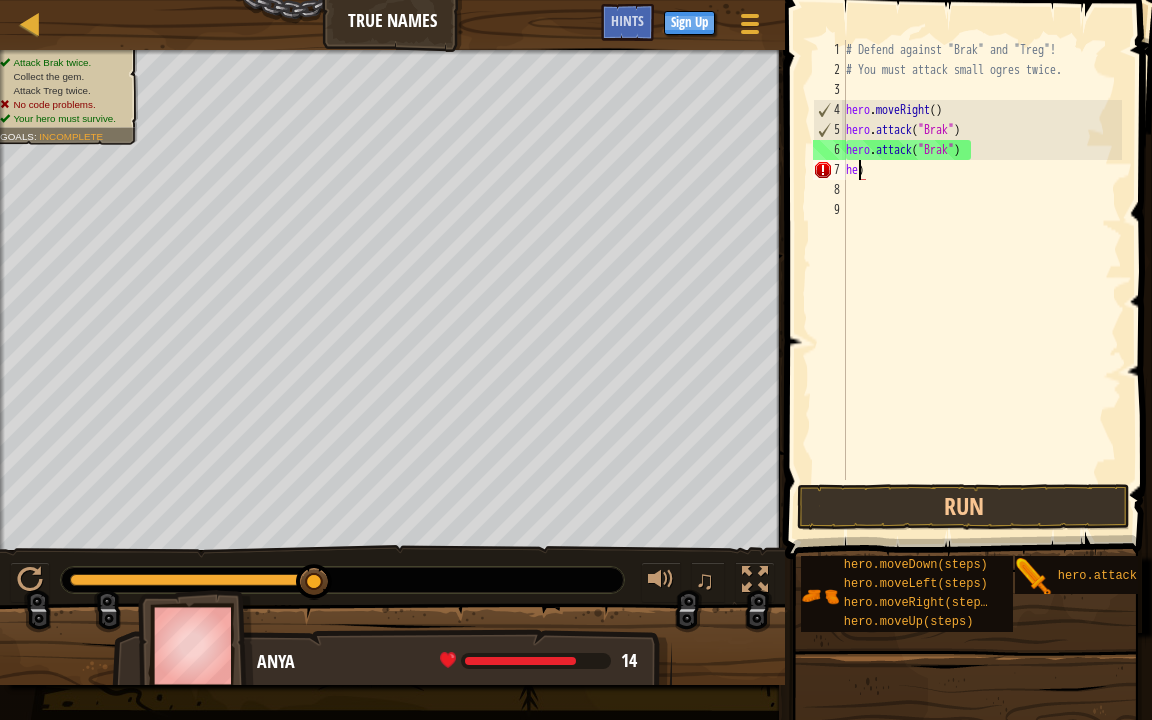 scroll, scrollTop: 9, scrollLeft: 0, axis: vertical 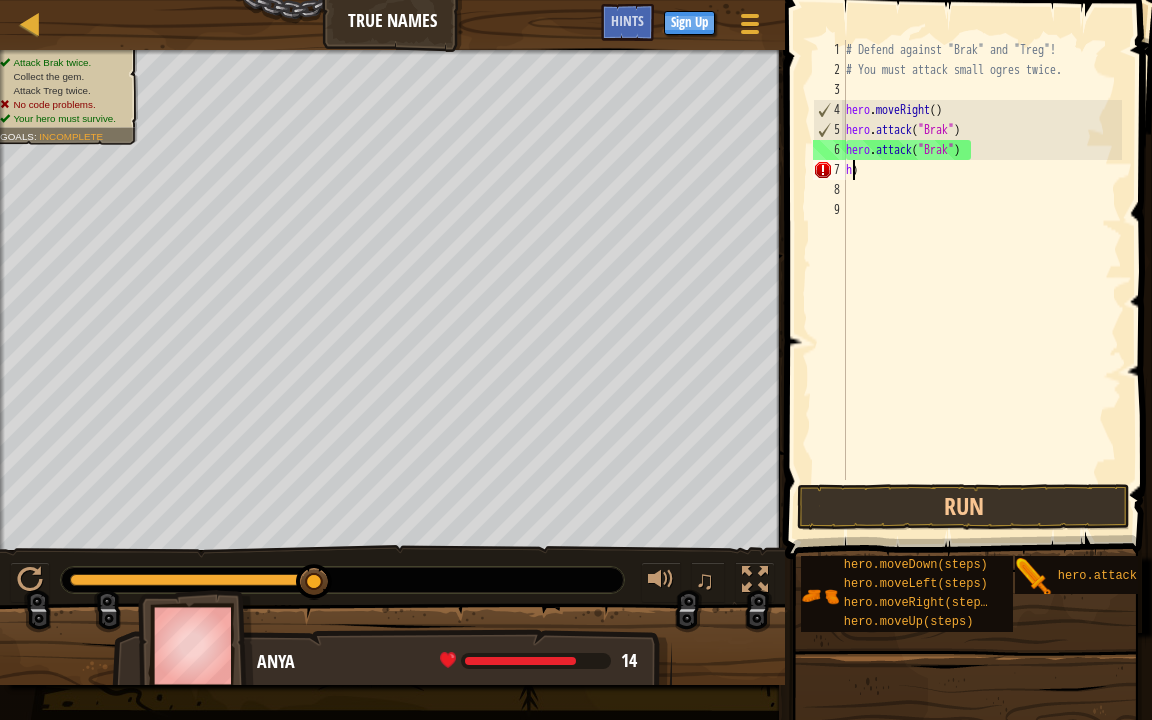 type on ")" 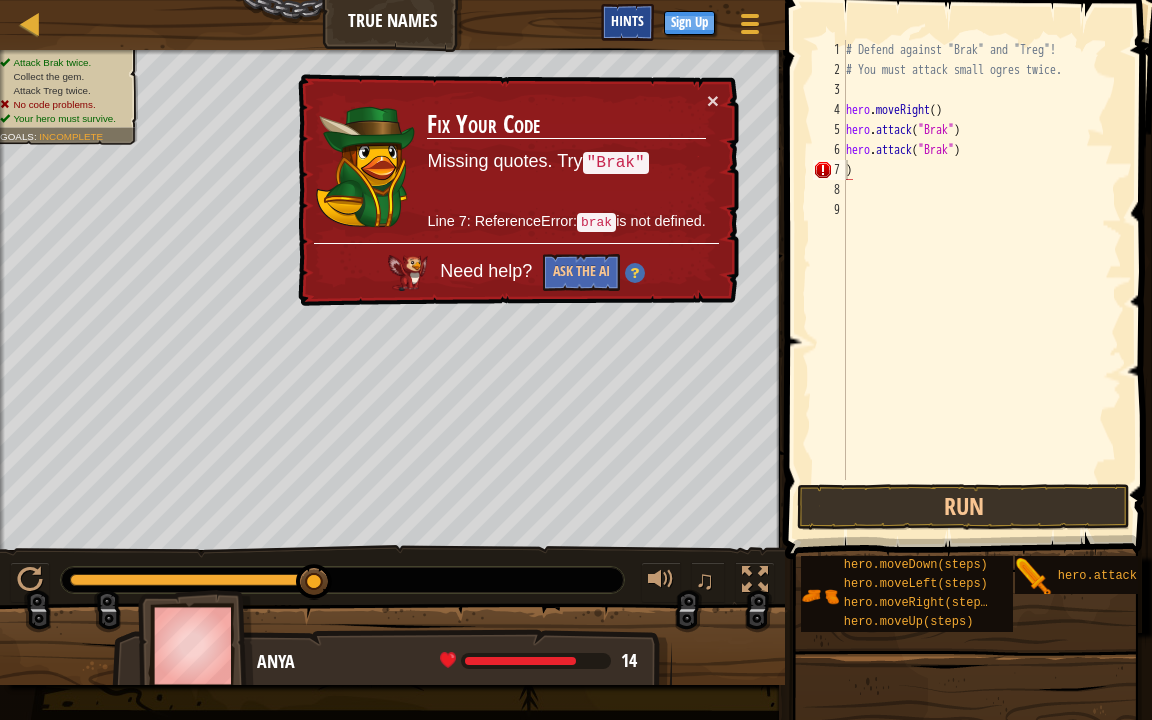 click on "Hints" at bounding box center [627, 20] 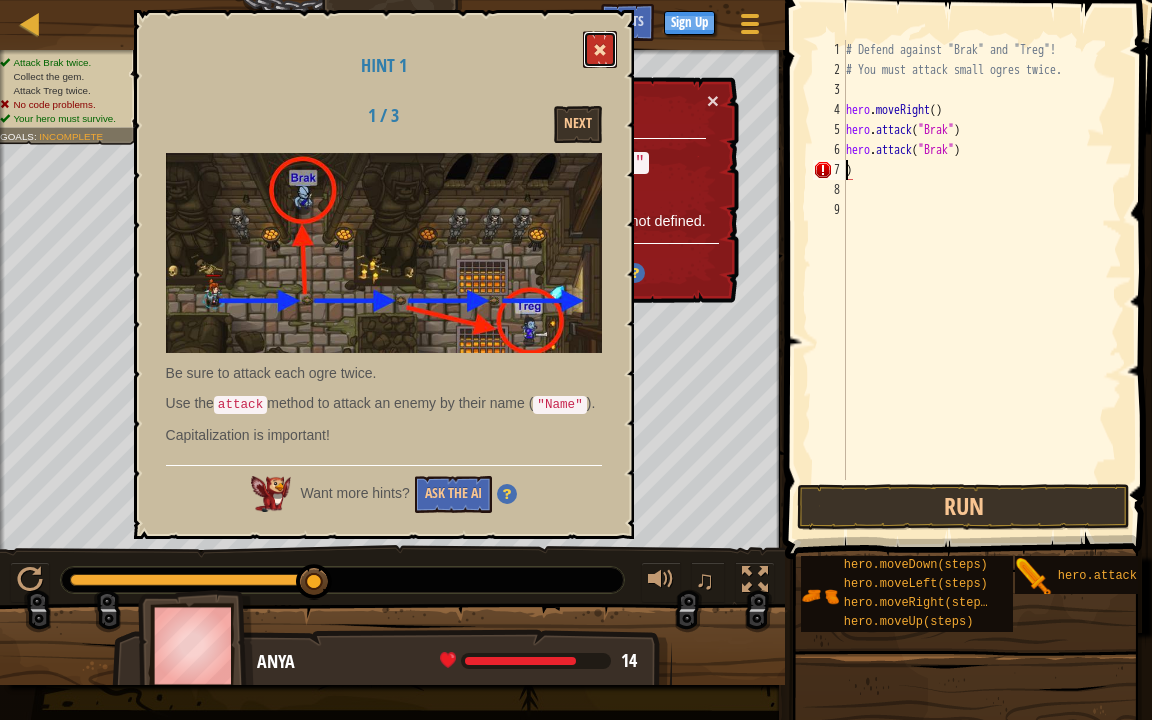 click at bounding box center (600, 49) 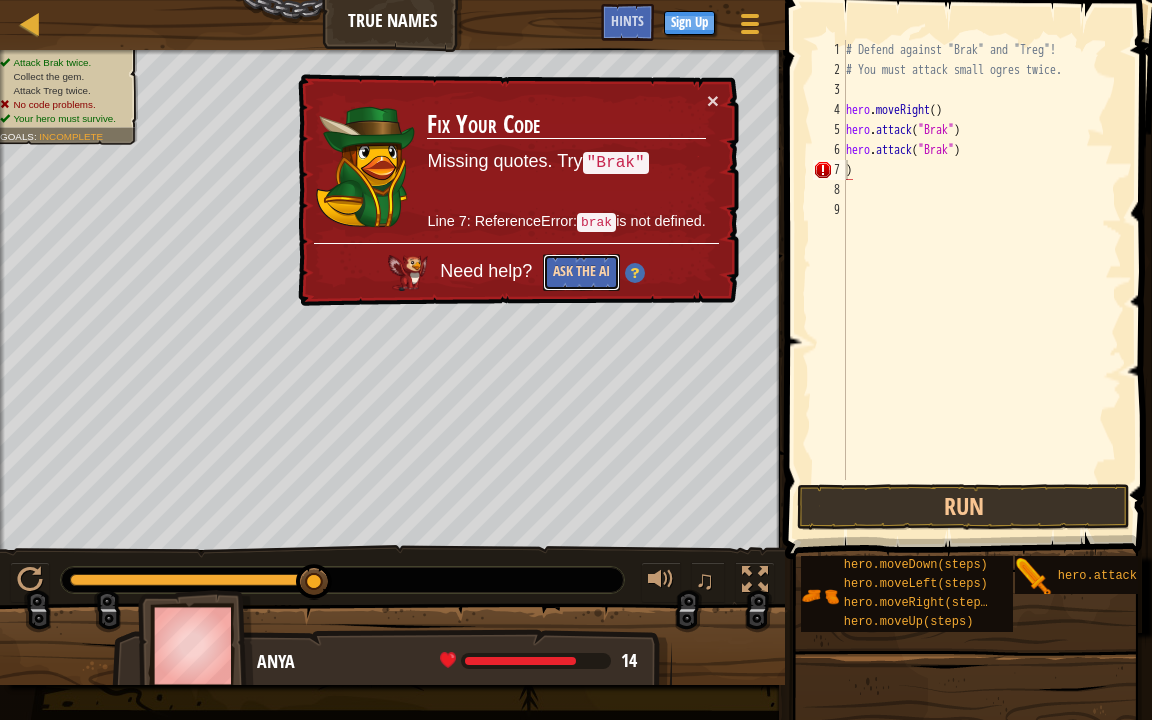 click on "Ask the AI" at bounding box center [581, 272] 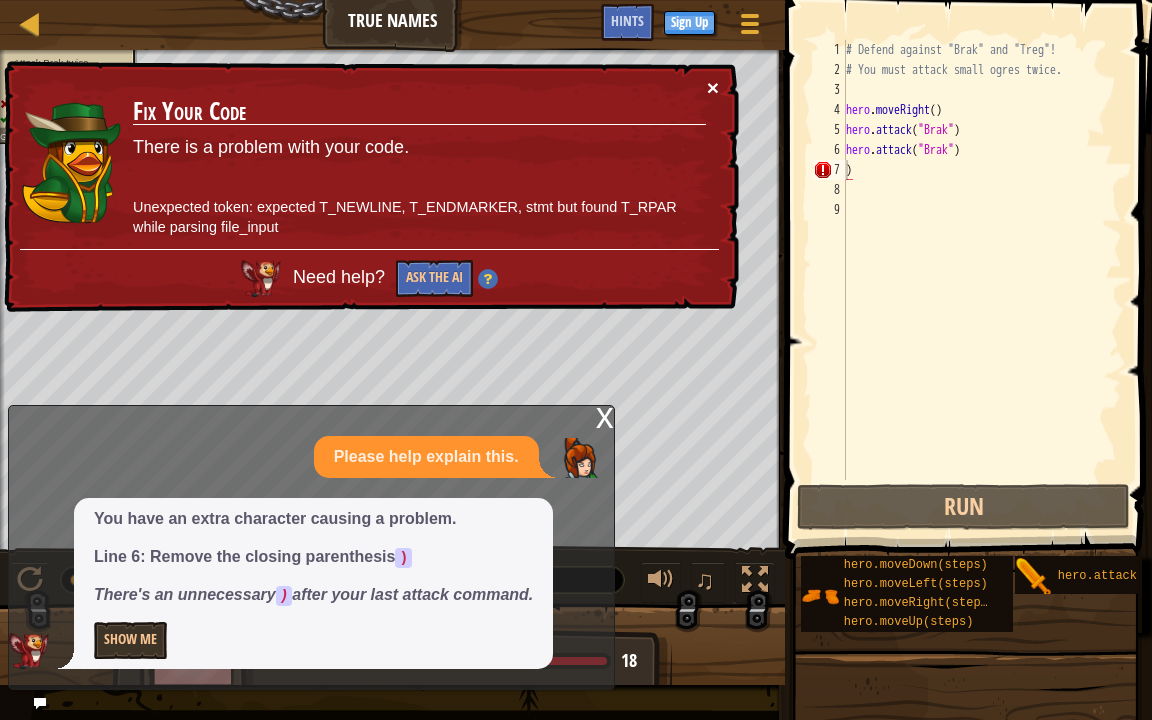 click on "×" at bounding box center [713, 87] 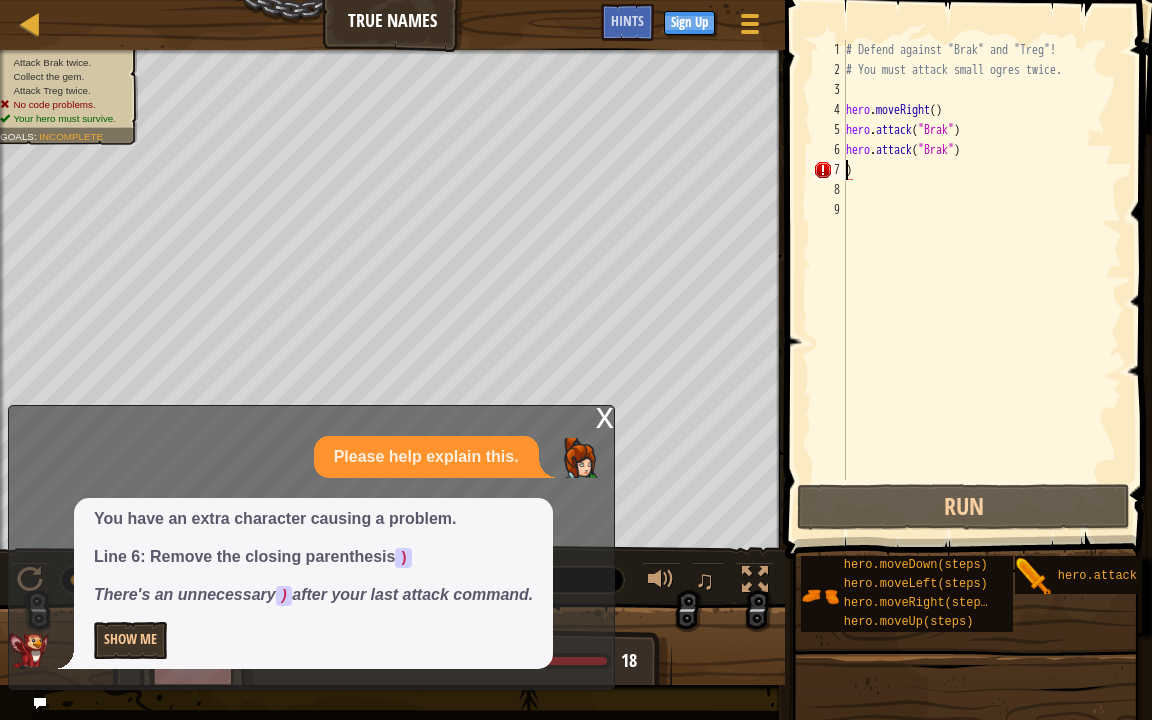 click on "# Defend against "Brak" and "Treg"! # You must attack small ogres twice. hero . moveRight ( ) hero . attack ( "Brak" ) hero . attack ( "Brak" ) )" at bounding box center (982, 280) 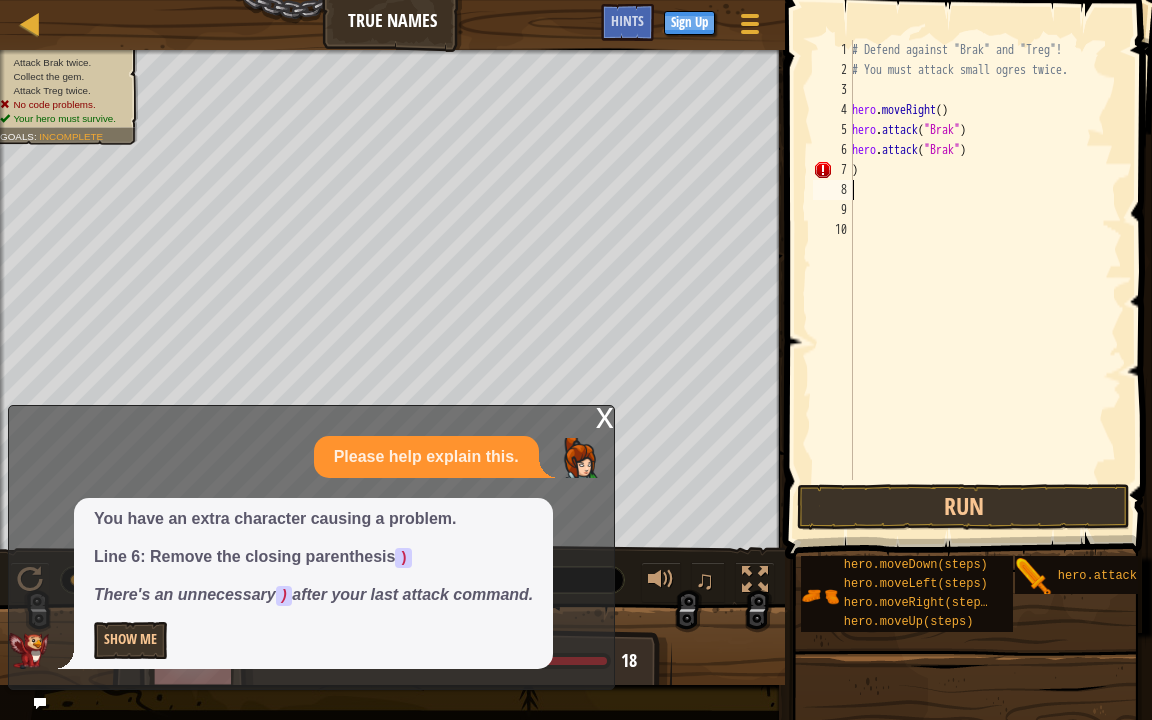 type on ")" 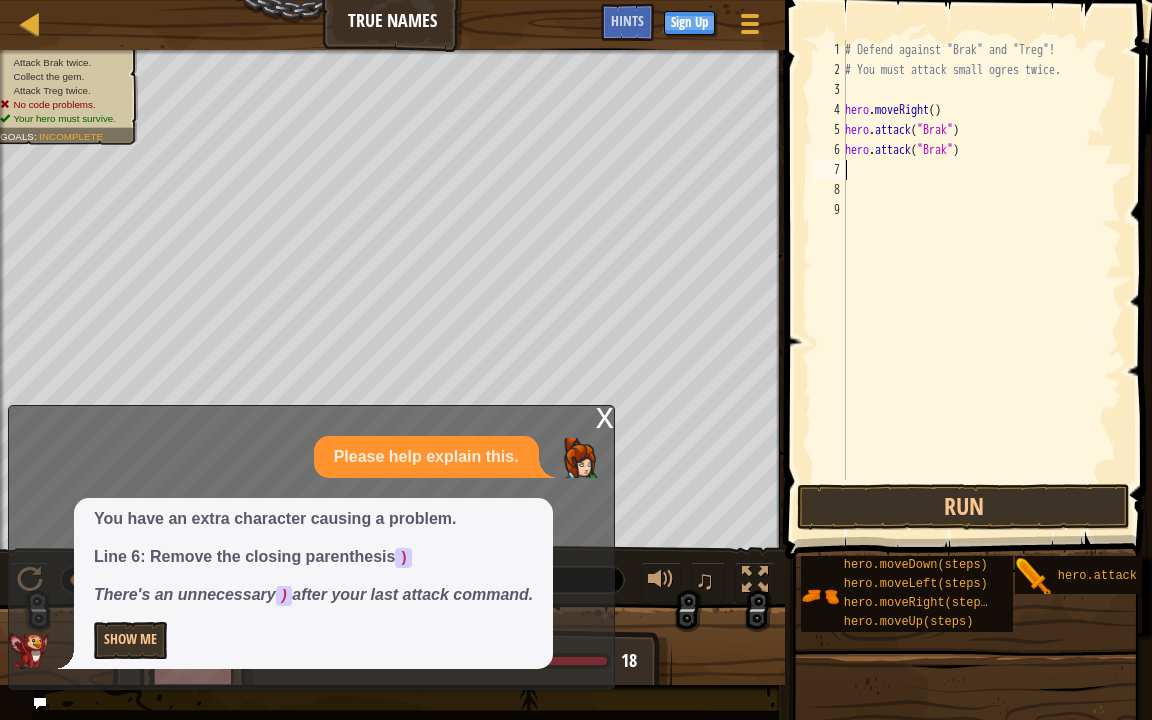 type on "h" 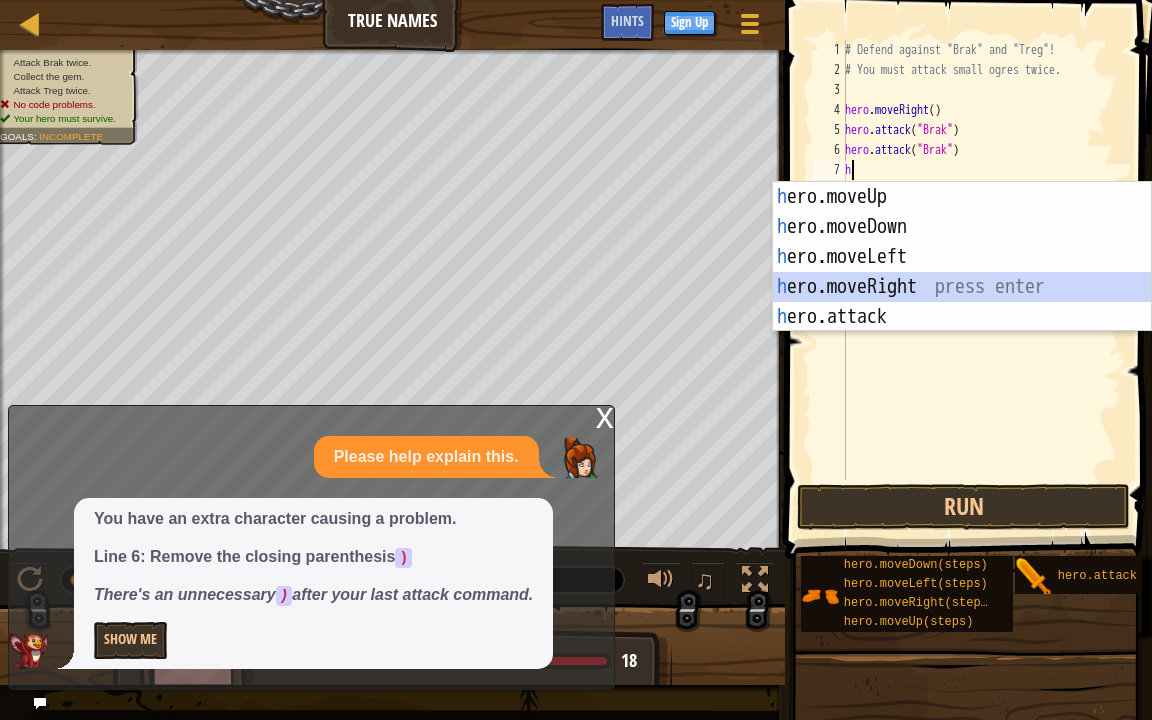 click on "h ero.moveUp press enter h ero.moveDown press enter h ero.moveLeft press enter h ero.moveRight press enter h ero.attack press enter" at bounding box center (962, 287) 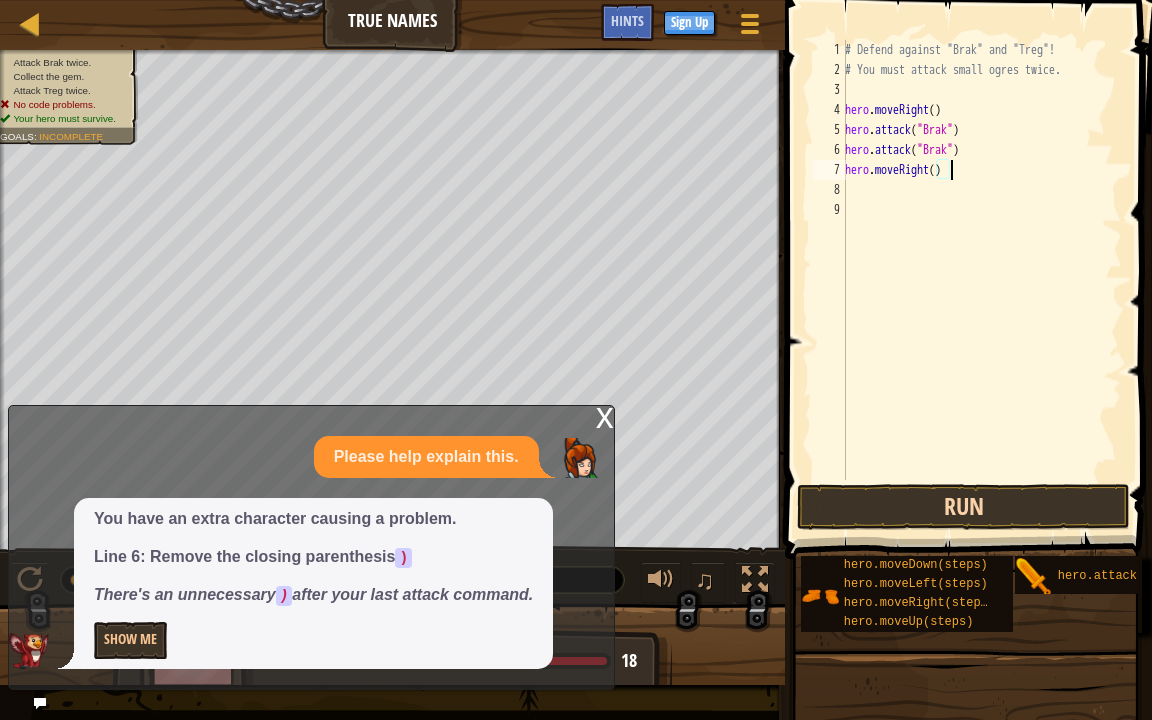 type on "hero.moveRight()" 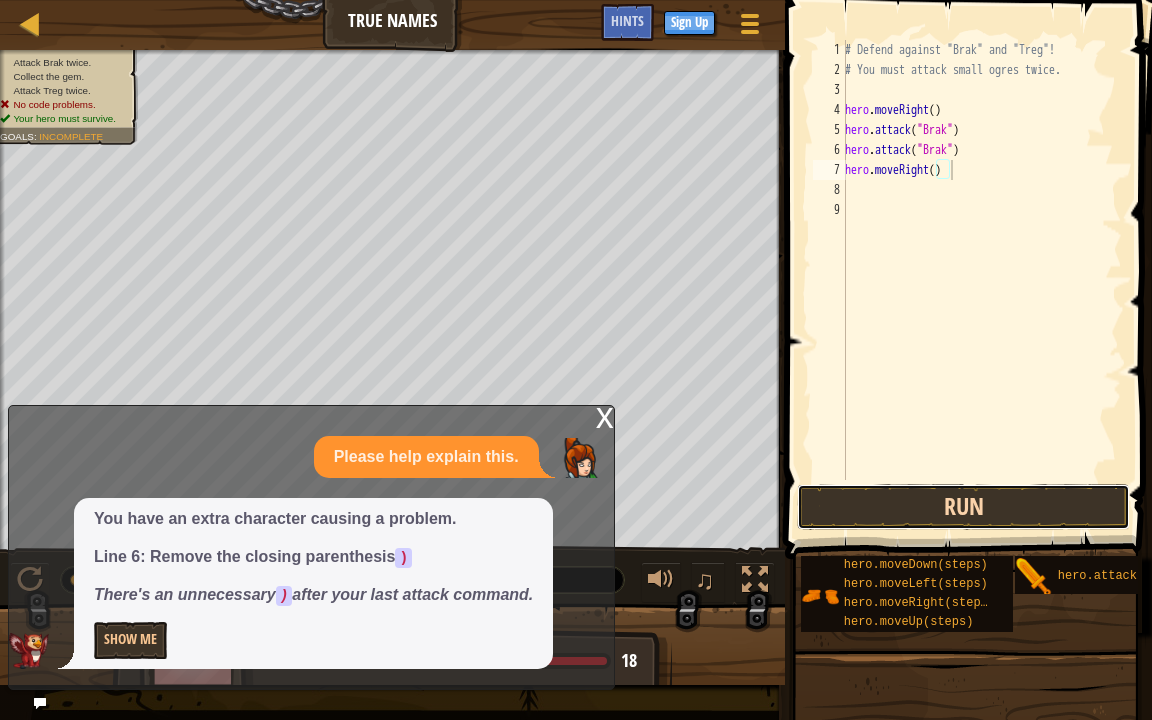 click on "Run" at bounding box center [963, 507] 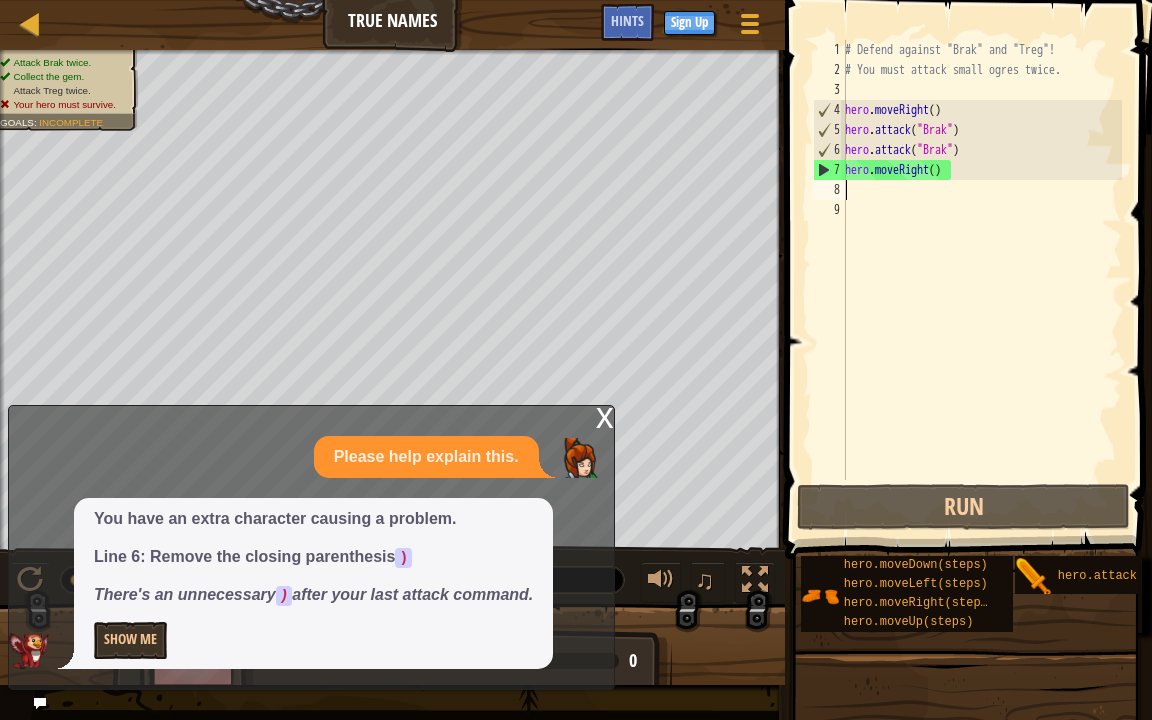 click on "# Defend against "Brak" and "Treg"! # You must attack small ogres twice. hero . moveRight ( ) hero . attack ( "Brak" ) hero . attack ( "Brak" ) hero . moveRight ( )" at bounding box center [981, 280] 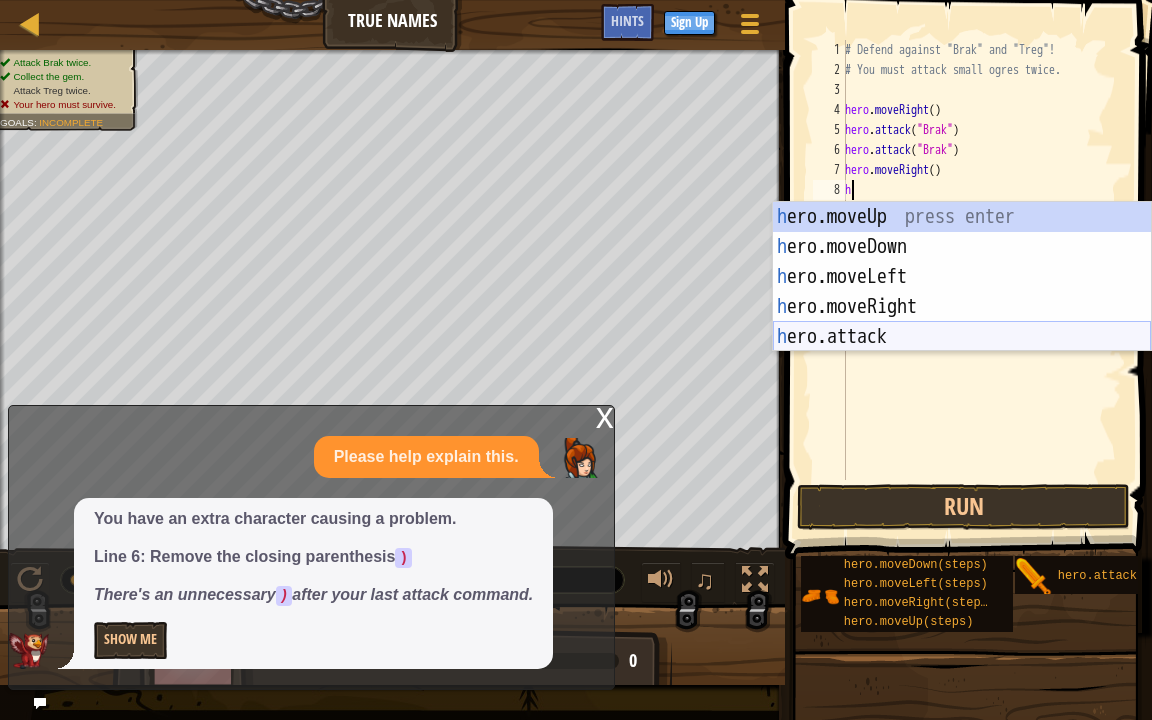 click on "h ero.moveUp press enter h ero.moveDown press enter h ero.moveLeft press enter h ero.moveRight press enter h ero.attack press enter" at bounding box center [962, 307] 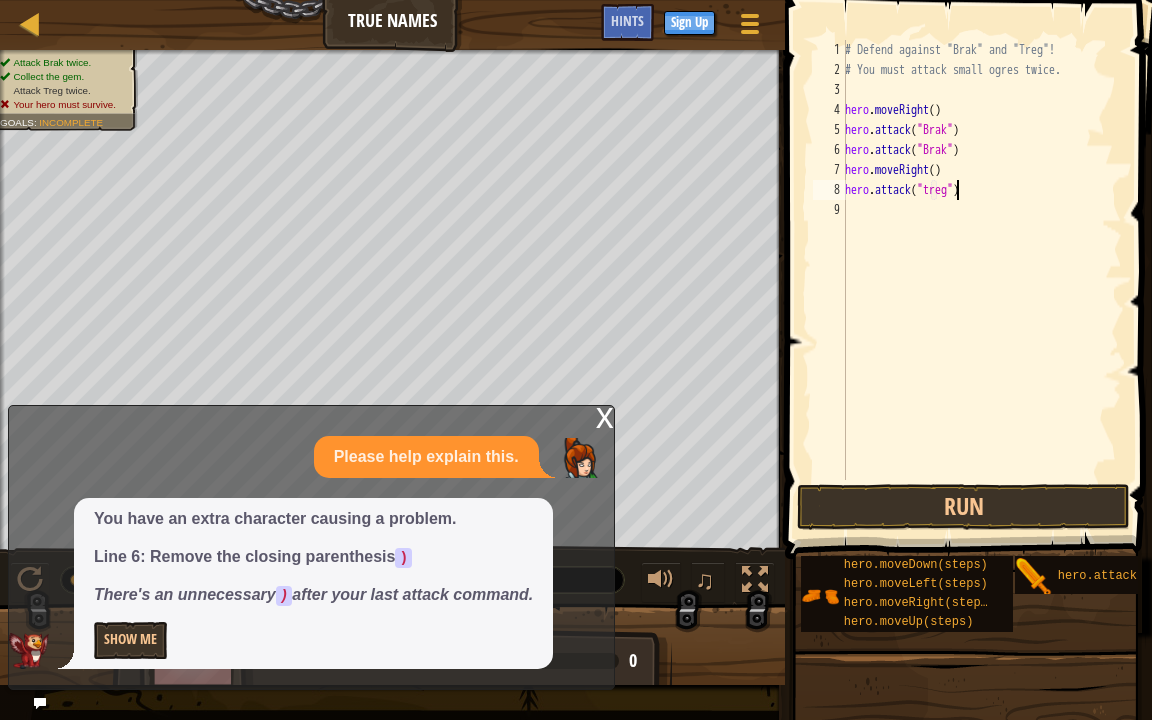 scroll, scrollTop: 9, scrollLeft: 8, axis: both 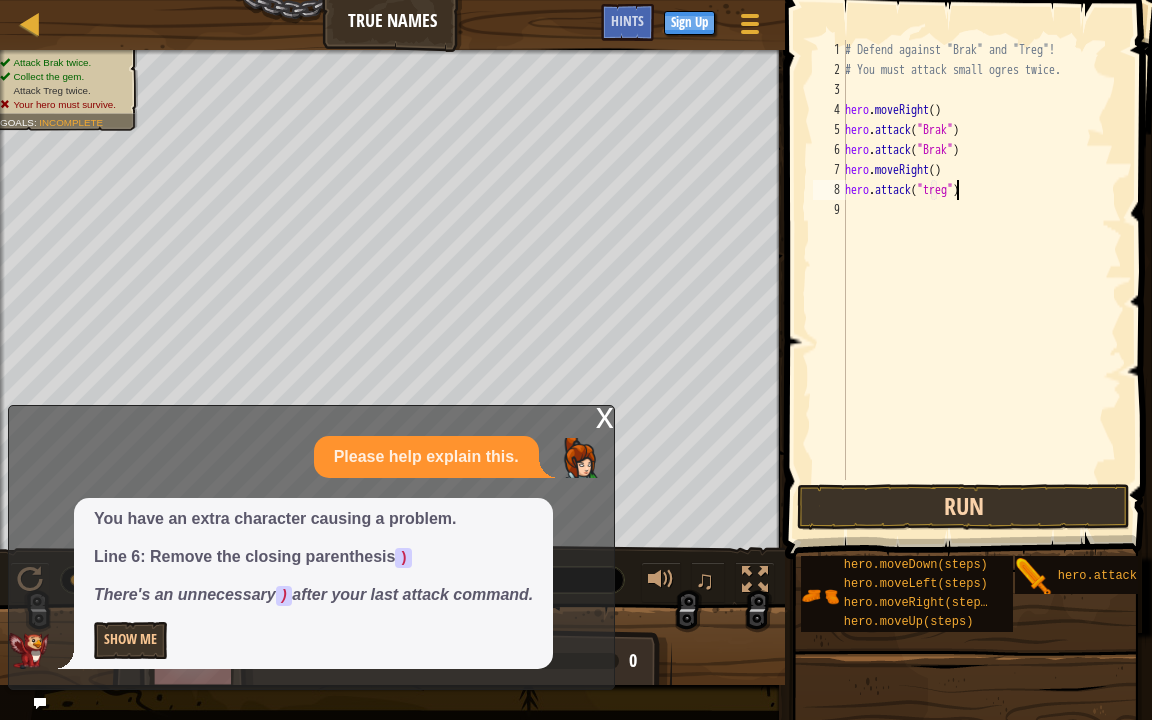 type on "hero.attack("treg")" 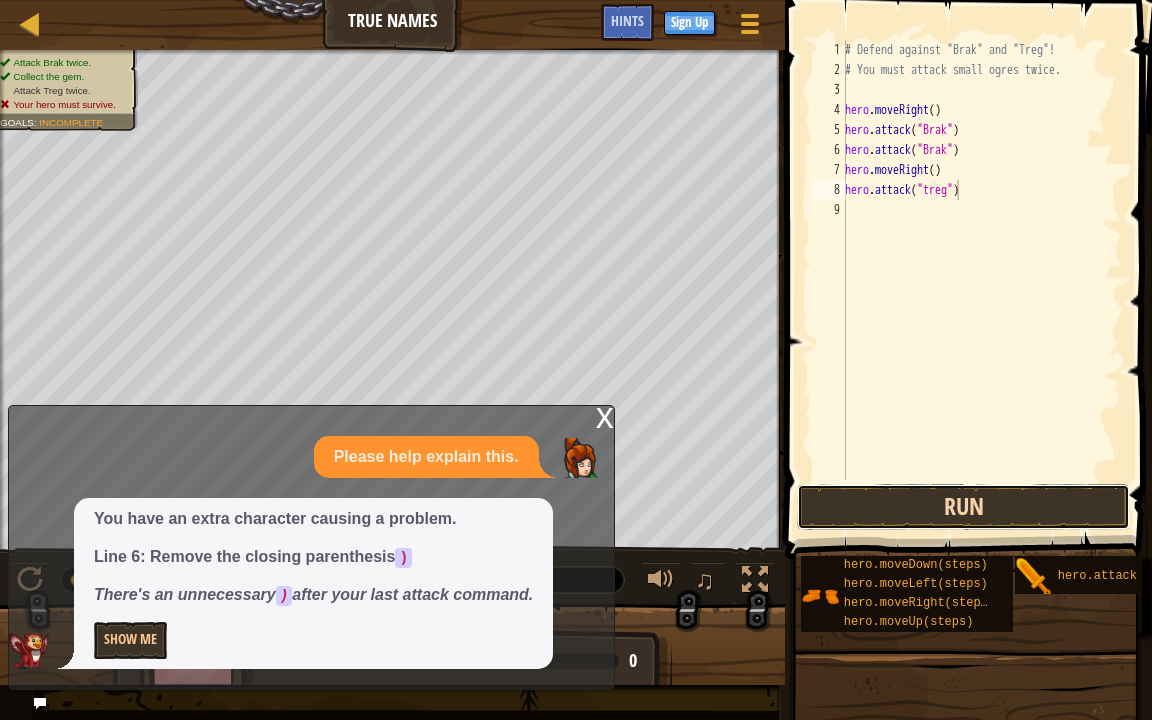 click on "Run" at bounding box center [963, 507] 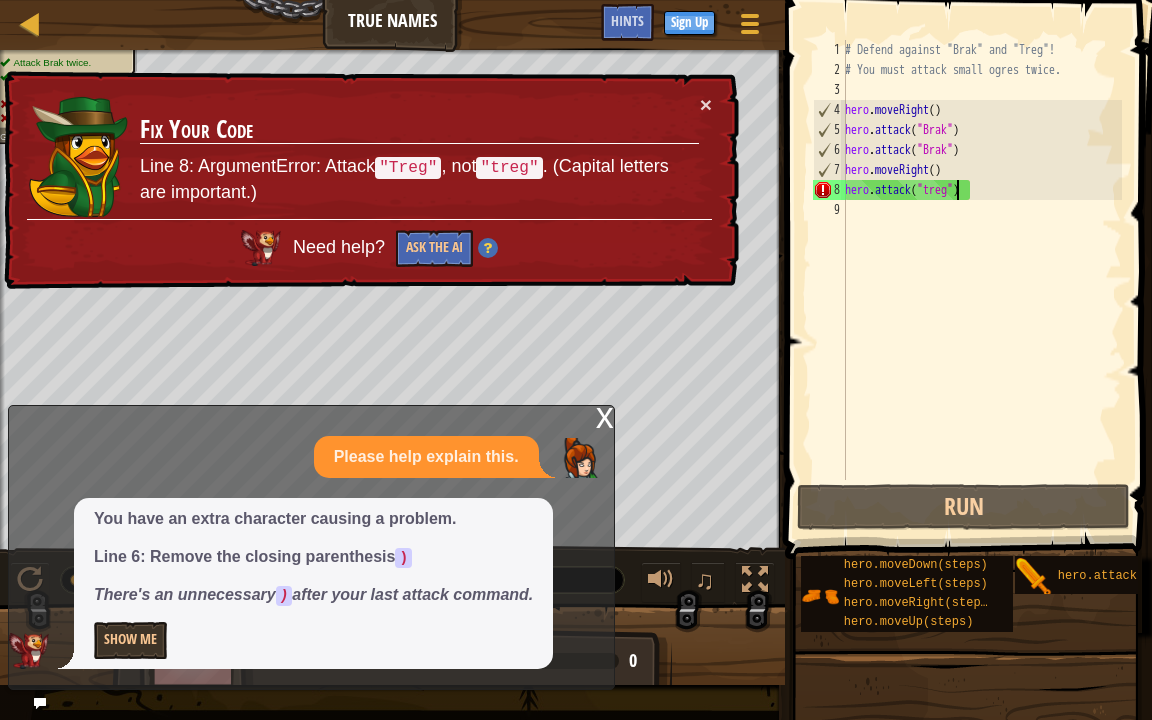 click on "Fix Your Code Line 8: ArgumentError: Attack  "Treg" , not  "treg" . (Capital letters are important.)" at bounding box center (419, 156) 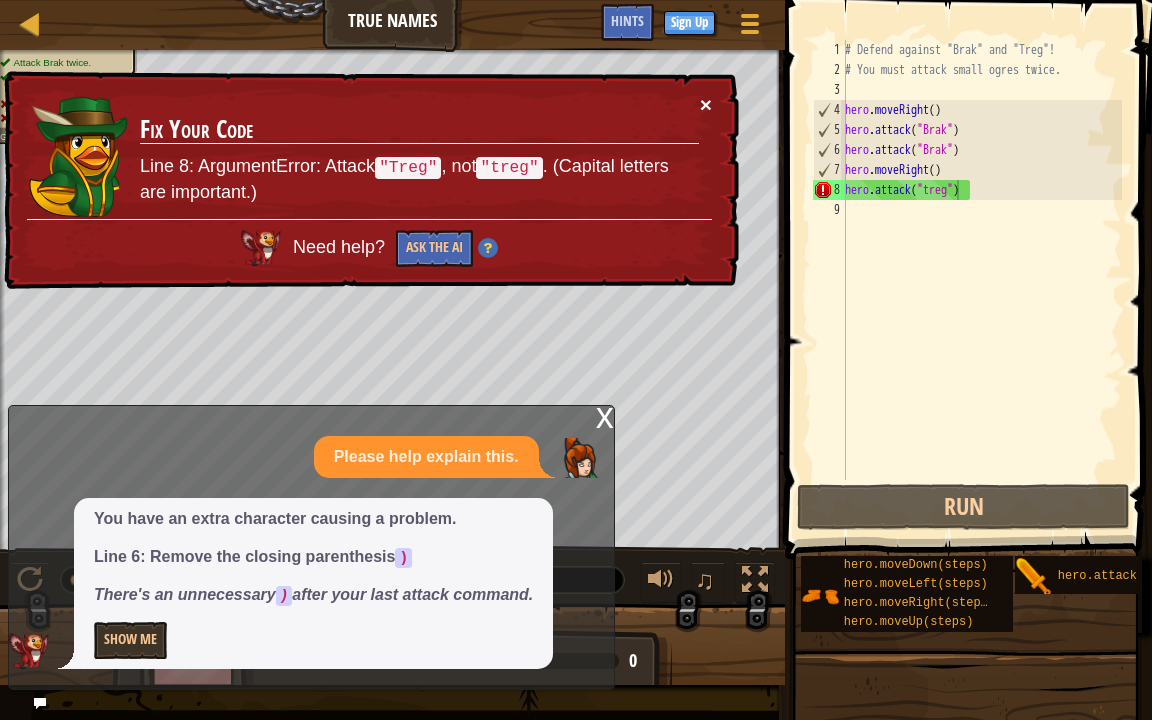 click on "×" at bounding box center (706, 104) 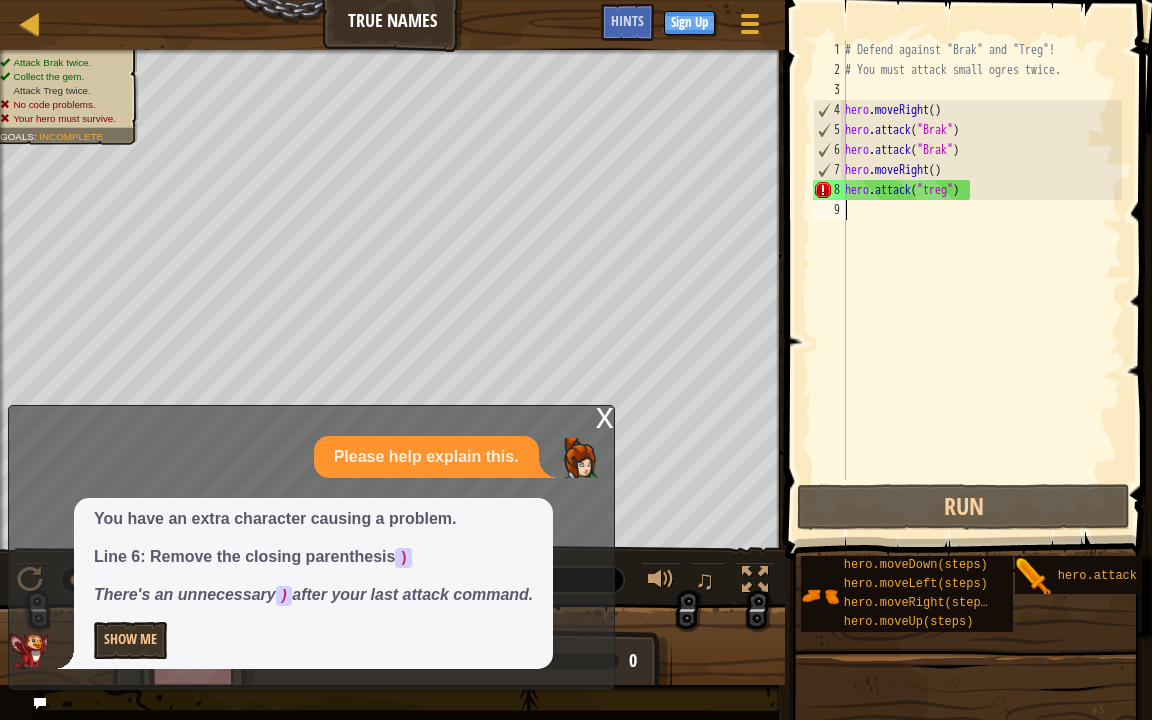 click on "1 2 3 4 5 6 7 8 9" at bounding box center [829, 500040] 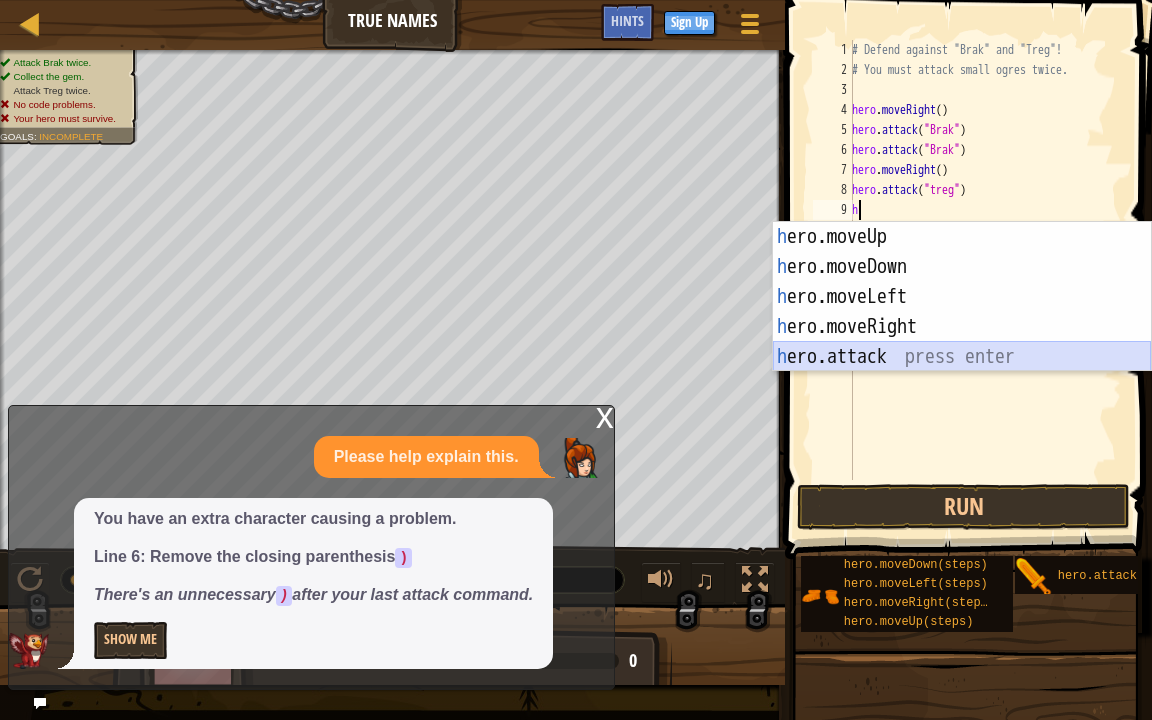 click on "h ero.moveUp press enter h ero.moveDown press enter h ero.moveLeft press enter h ero.moveRight press enter h ero.attack press enter" at bounding box center (962, 327) 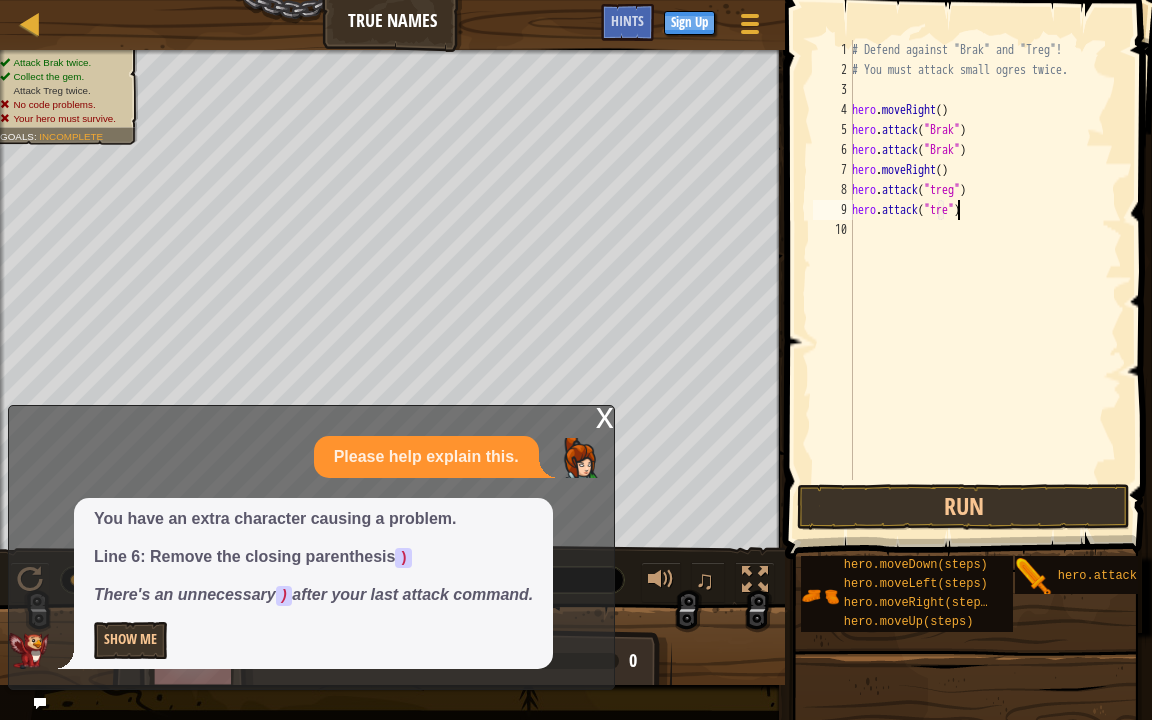 scroll, scrollTop: 9, scrollLeft: 8, axis: both 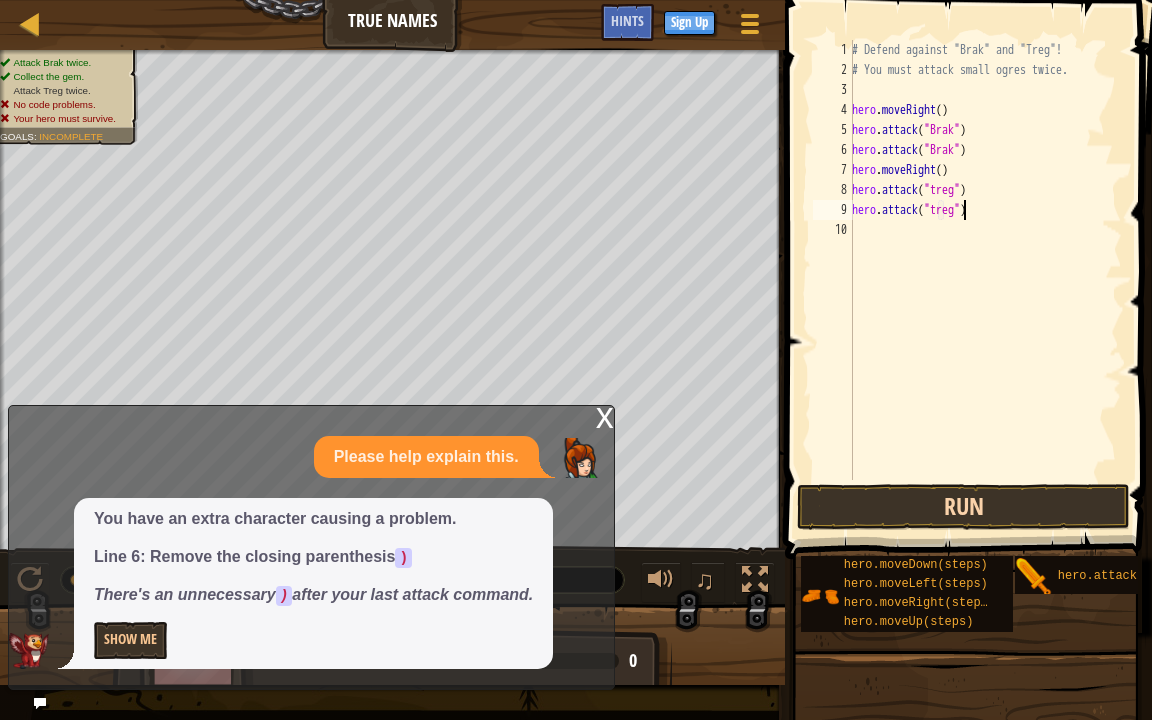 type on "hero.attack("treg")" 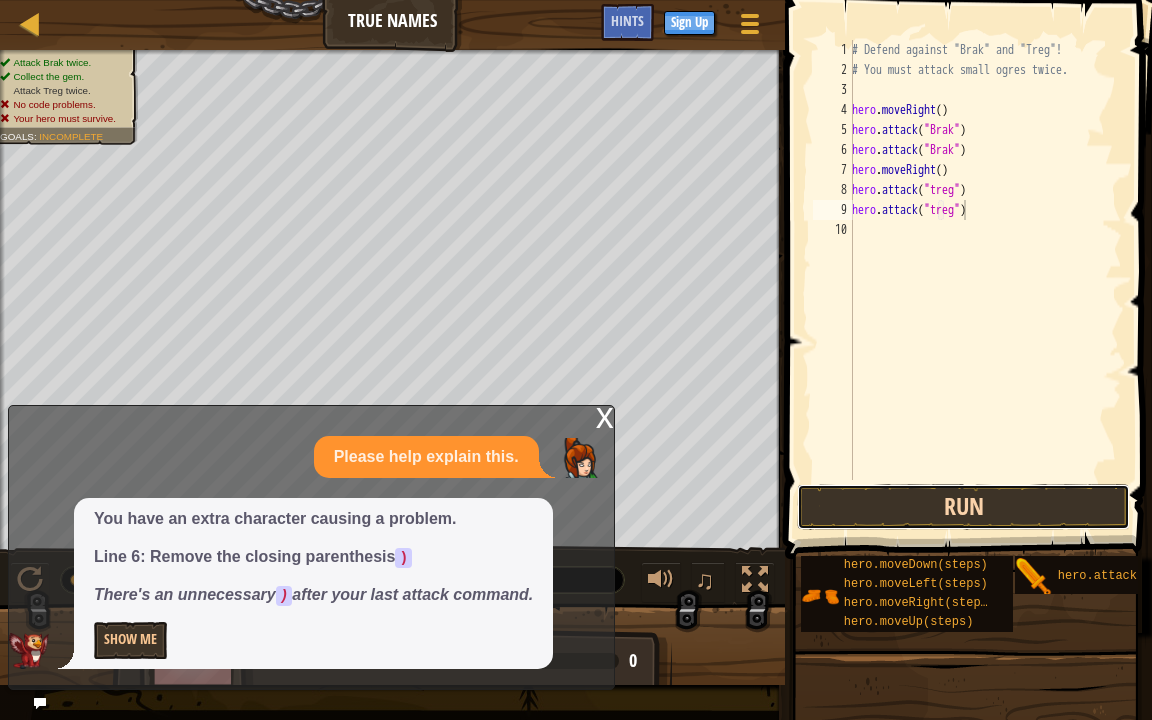 click on "Run" at bounding box center (963, 507) 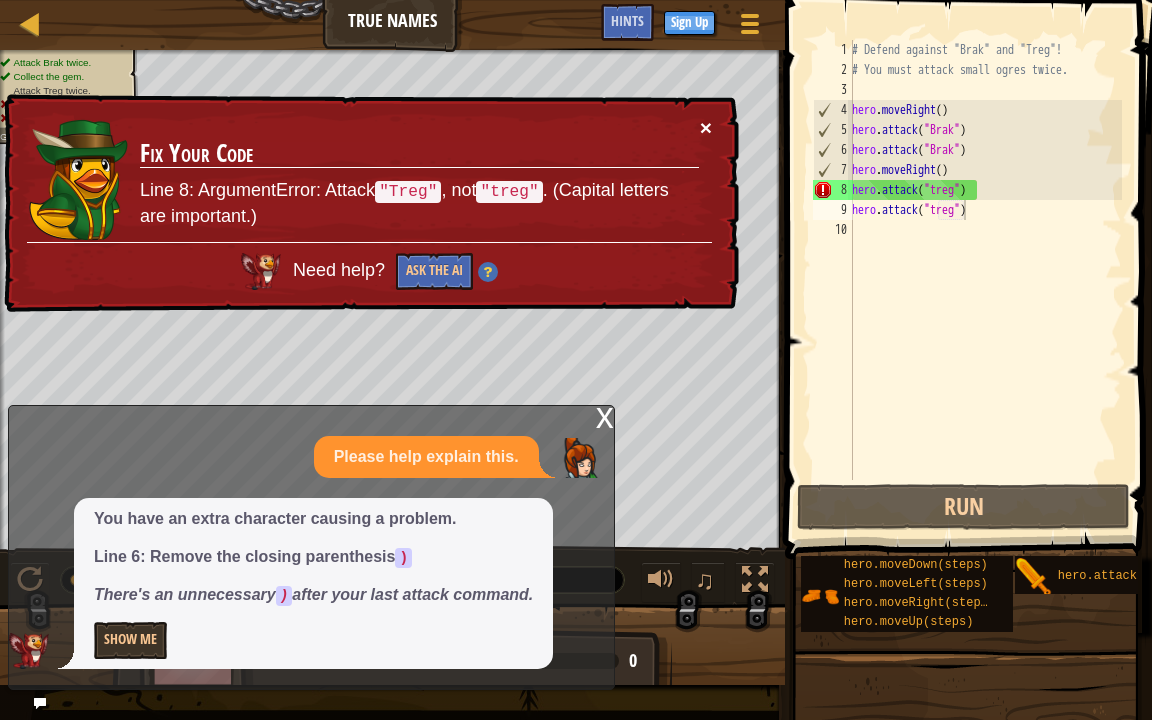 click on "×" at bounding box center (706, 127) 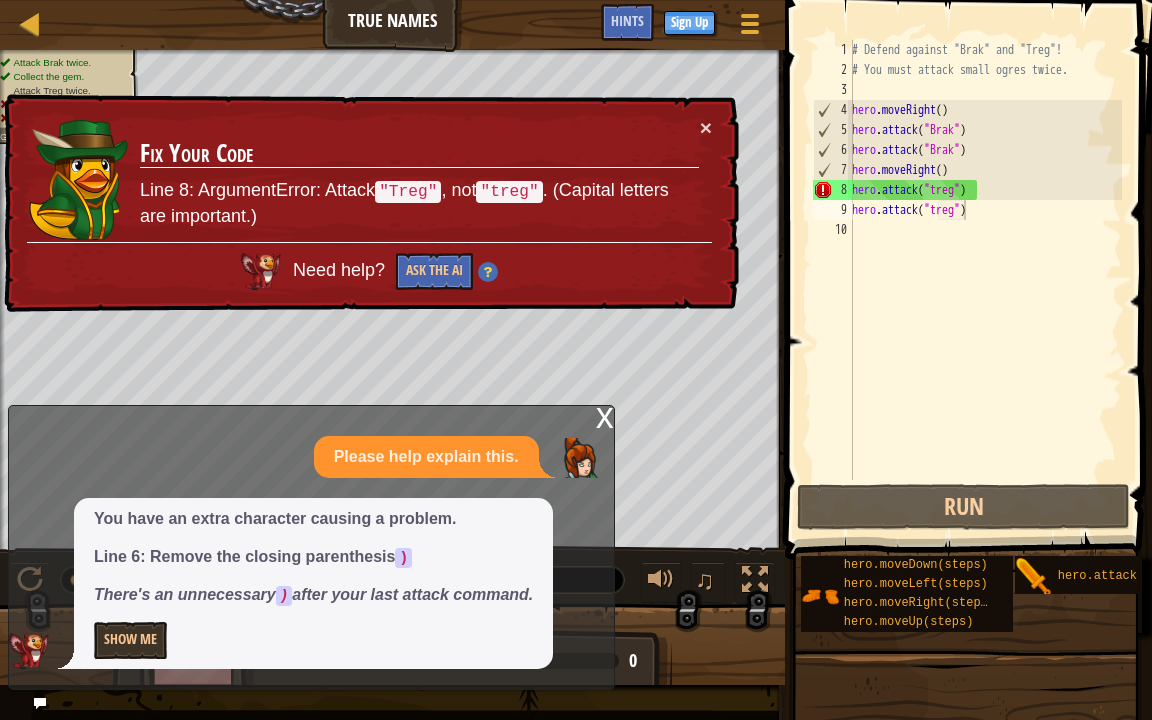 click on "Please help explain this." at bounding box center (426, 457) 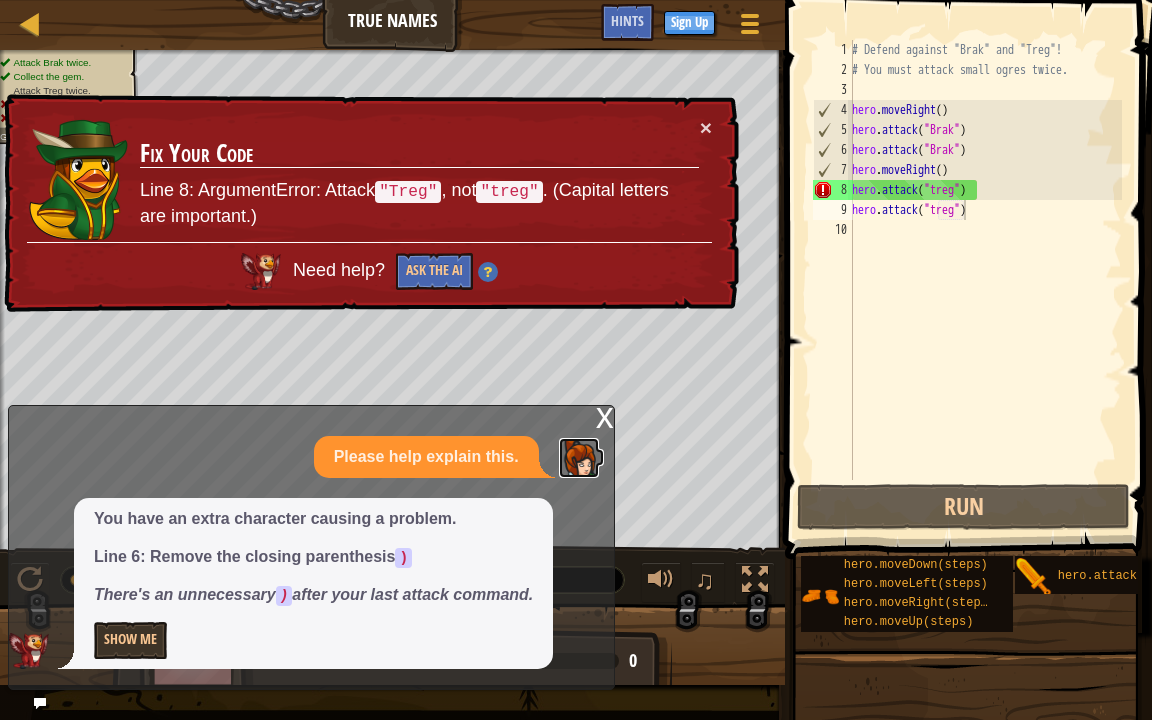 click at bounding box center [579, 458] 